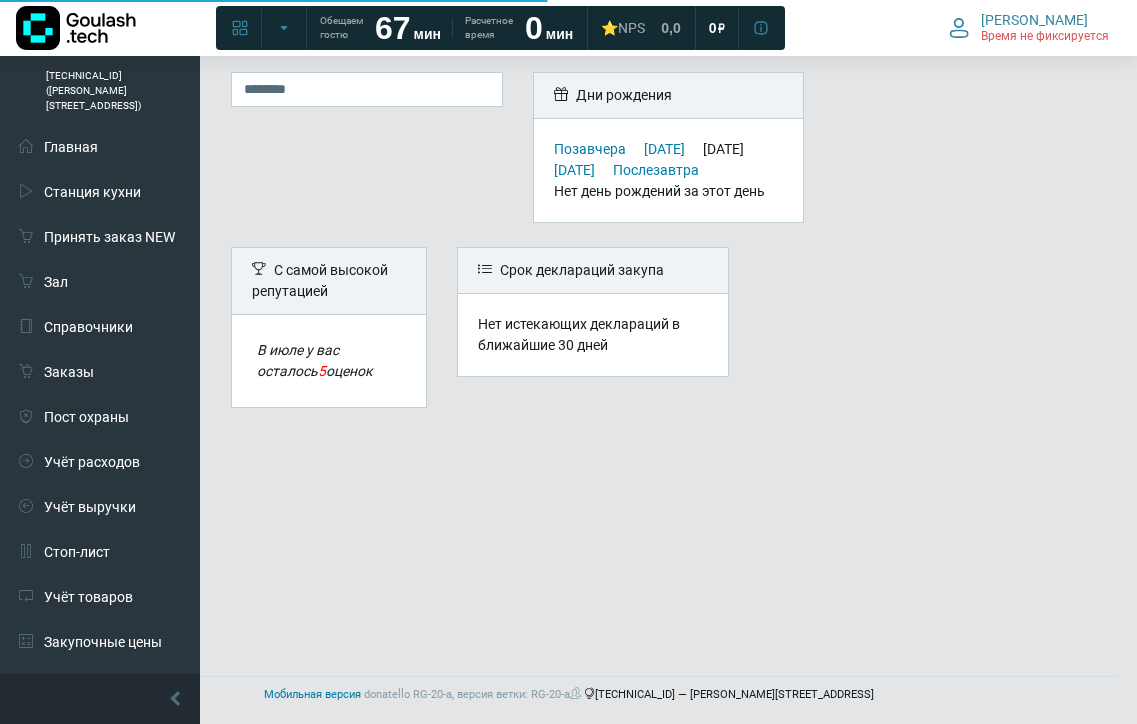 scroll, scrollTop: 0, scrollLeft: 0, axis: both 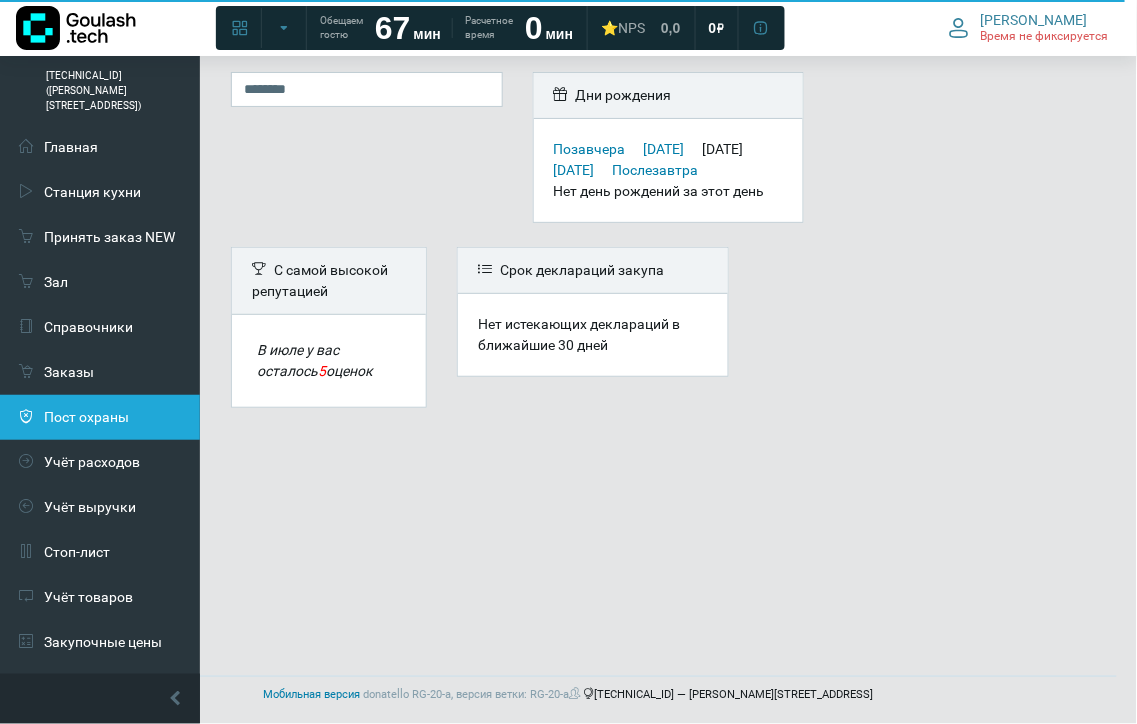 click on "Пост охраны" at bounding box center [100, 417] 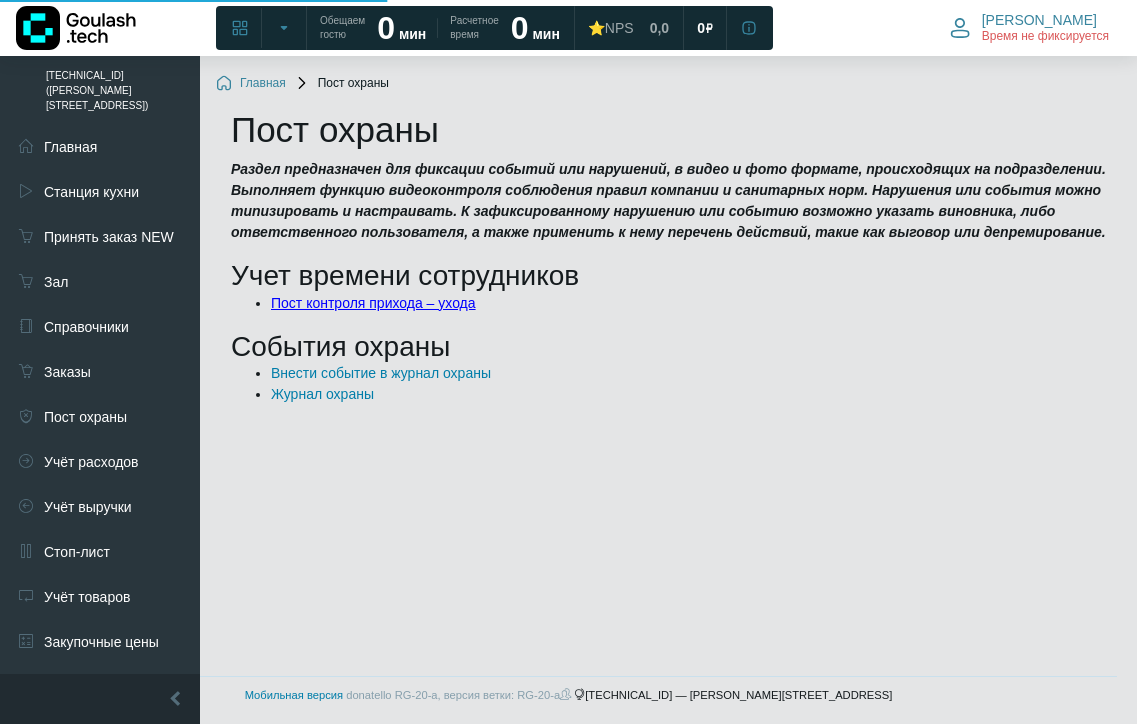 scroll, scrollTop: 0, scrollLeft: 0, axis: both 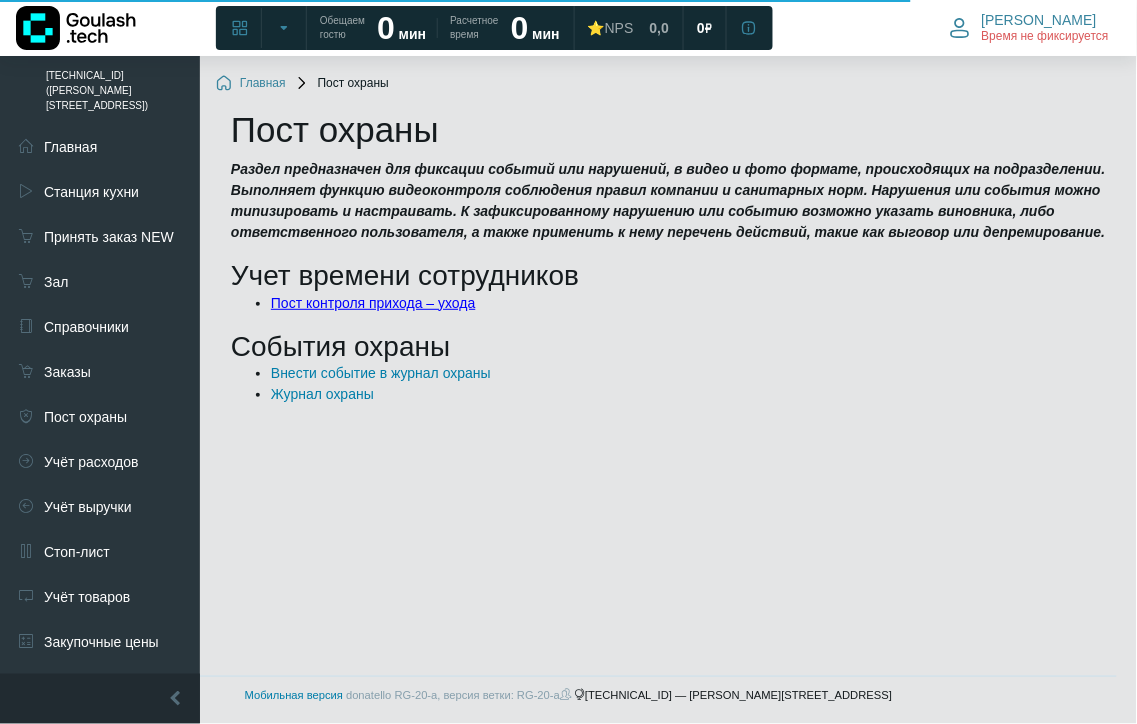 click on "Пост контроля прихода – ухода" at bounding box center [373, 303] 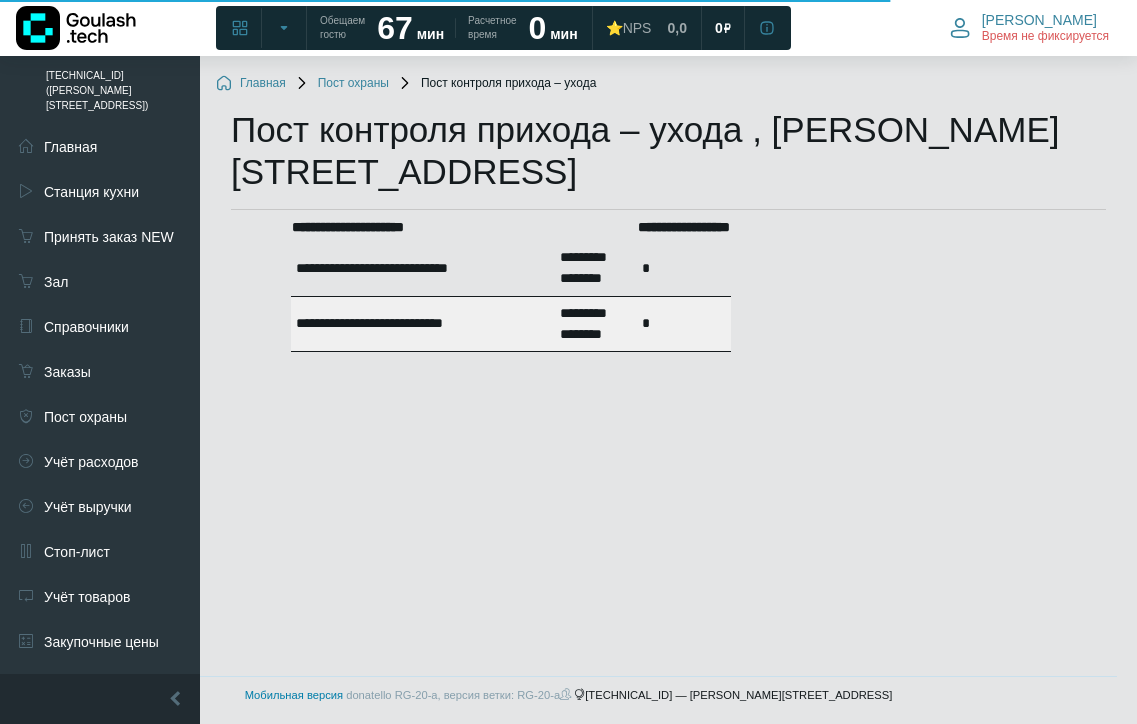 scroll, scrollTop: 0, scrollLeft: 0, axis: both 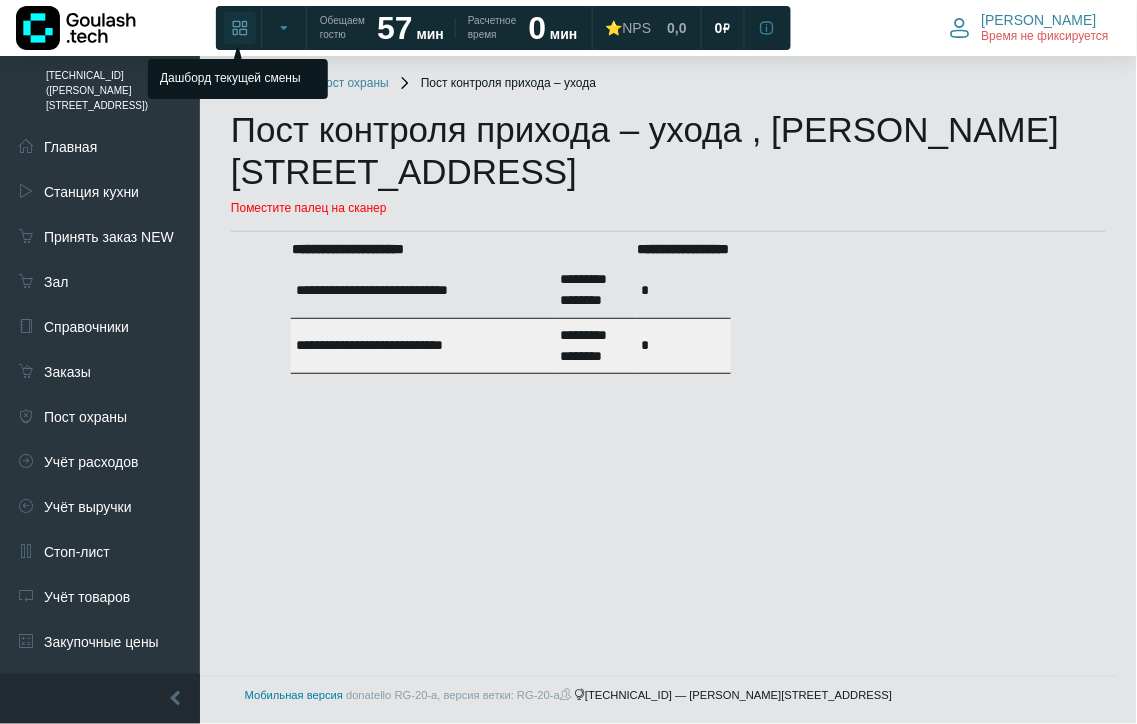 click at bounding box center (240, 28) 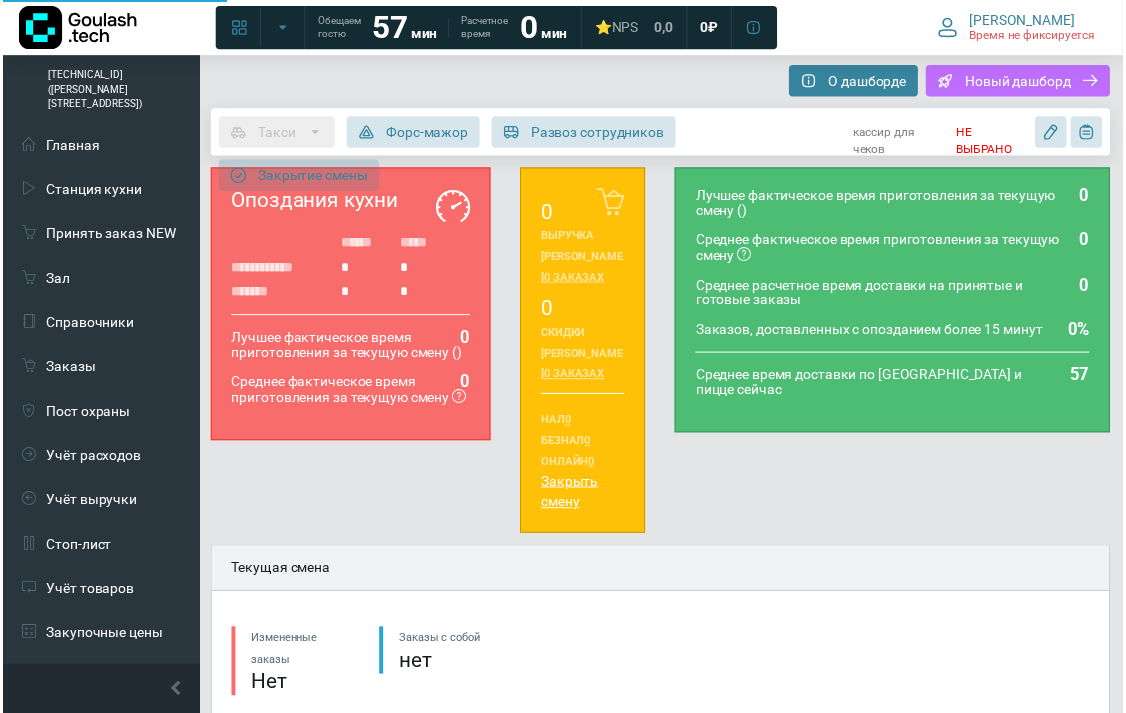 scroll, scrollTop: 0, scrollLeft: 0, axis: both 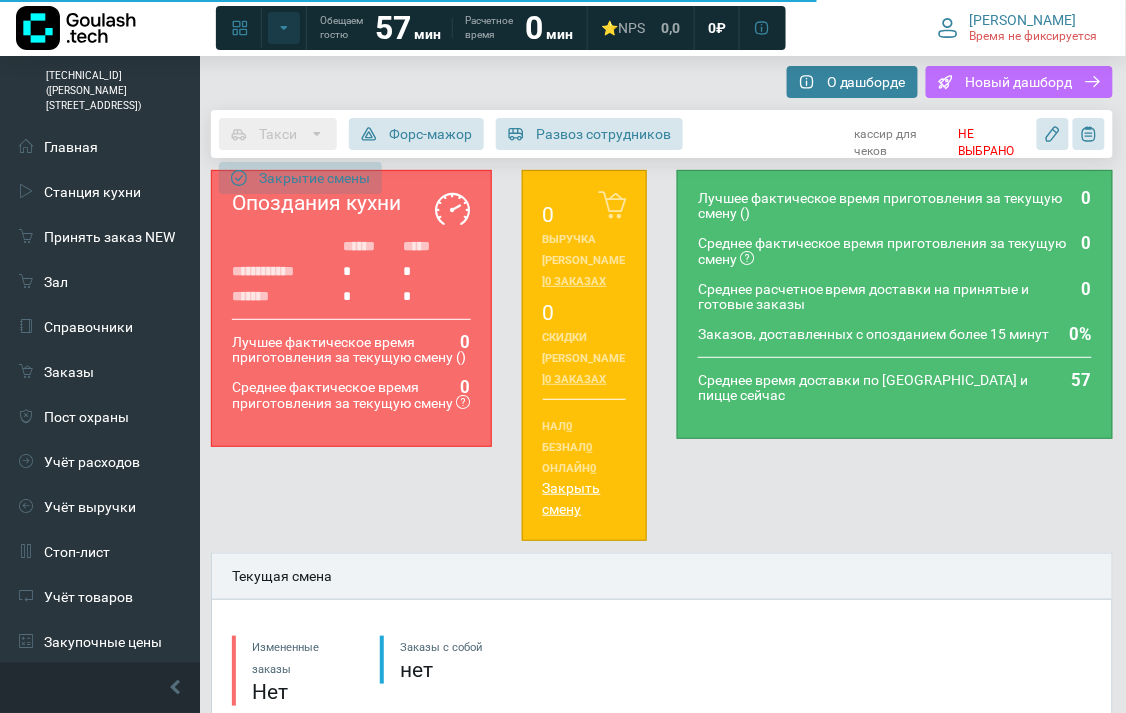 click 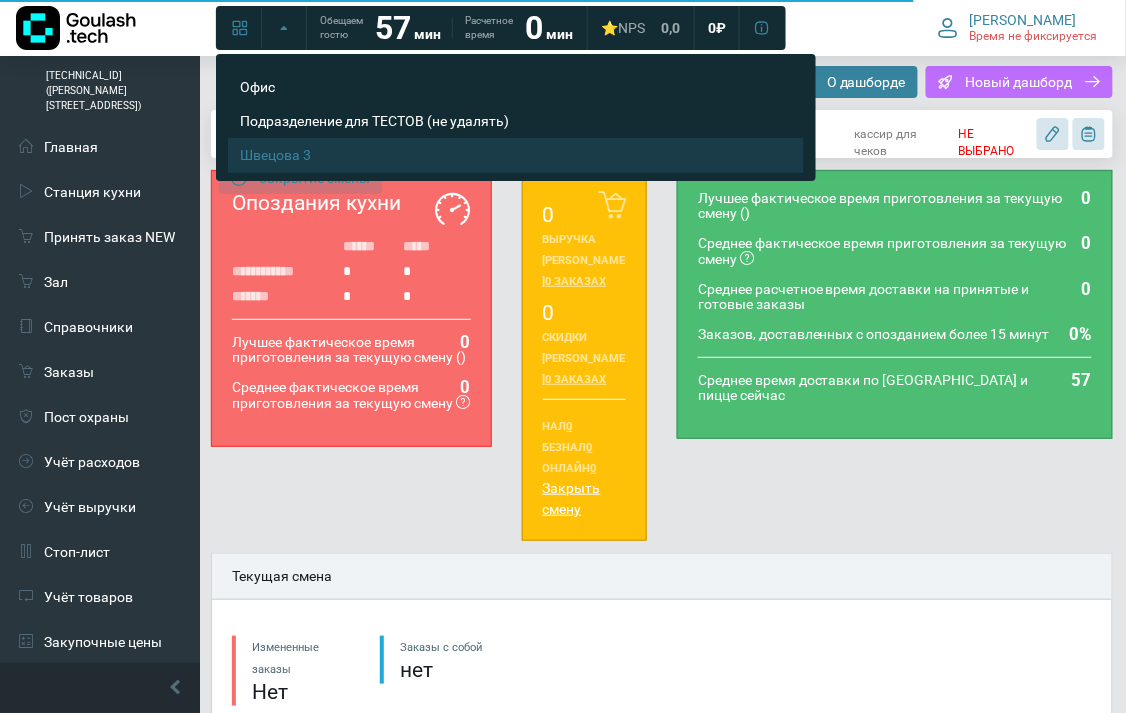 click on "Швецова 3" at bounding box center [500, 155] 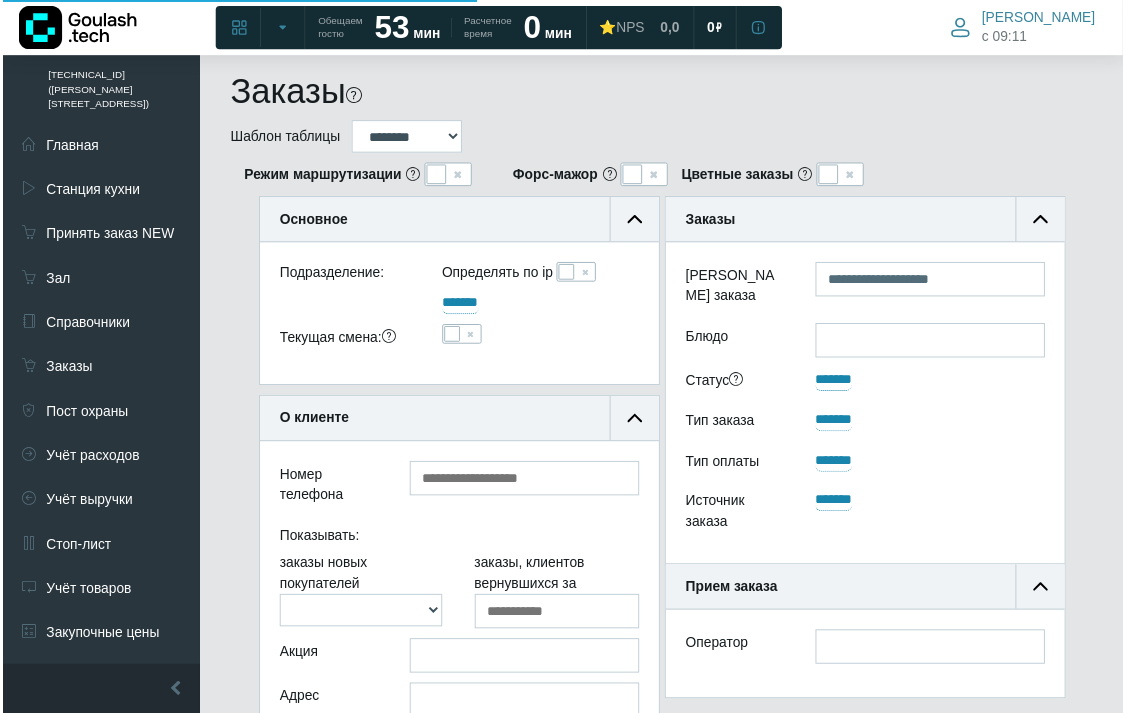 scroll, scrollTop: 618, scrollLeft: 843, axis: both 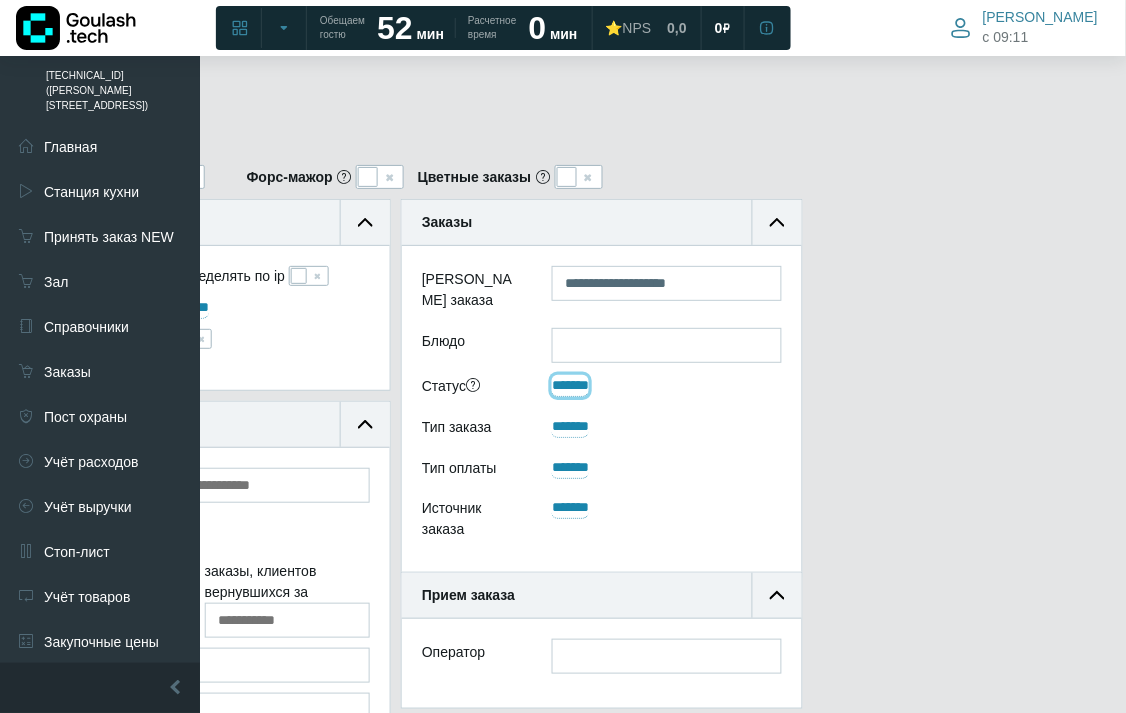 click on "*******" at bounding box center (570, 386) 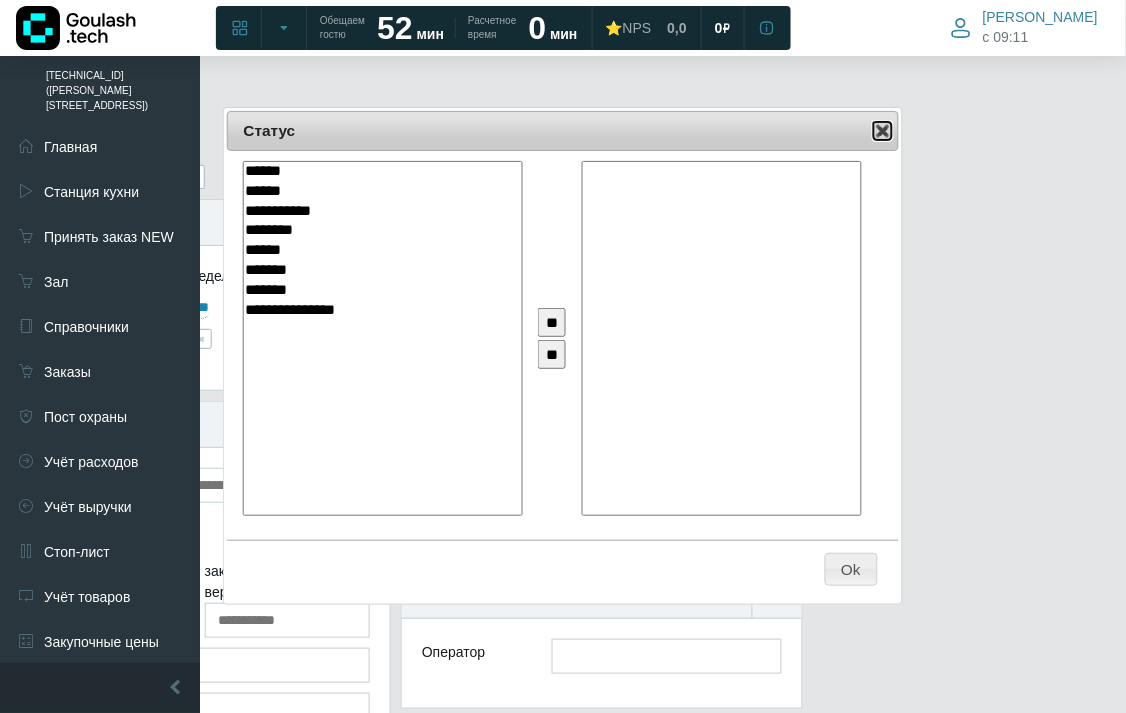 click at bounding box center [883, 131] 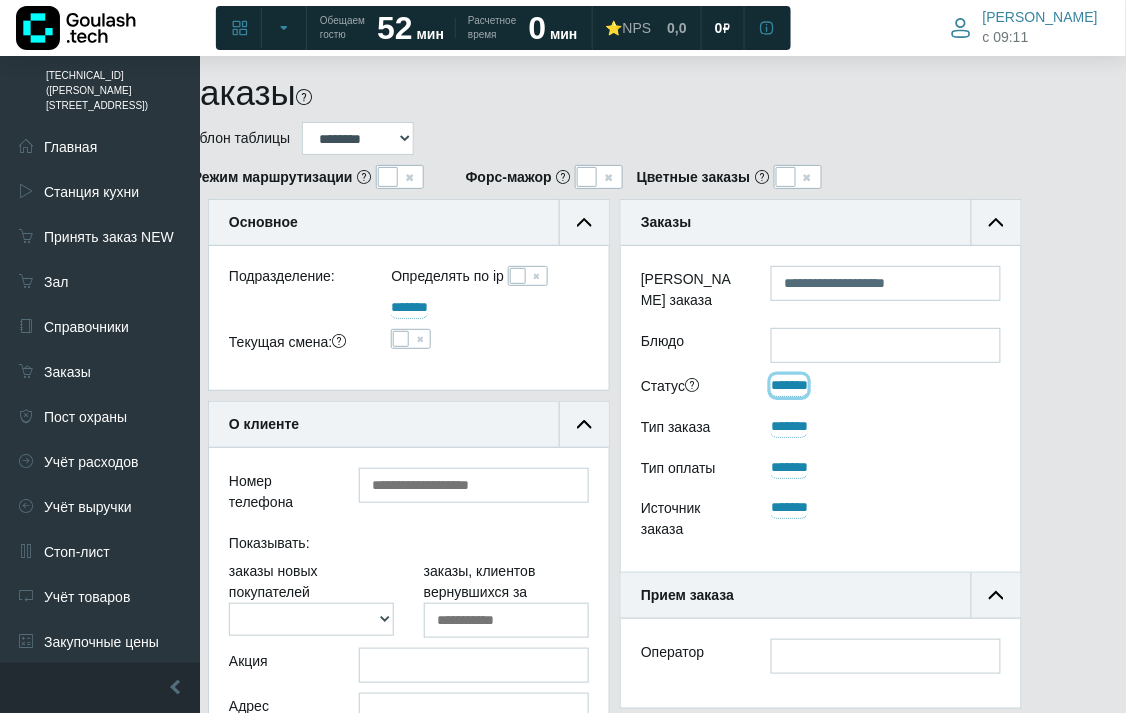 scroll, scrollTop: 0, scrollLeft: 48, axis: horizontal 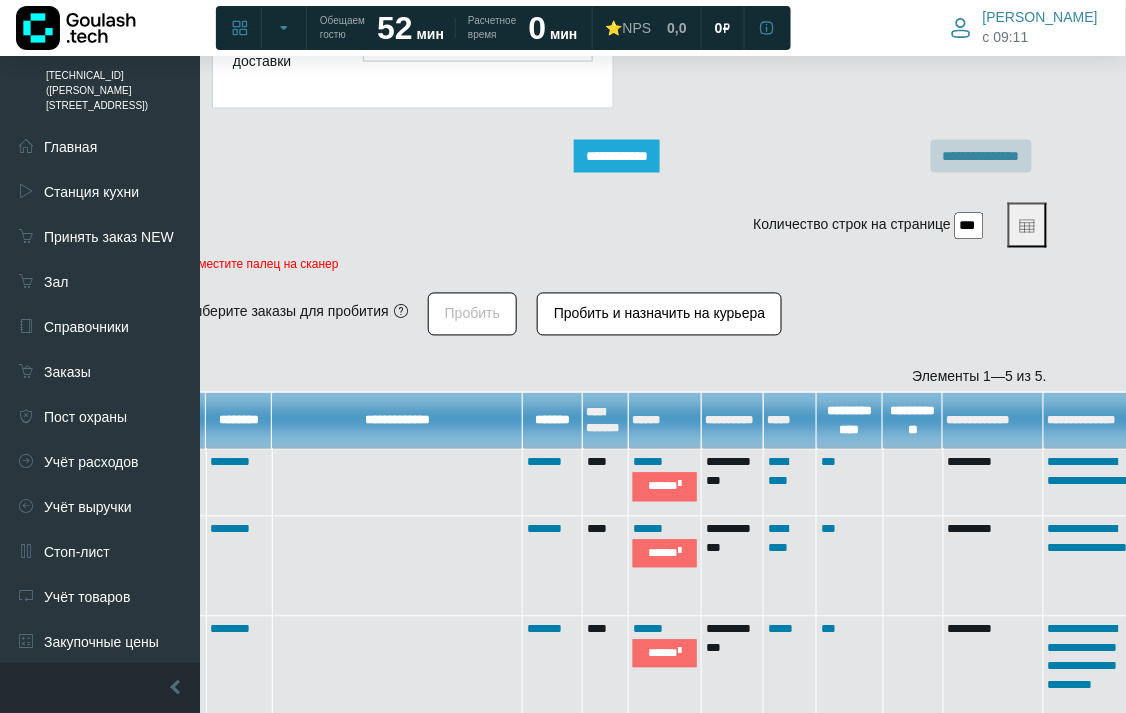 click on "**********" at bounding box center [617, 156] 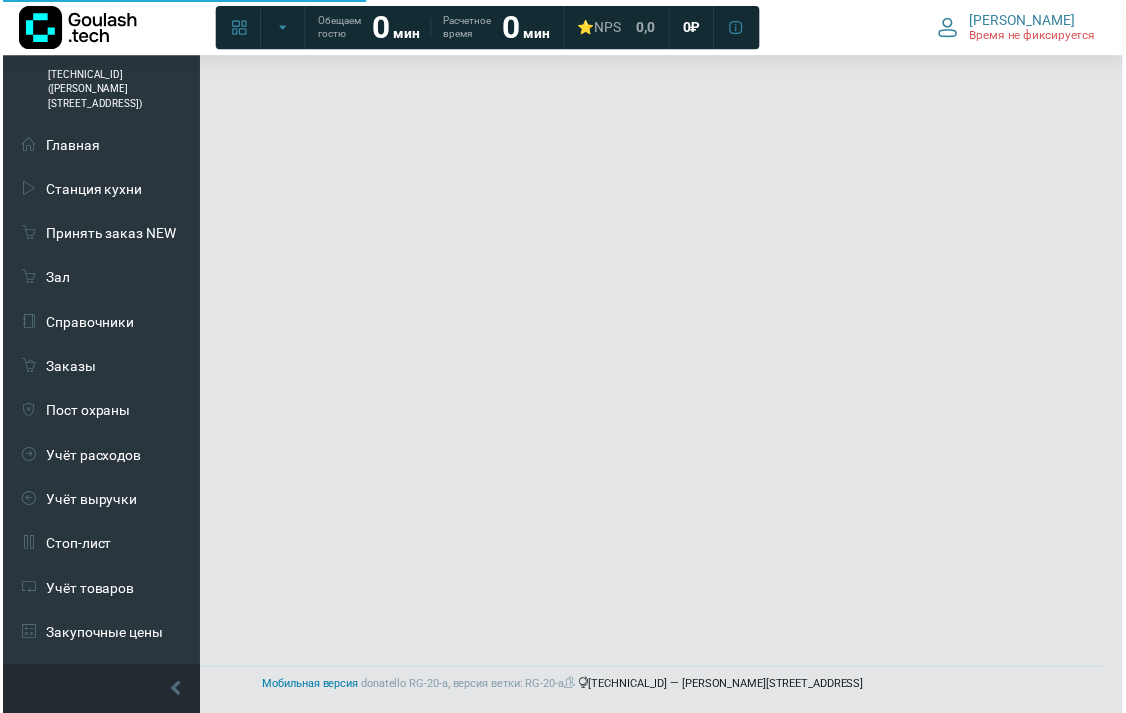 scroll, scrollTop: 0, scrollLeft: 0, axis: both 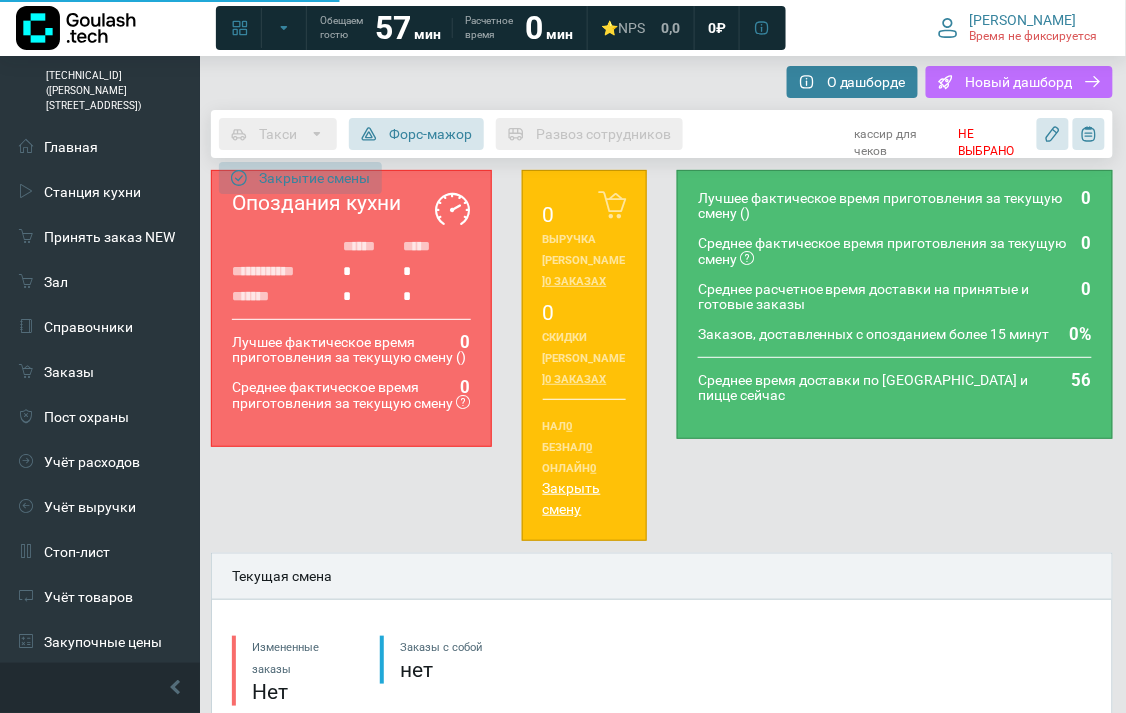 type on "**********" 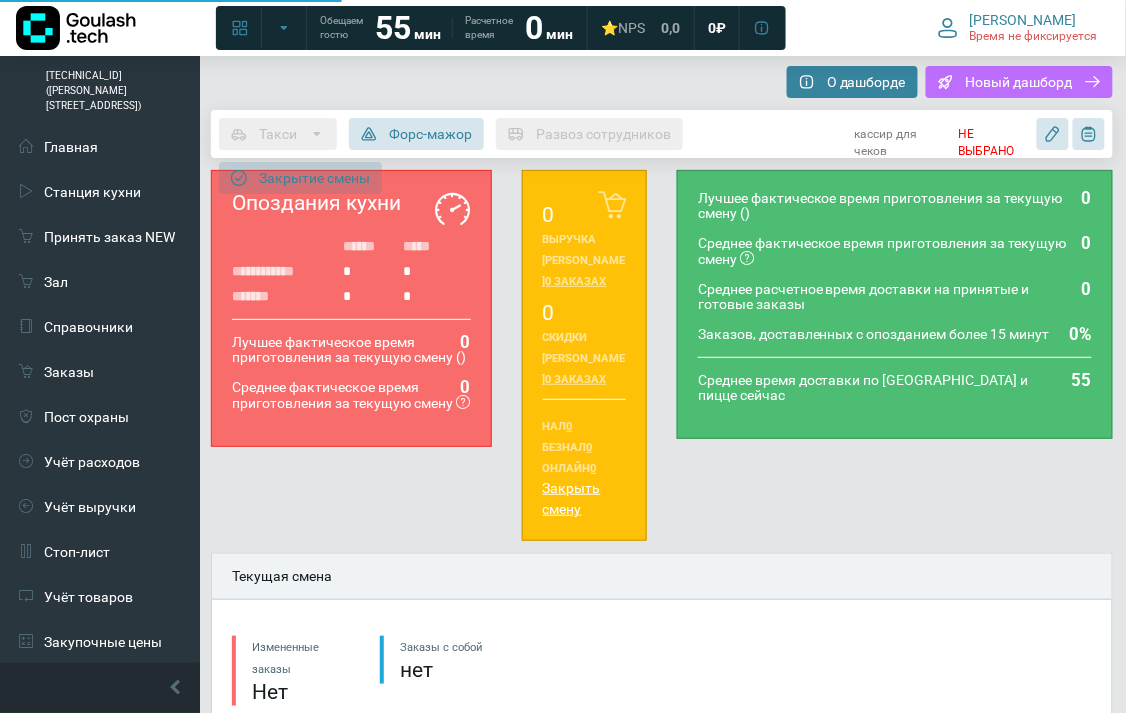 type on "**********" 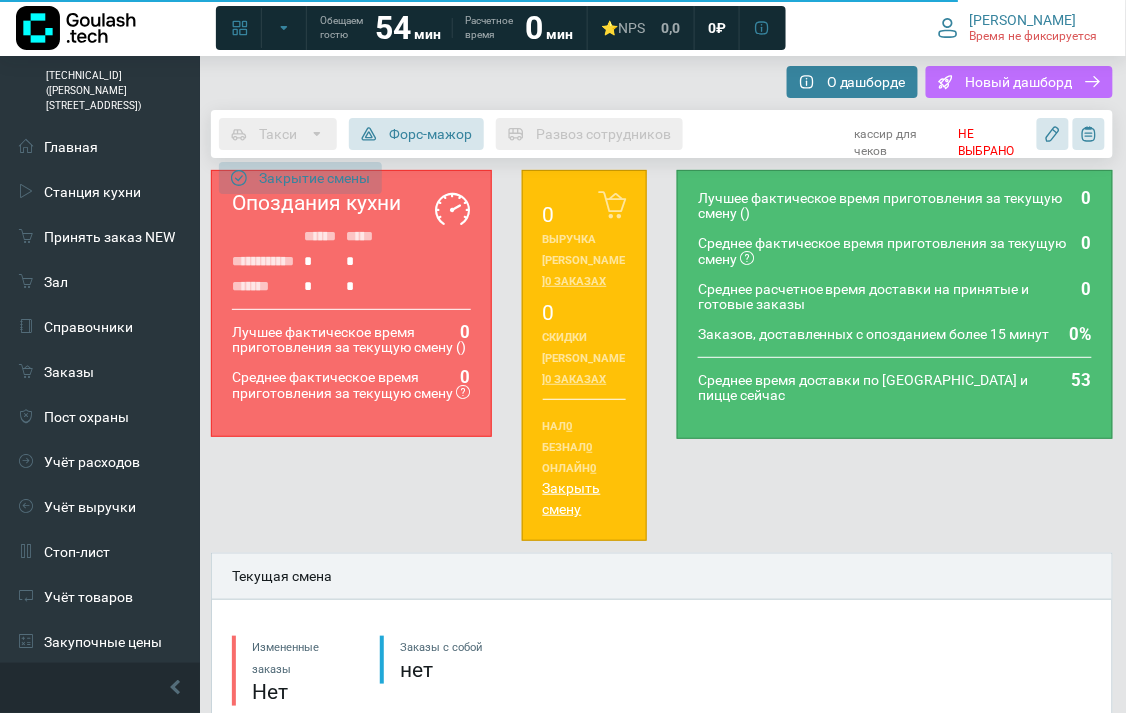 type on "**********" 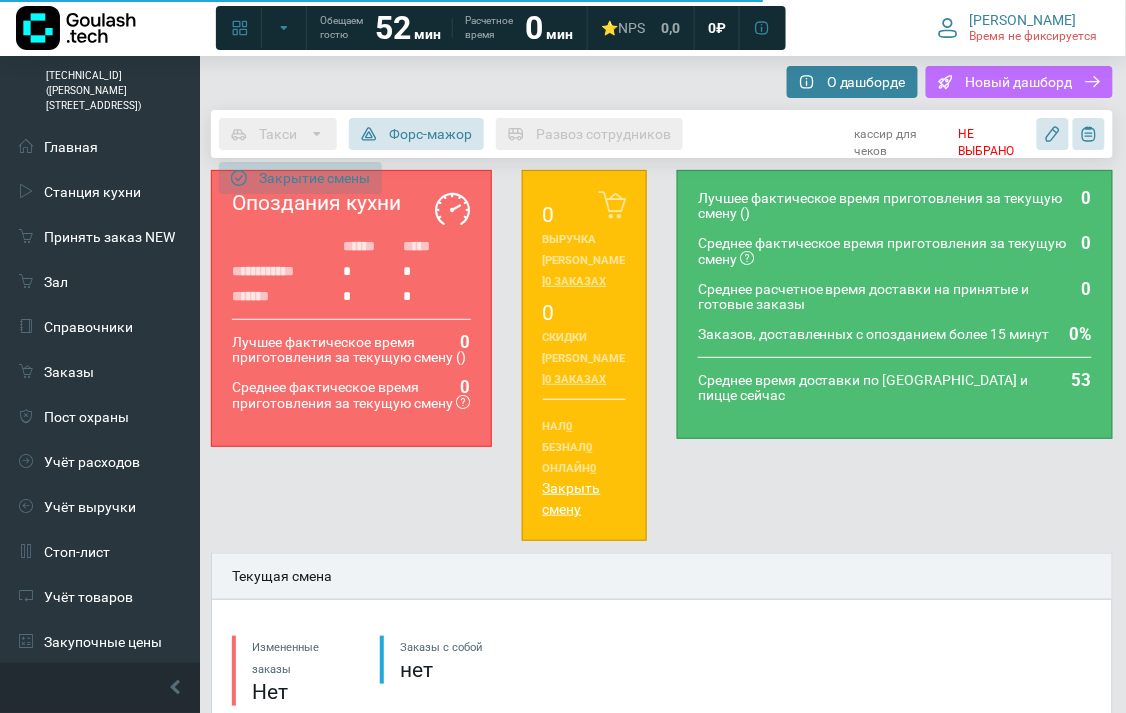 type on "**********" 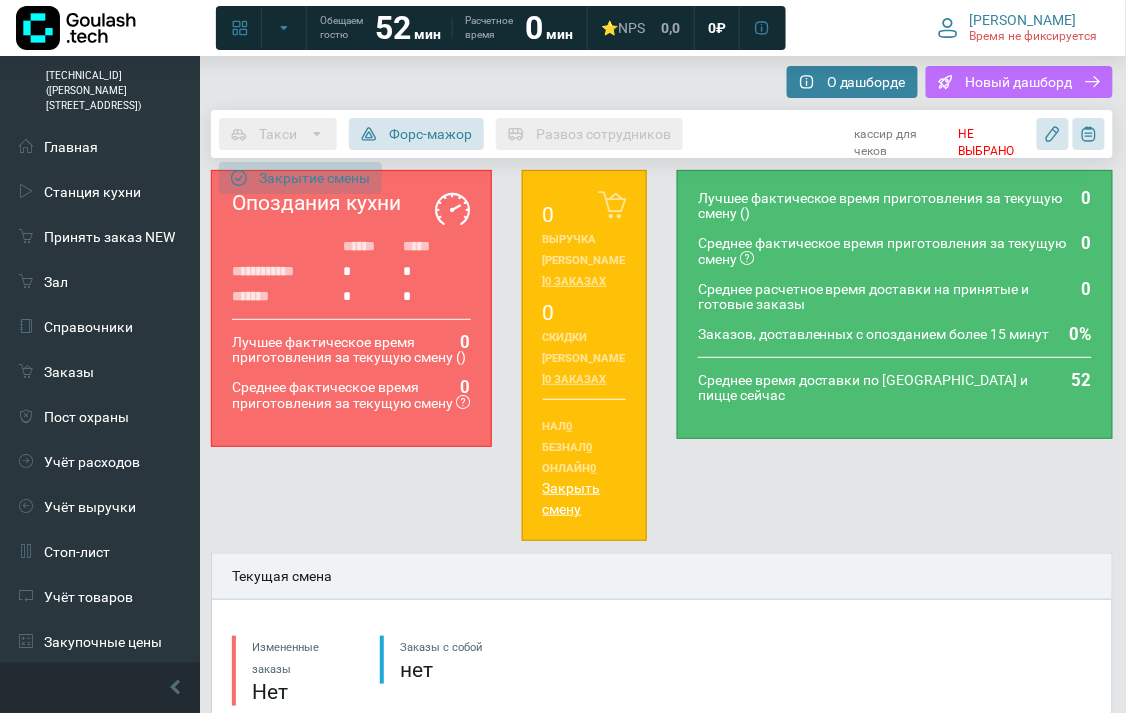scroll, scrollTop: 666, scrollLeft: 0, axis: vertical 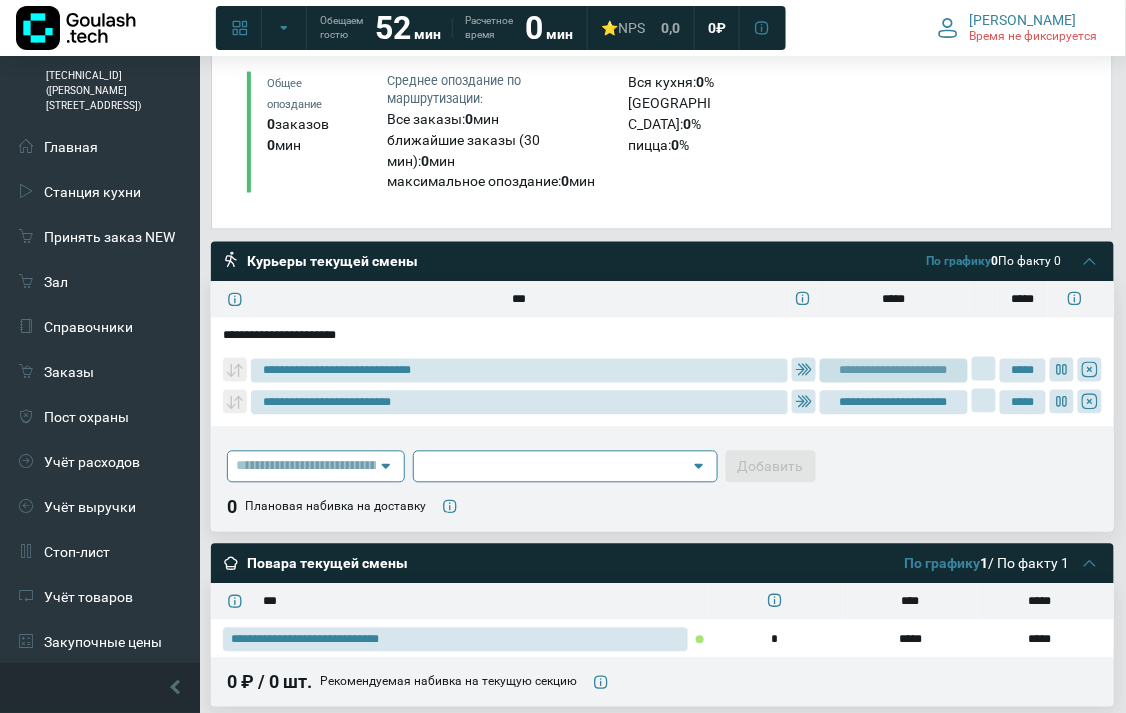 click on "**********" at bounding box center [894, 371] 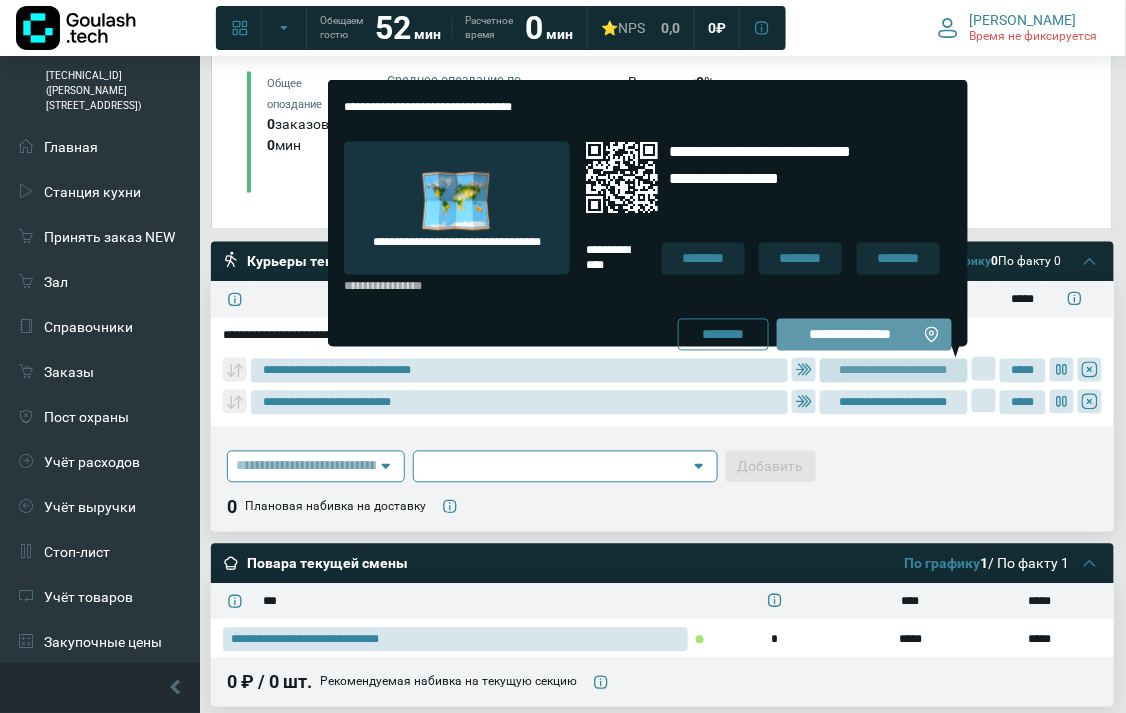 click on "**********" at bounding box center (850, 335) 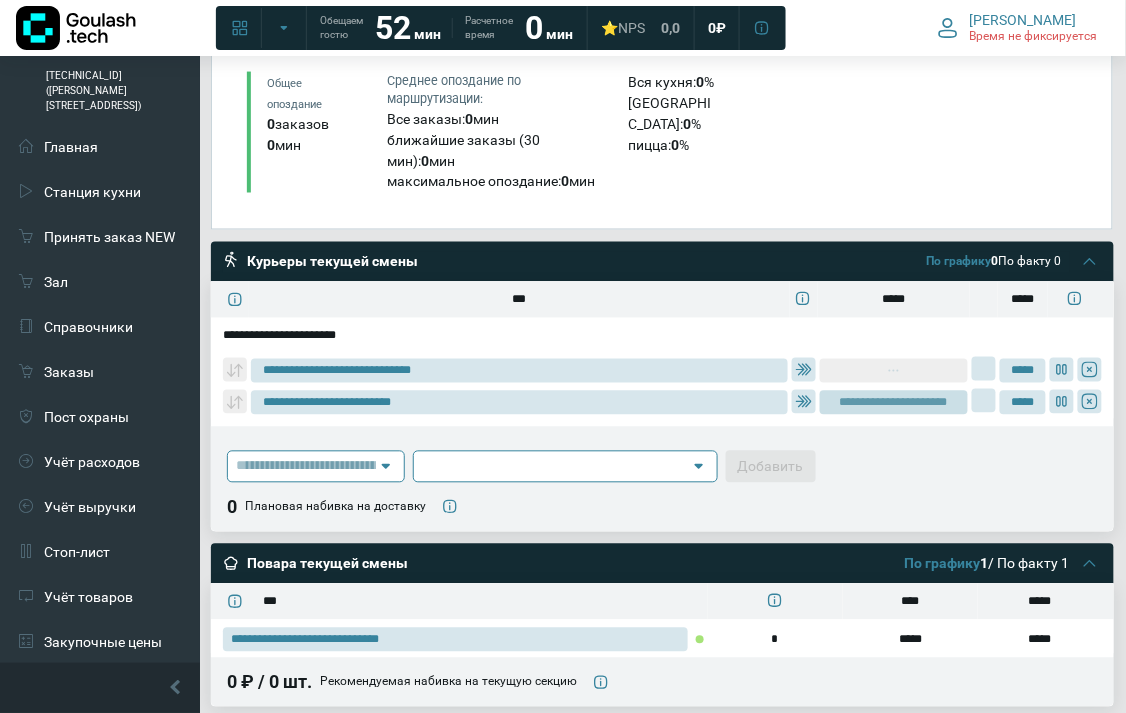 click on "**********" at bounding box center (894, 403) 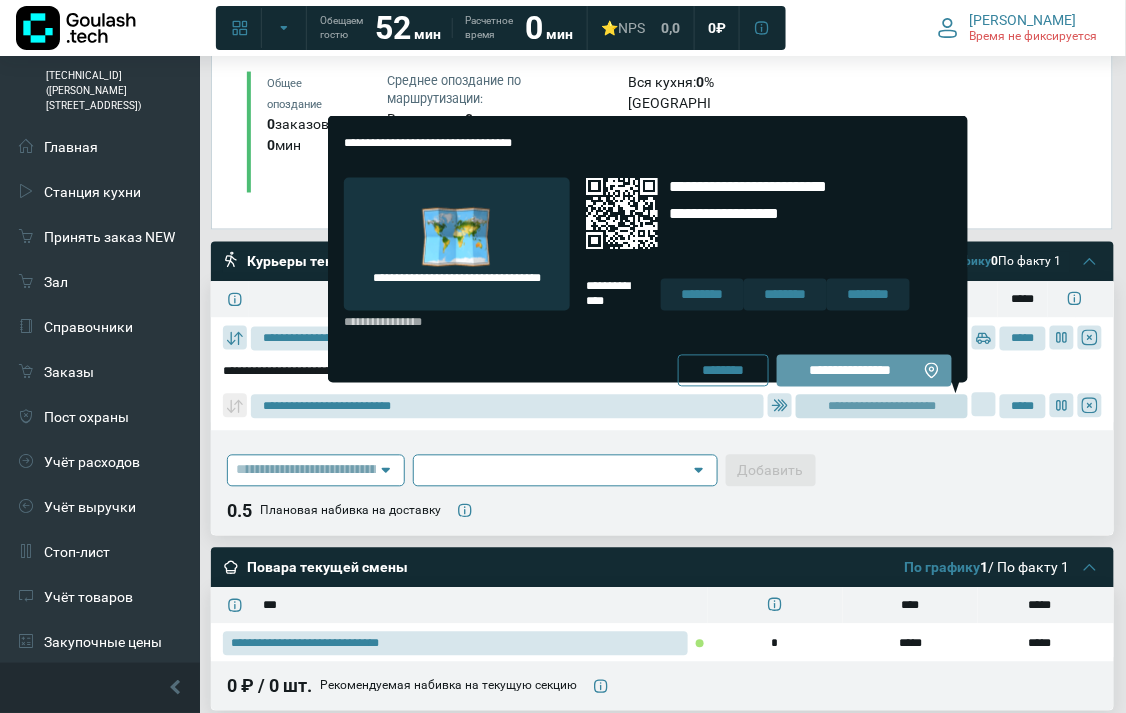 click on "**********" at bounding box center [850, 371] 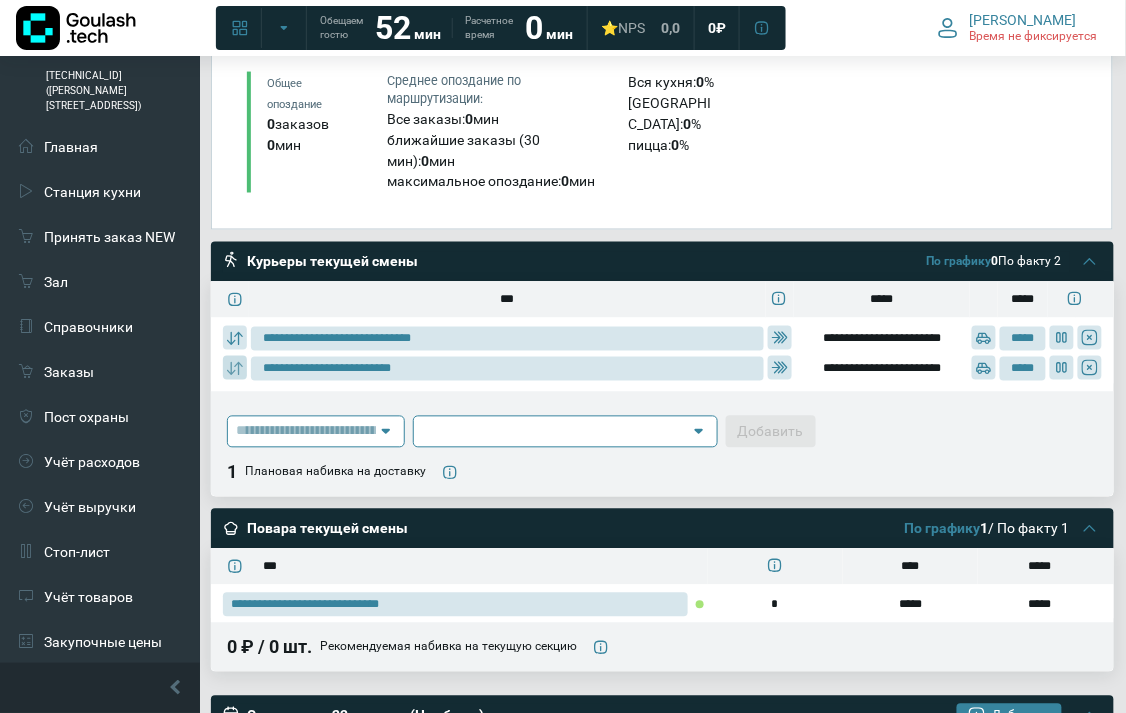 type 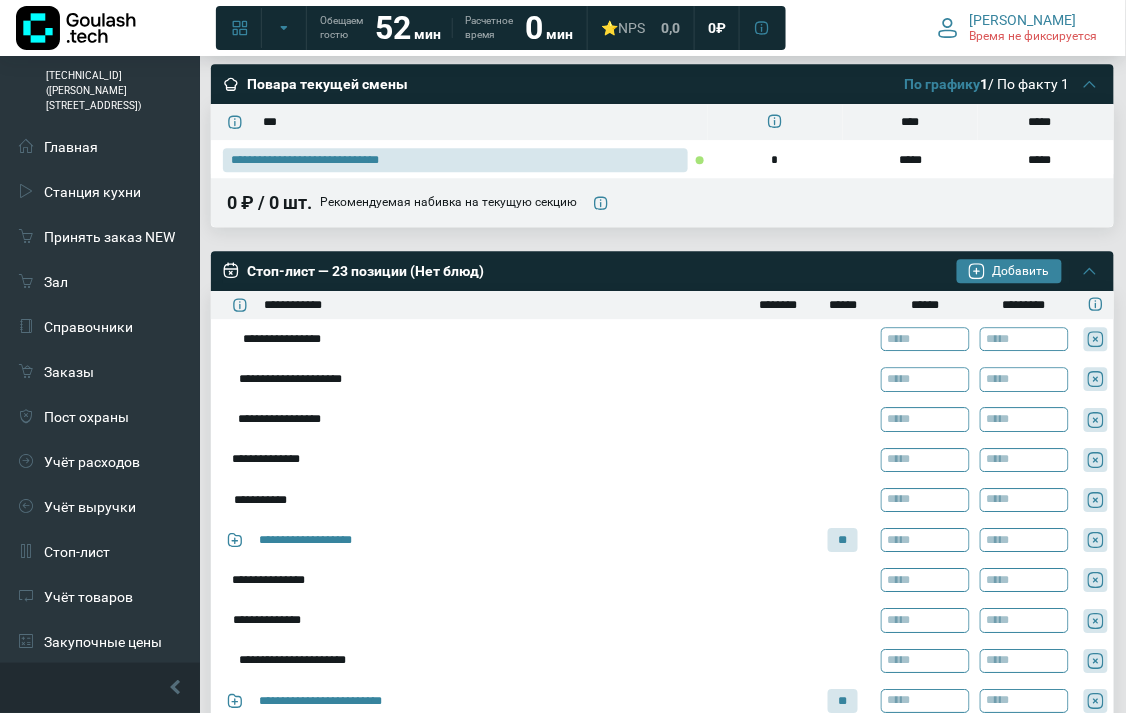 scroll, scrollTop: 444, scrollLeft: 0, axis: vertical 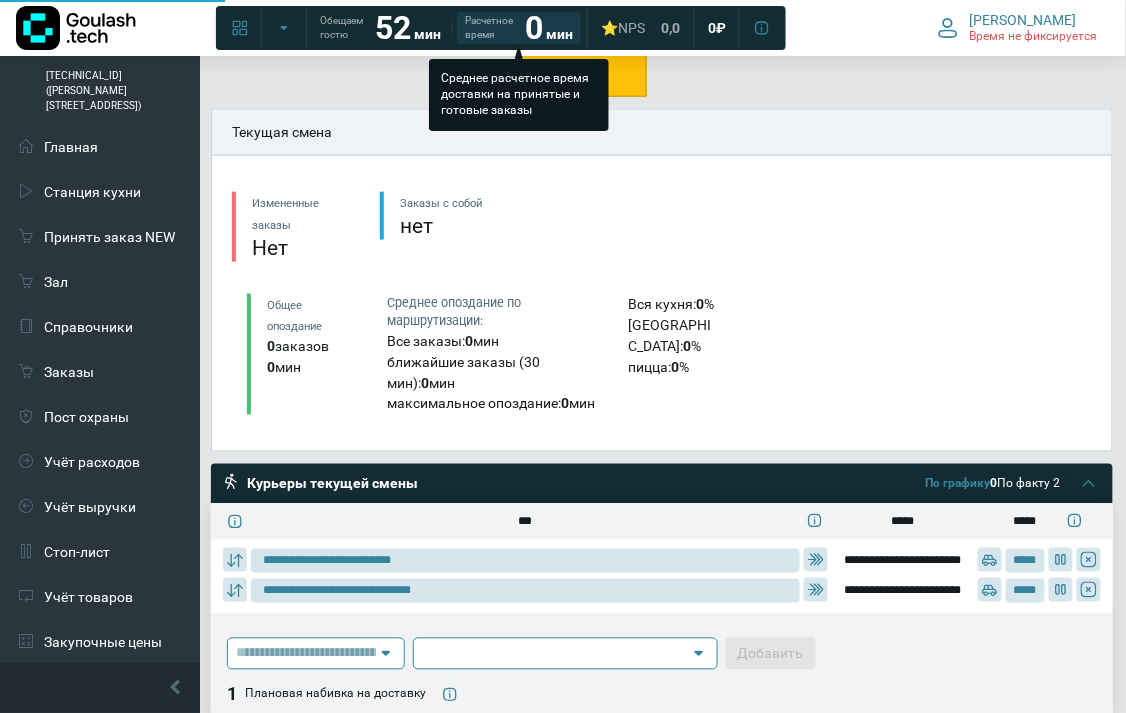 type on "**********" 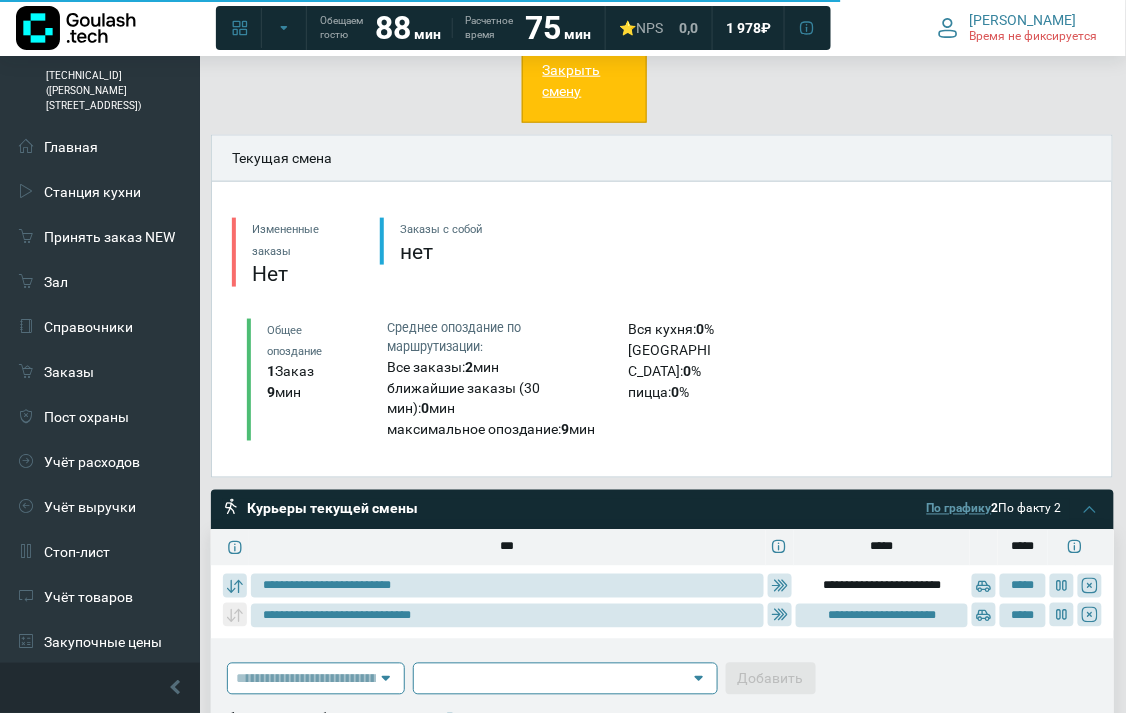 click on "По графику" at bounding box center [959, 509] 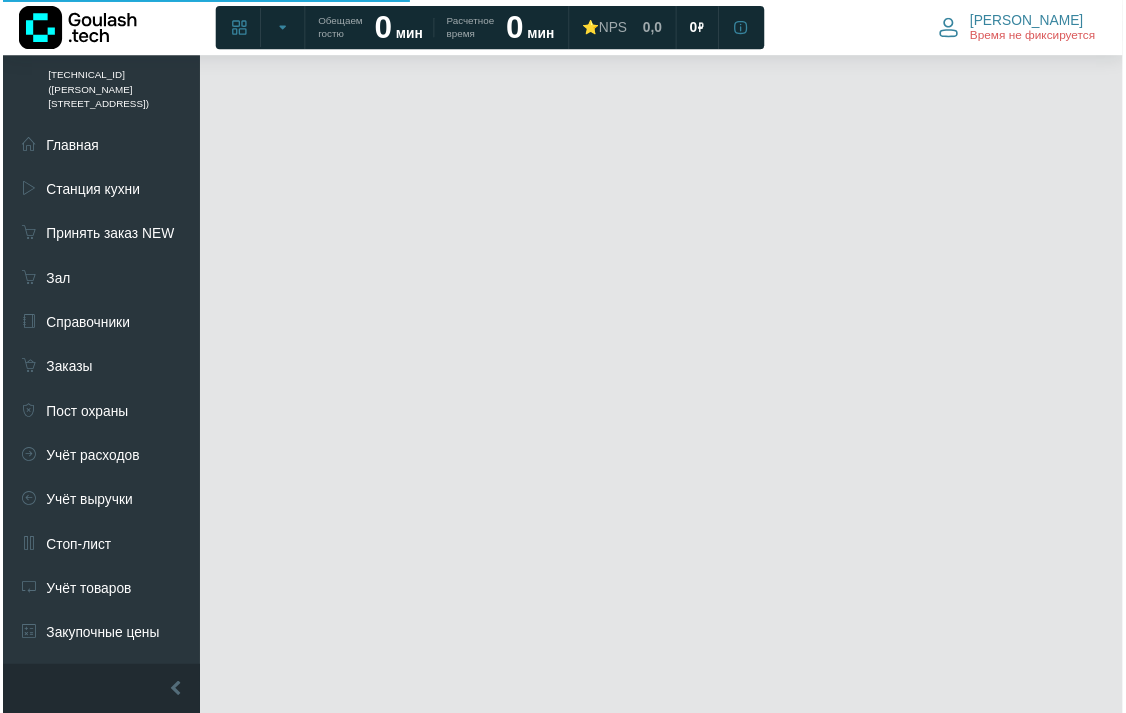 scroll, scrollTop: 0, scrollLeft: 0, axis: both 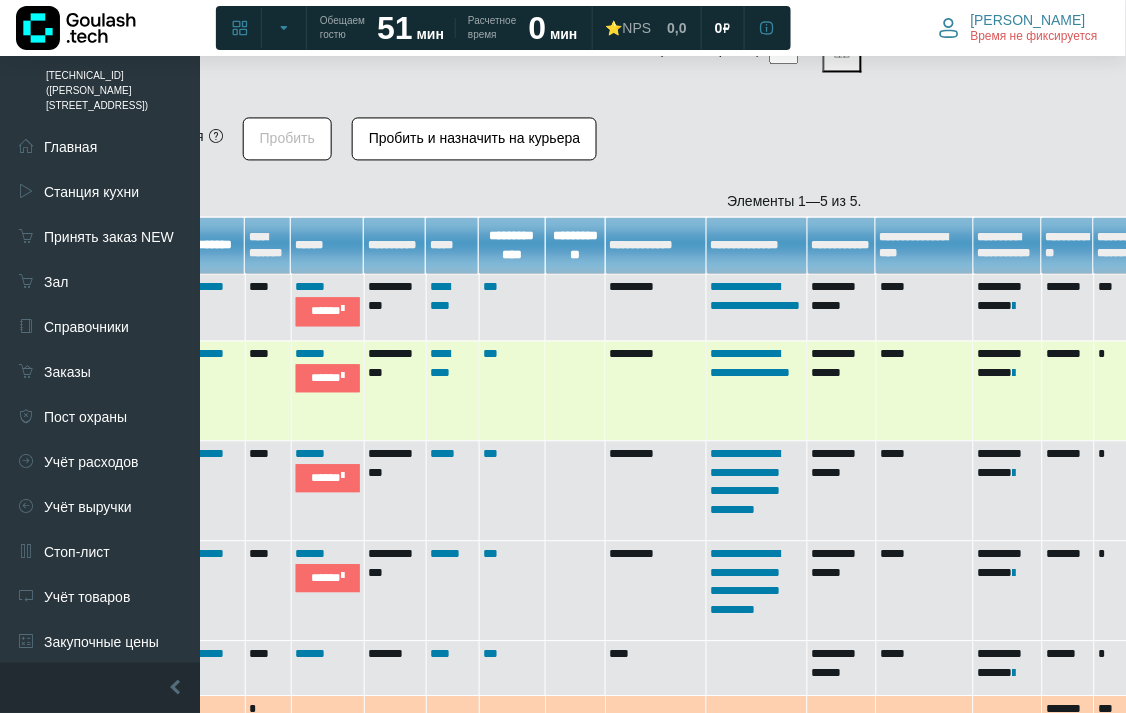 click on "*******" at bounding box center (215, 391) 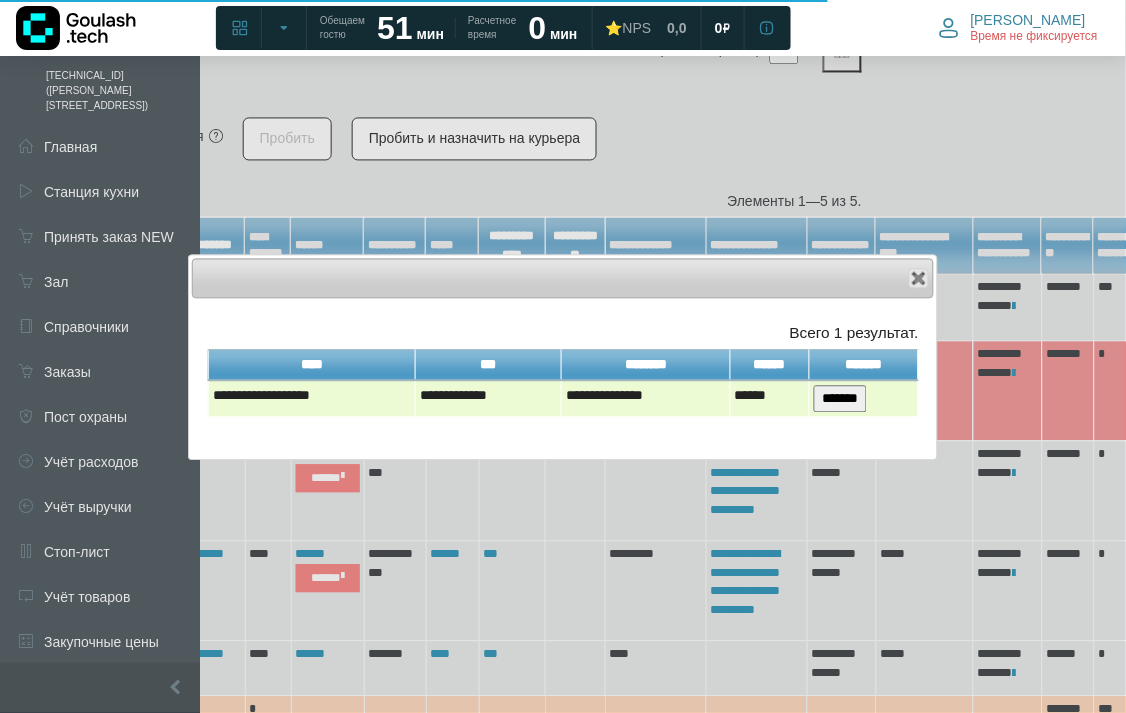 click on "*******" at bounding box center [840, 399] 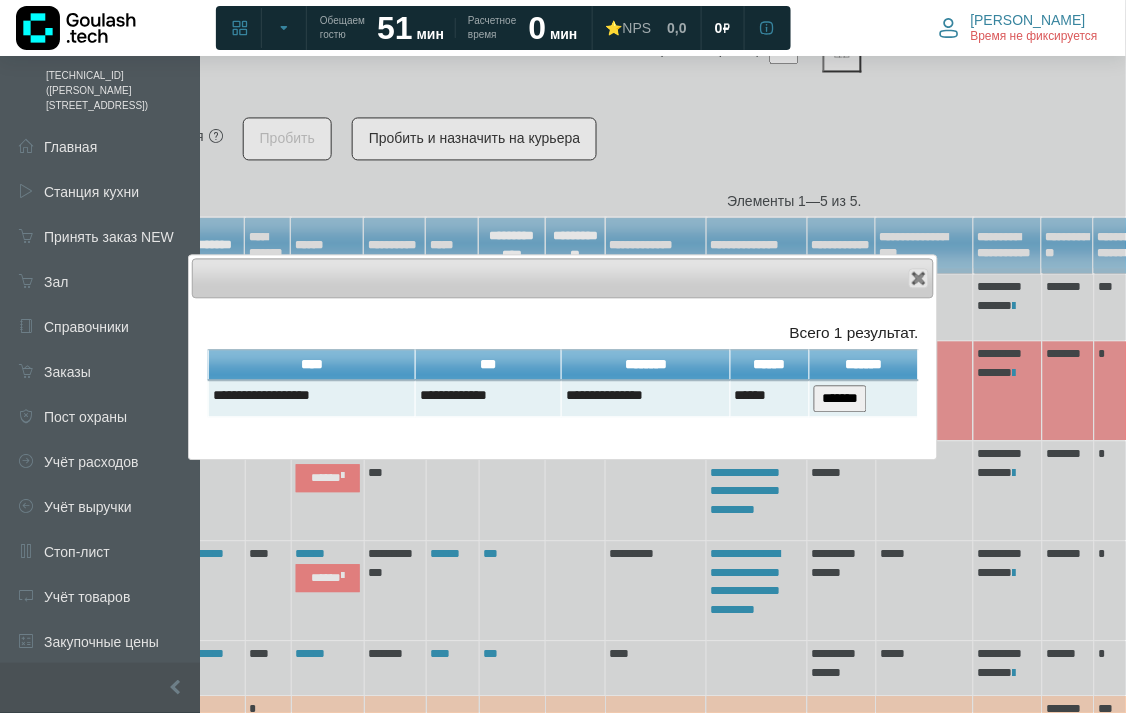 click on "Close" at bounding box center (563, 279) 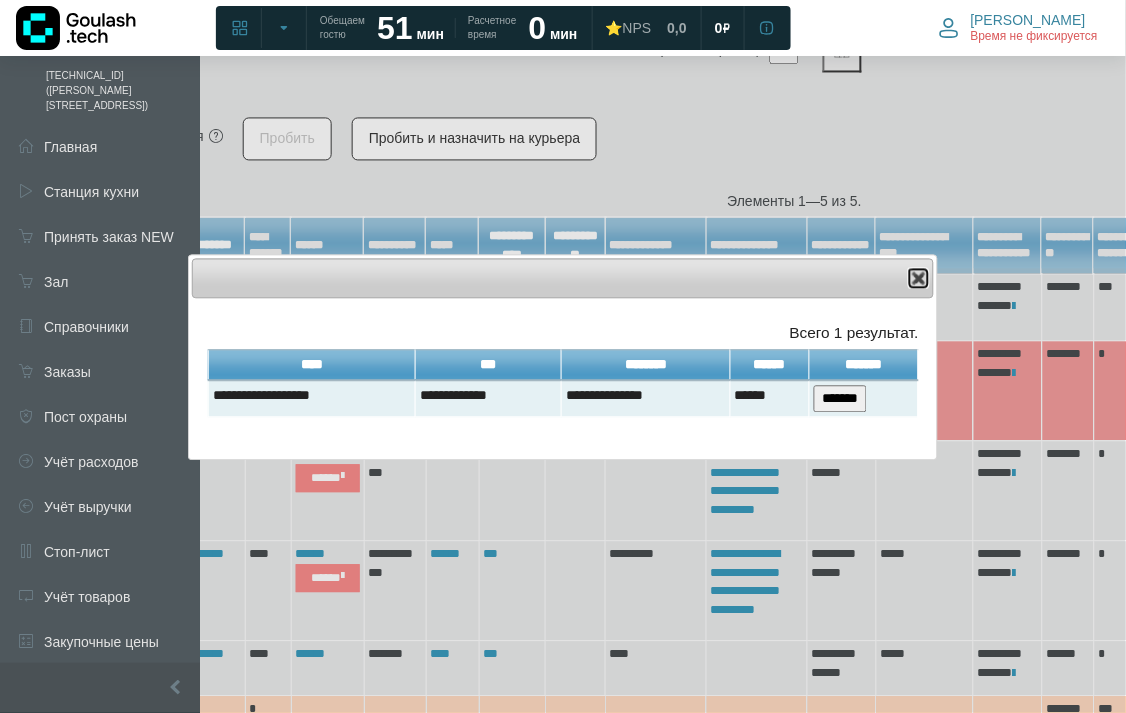 click at bounding box center [919, 279] 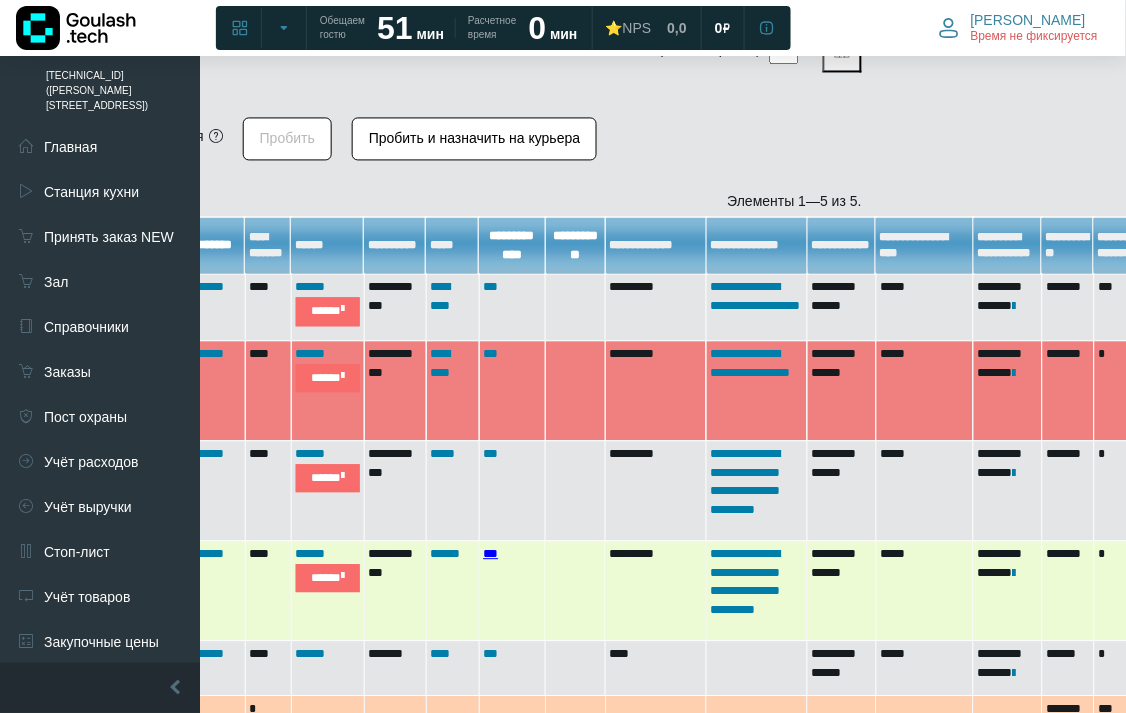 click on "***" at bounding box center (490, 554) 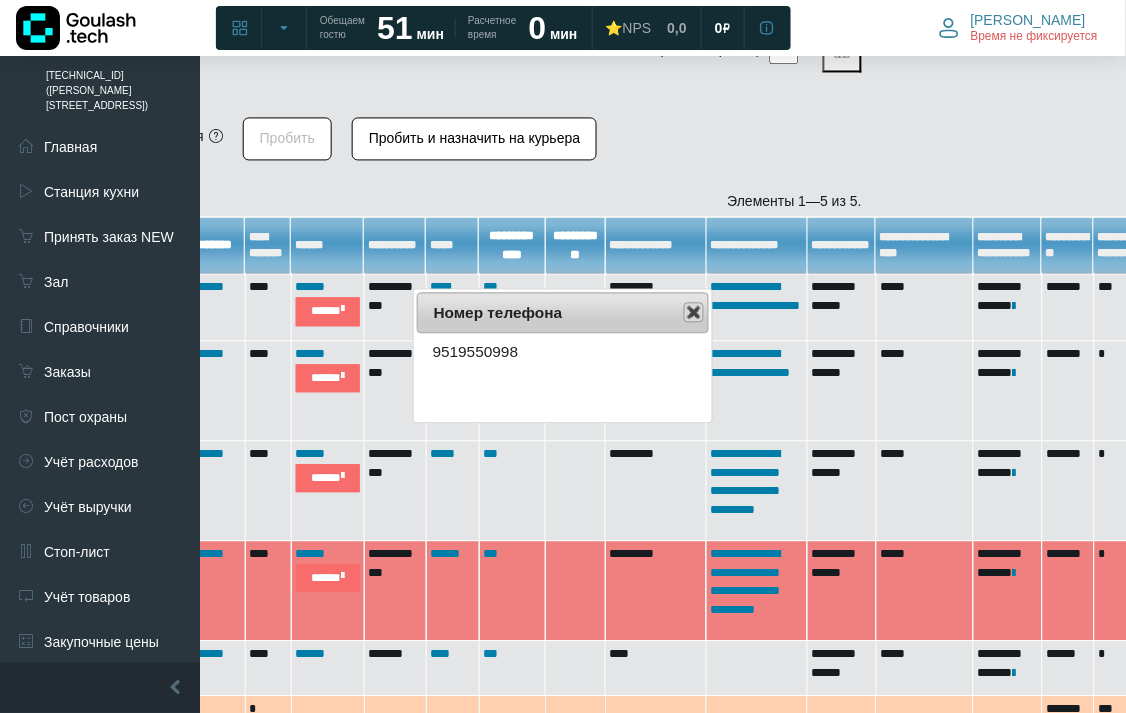 click at bounding box center (694, 313) 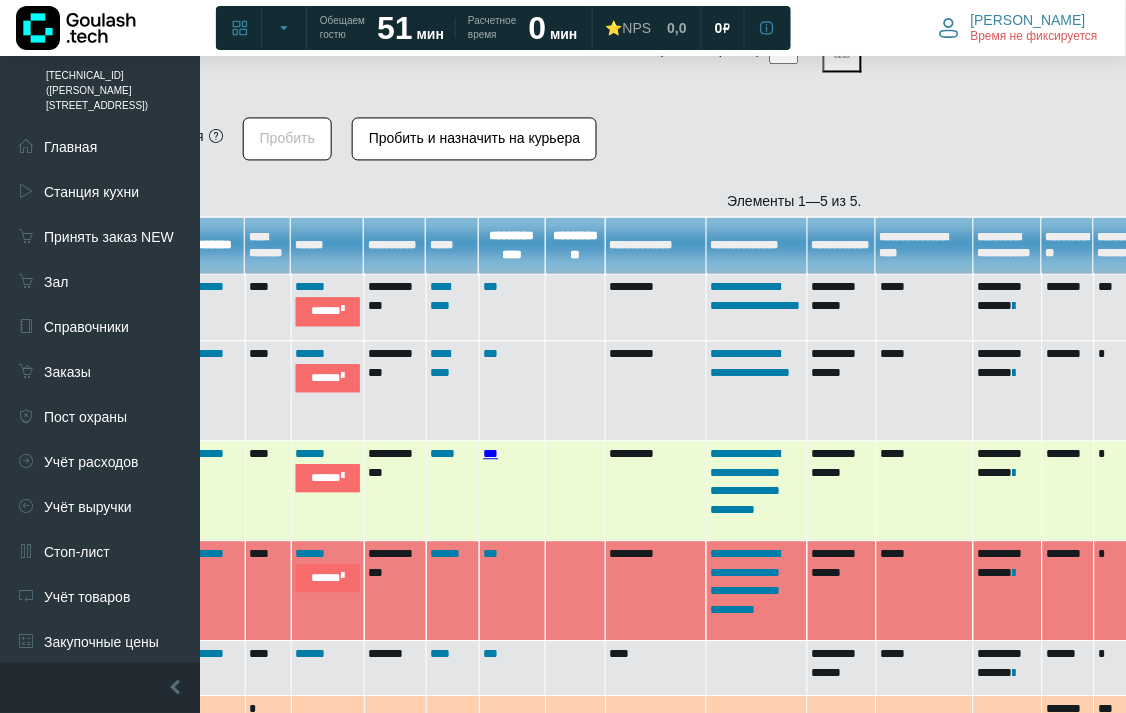 click on "***" at bounding box center [490, 454] 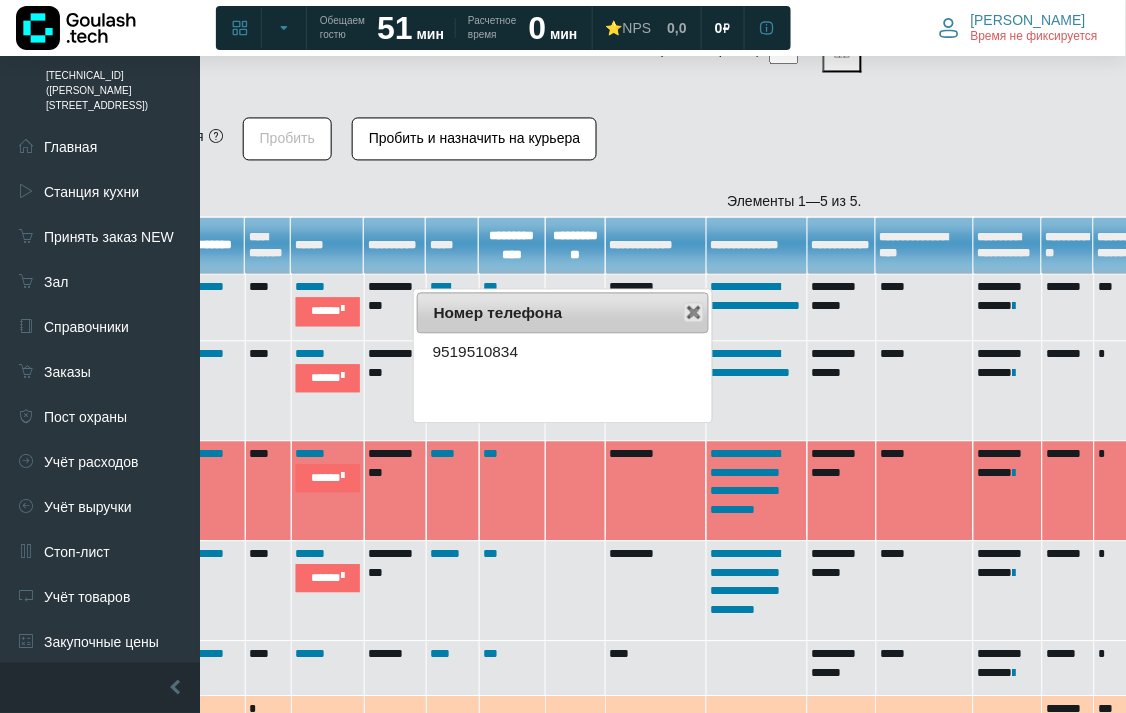 click on "Номер телефона   Close" at bounding box center (563, 313) 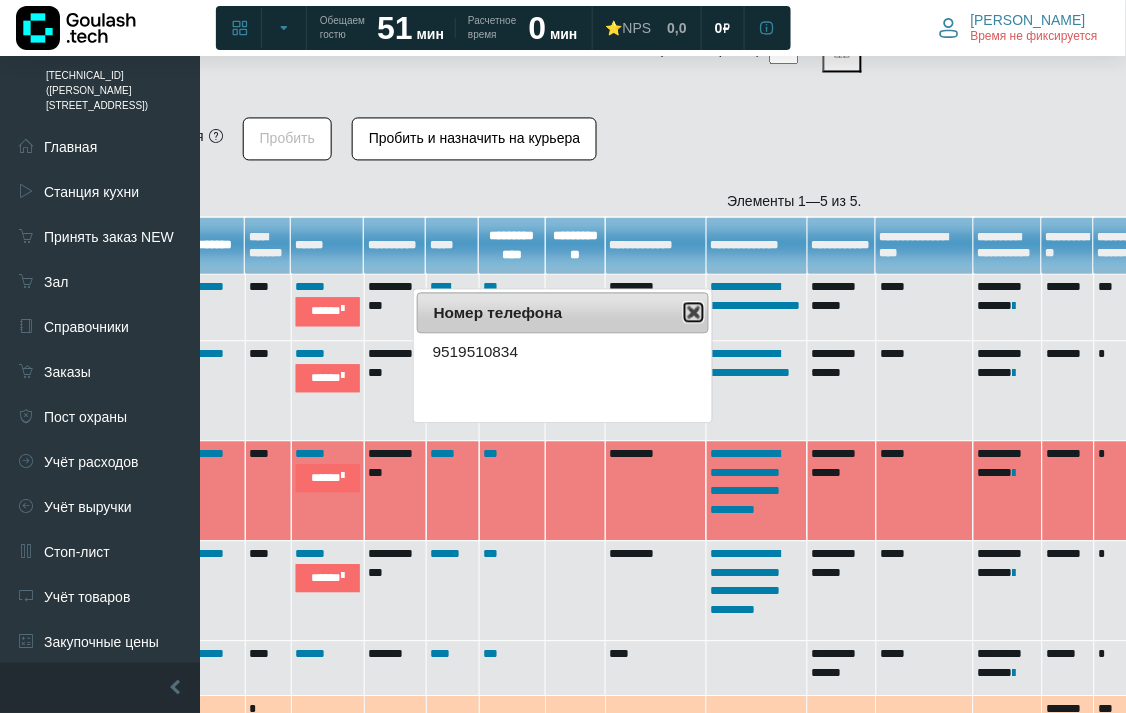 click at bounding box center [694, 313] 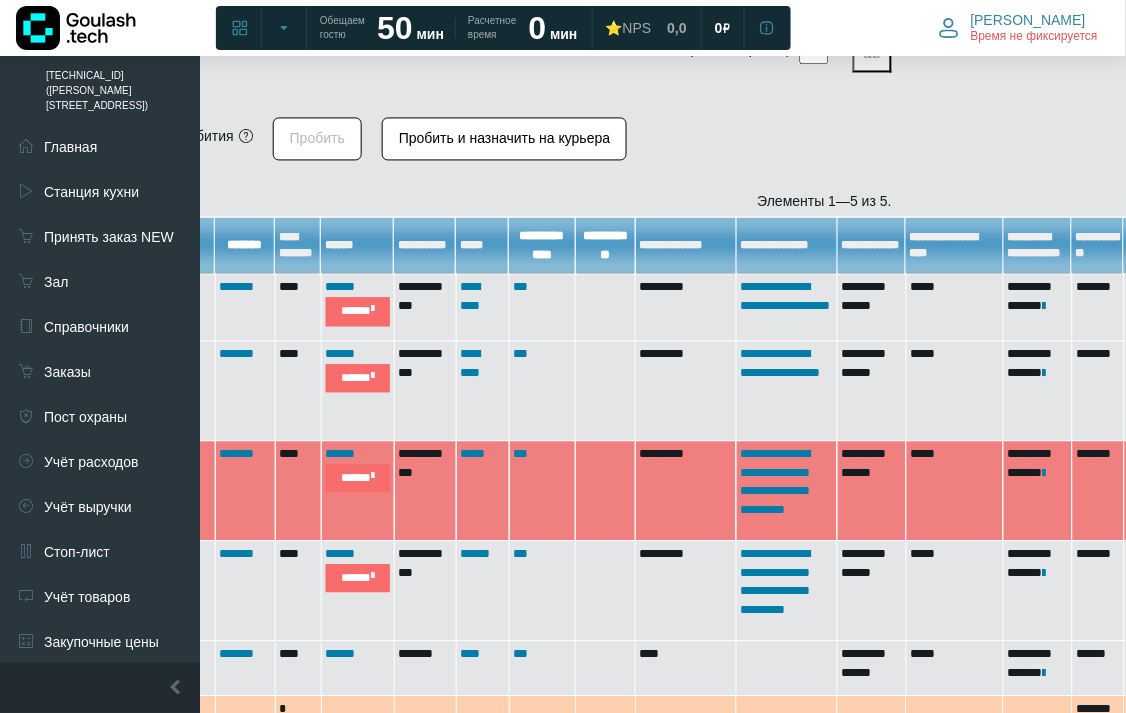 scroll, scrollTop: 841, scrollLeft: 154, axis: both 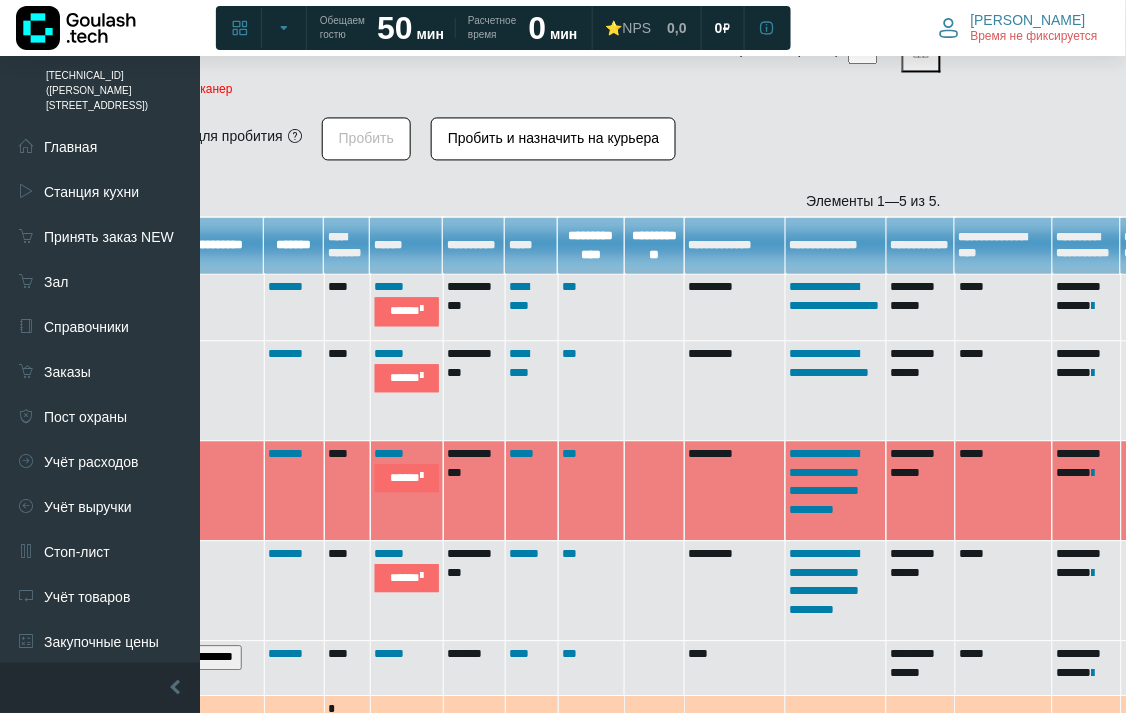 click on "*******" at bounding box center [294, 491] 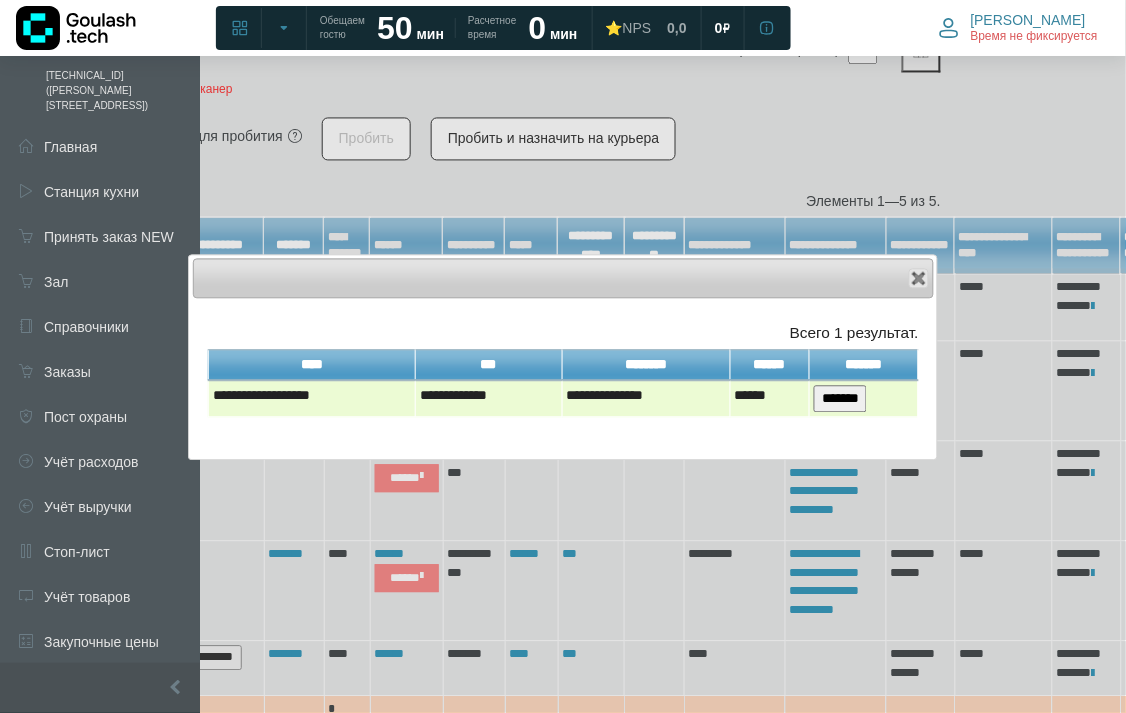 click on "*******" at bounding box center [840, 399] 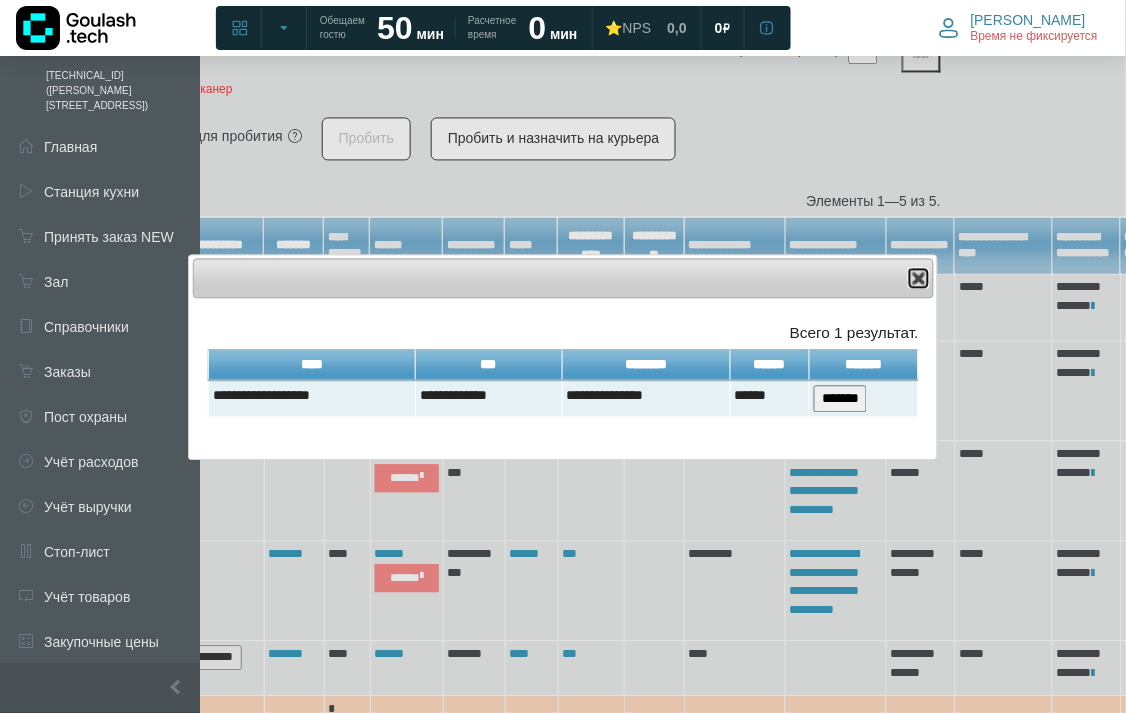 click at bounding box center [919, 279] 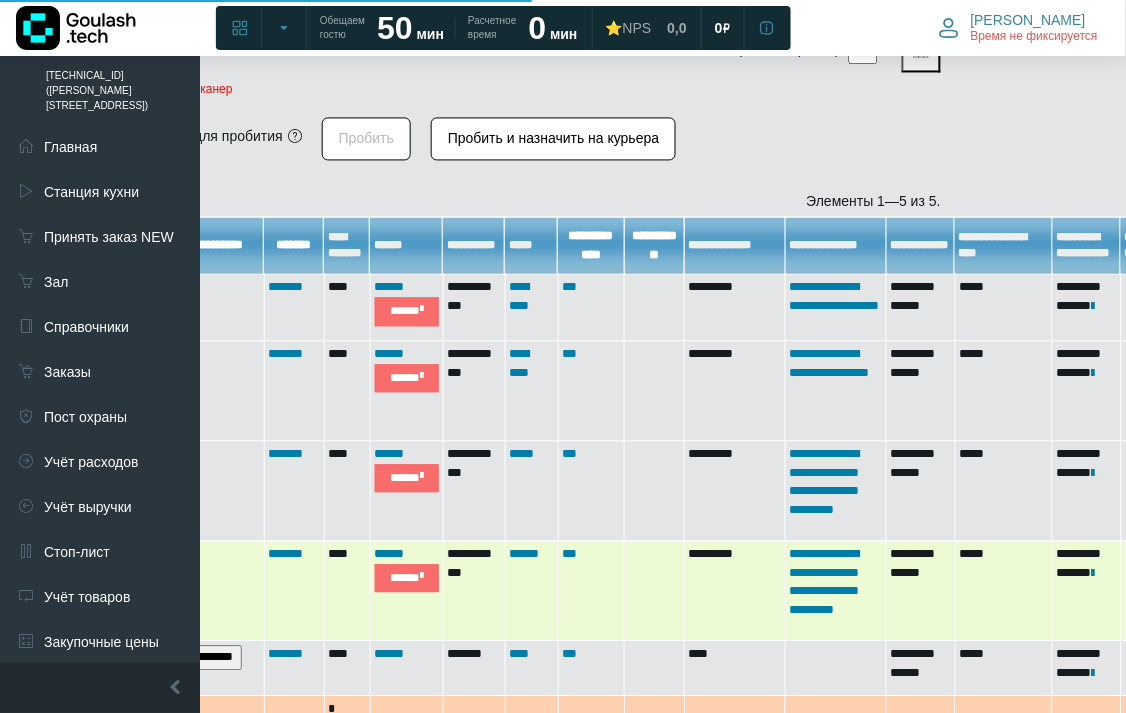 click on "*******" at bounding box center (294, 591) 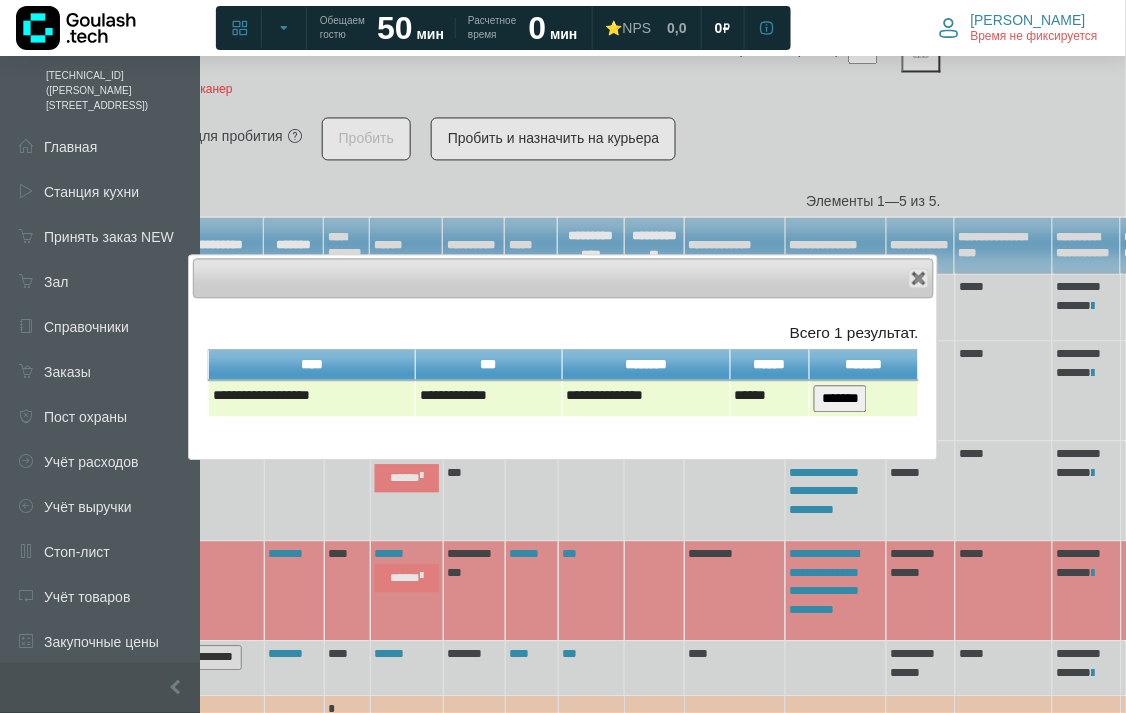click on "*******" at bounding box center (840, 399) 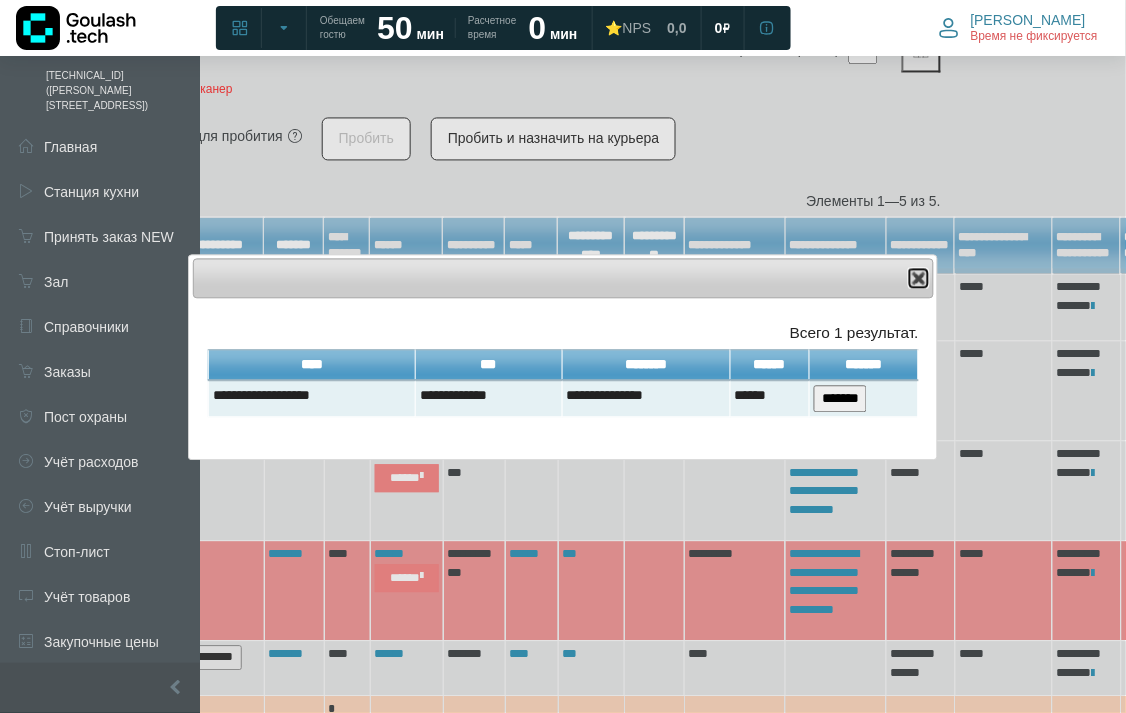 click at bounding box center (919, 279) 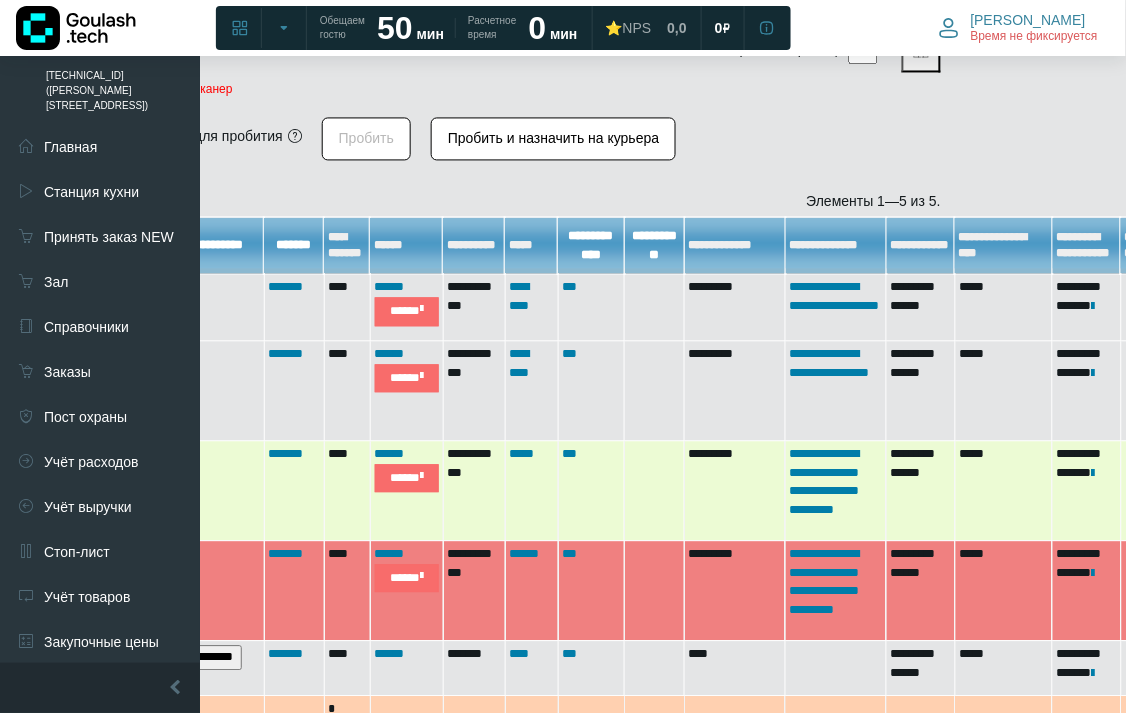 scroll, scrollTop: 730, scrollLeft: 154, axis: both 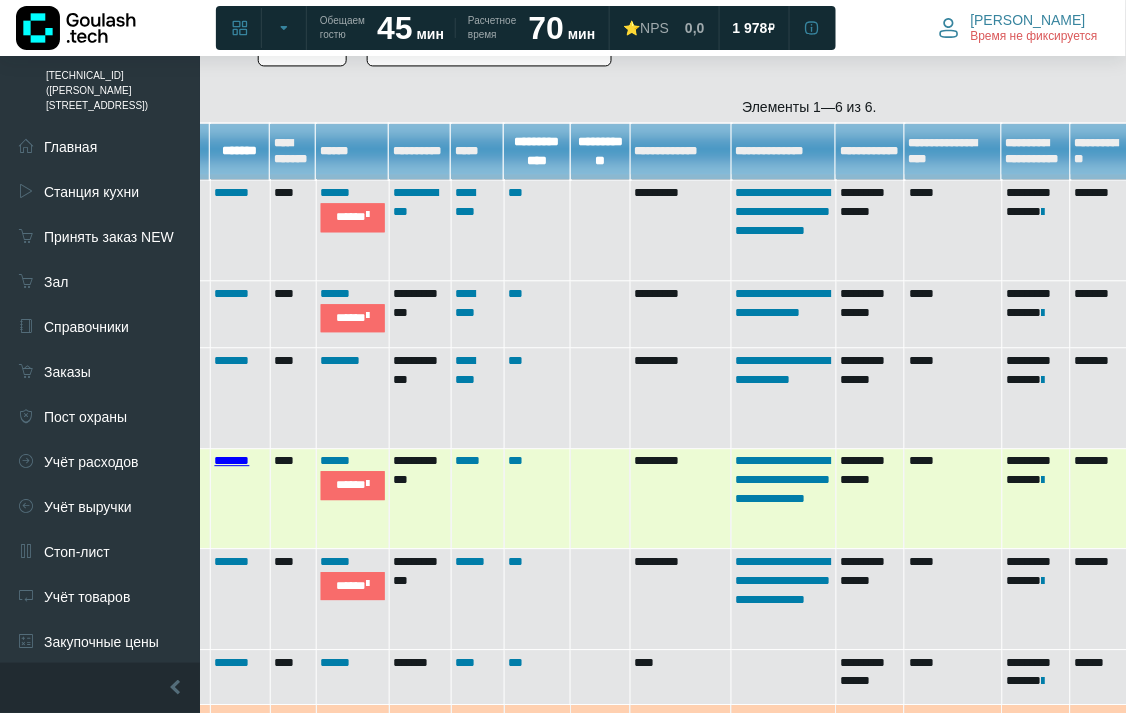 click on "*******" at bounding box center [232, 460] 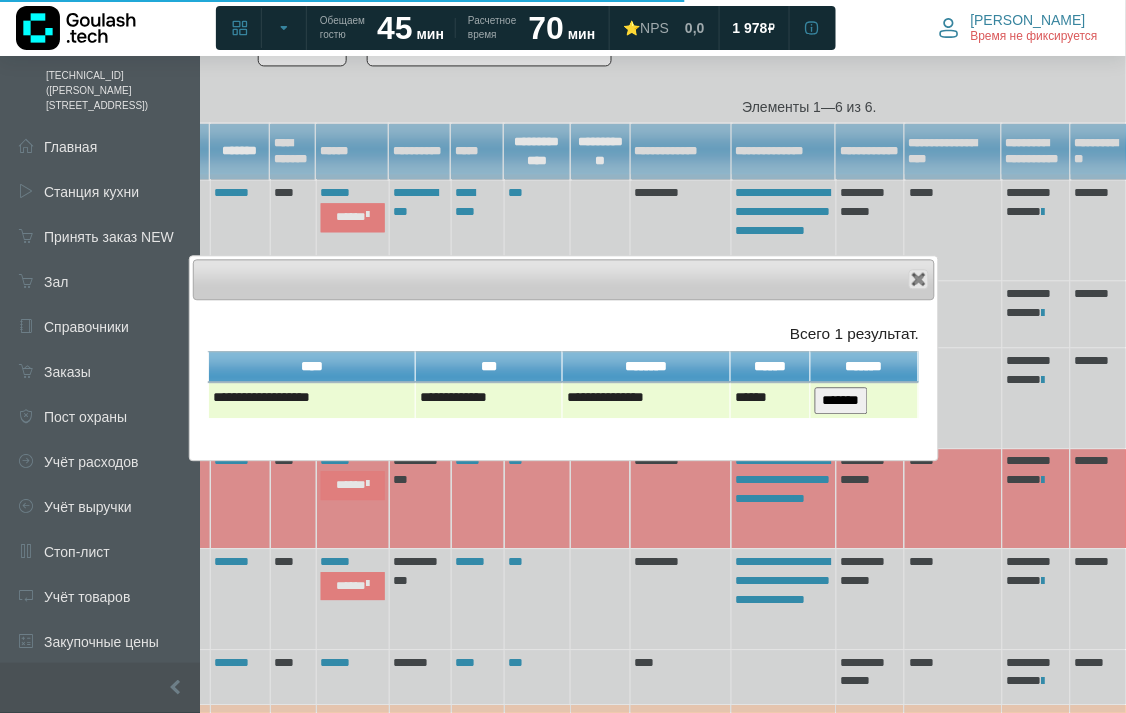 click on "*******" at bounding box center [841, 400] 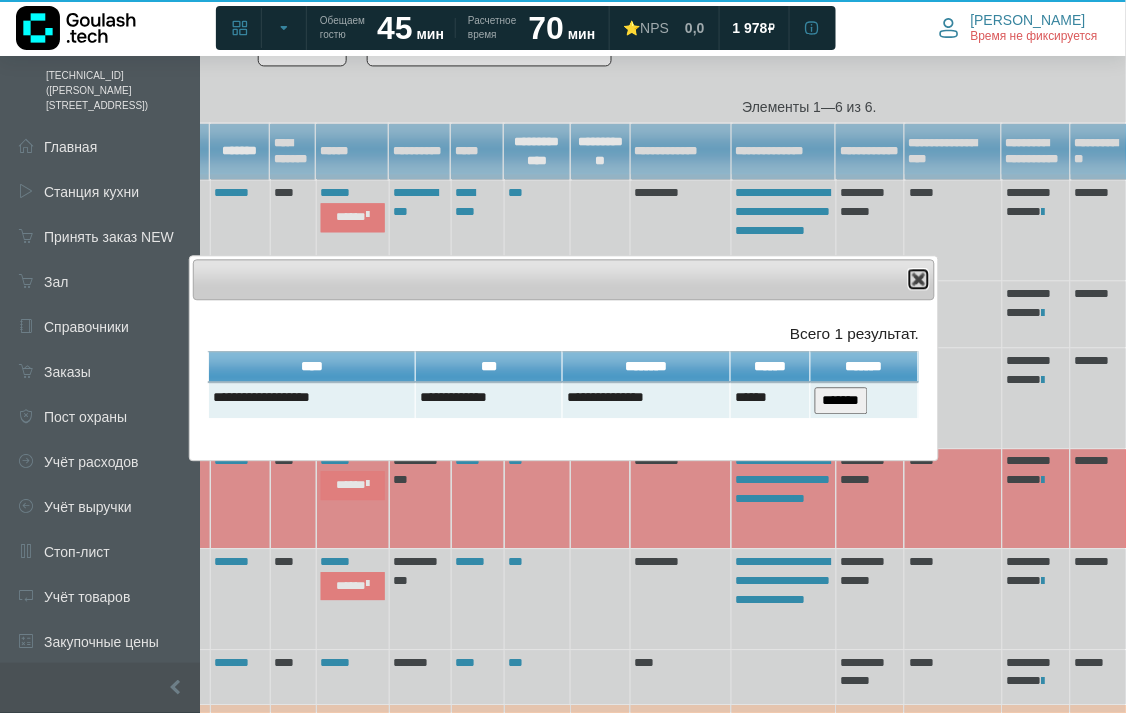 click at bounding box center [919, 279] 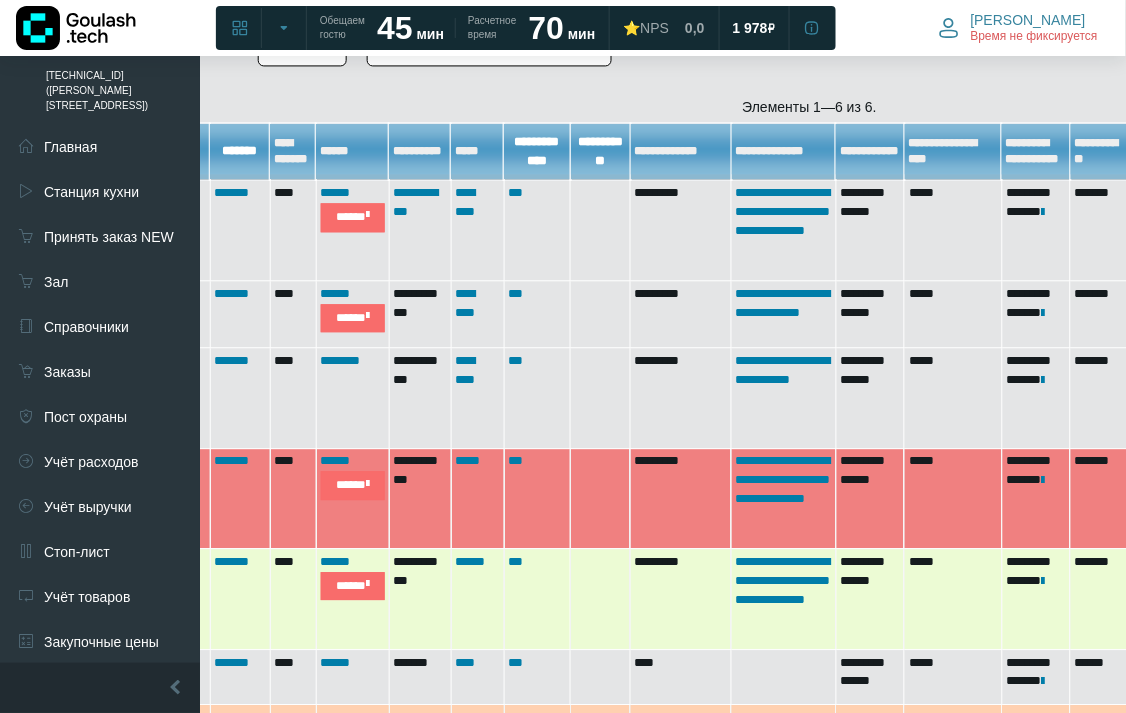 click on "*******" at bounding box center (240, 599) 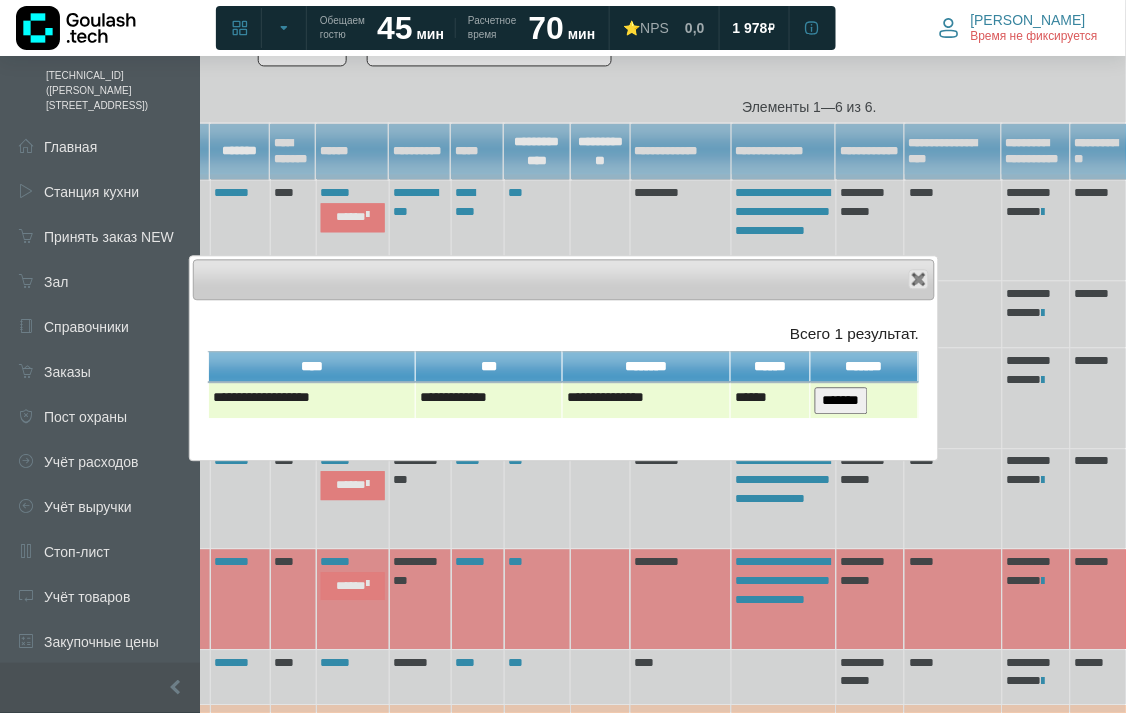 click on "*******" at bounding box center (864, 400) 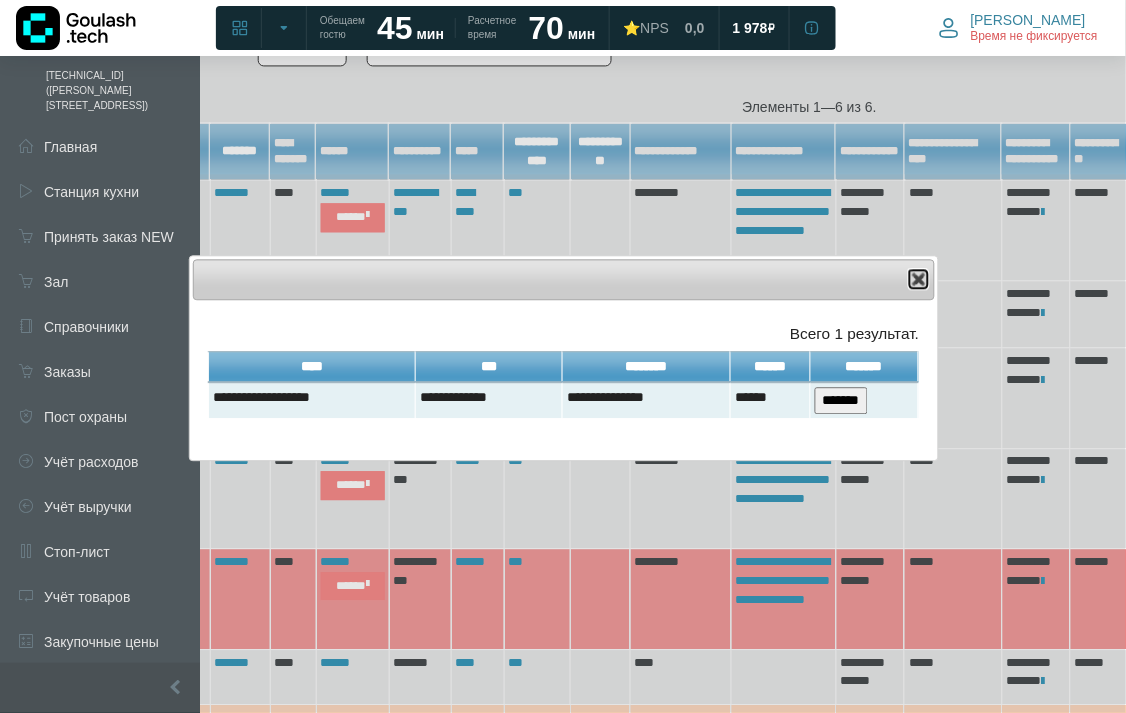 click at bounding box center (919, 279) 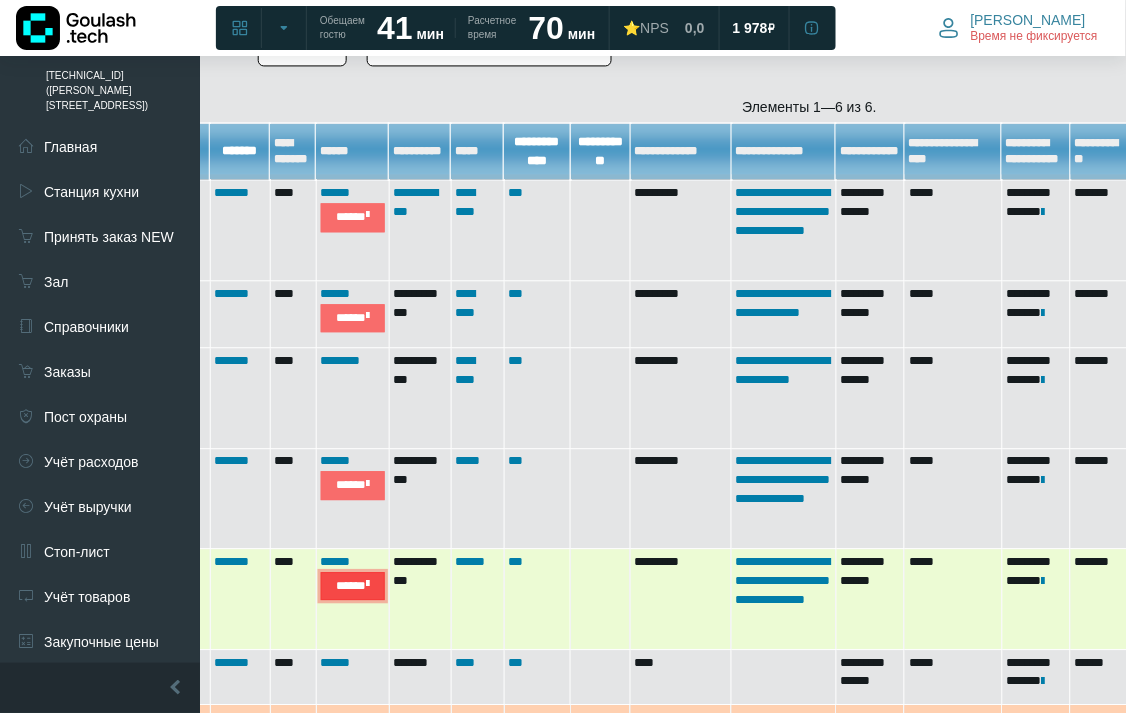 click at bounding box center [367, 584] 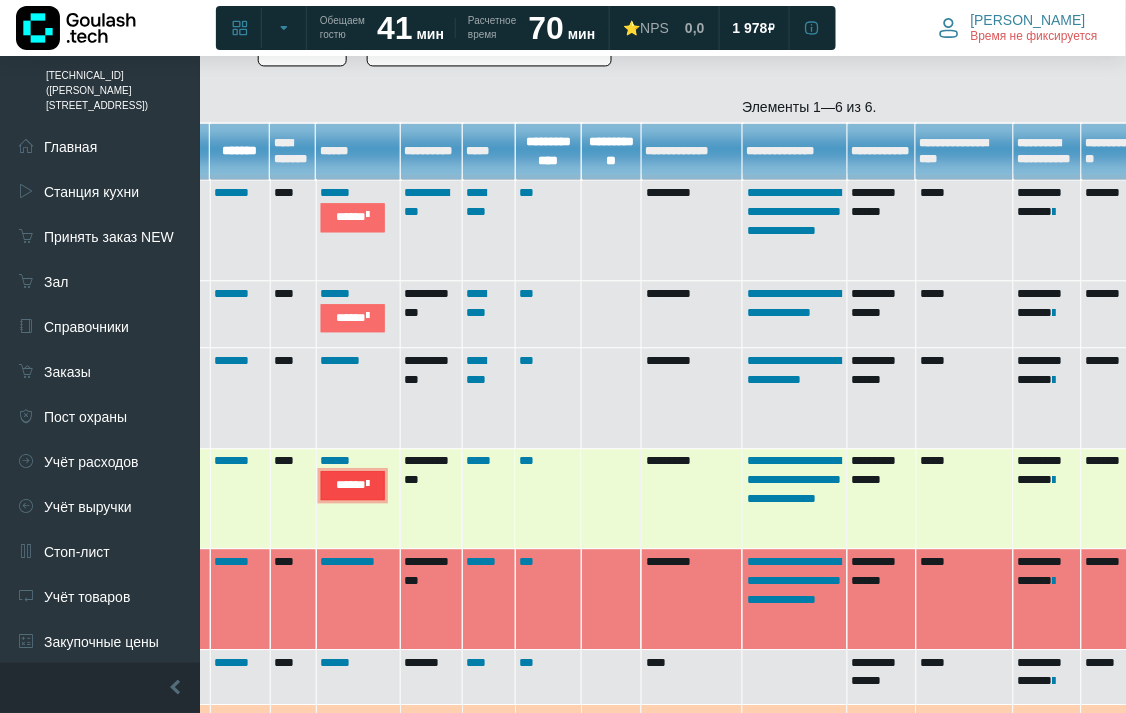 click at bounding box center [367, 484] 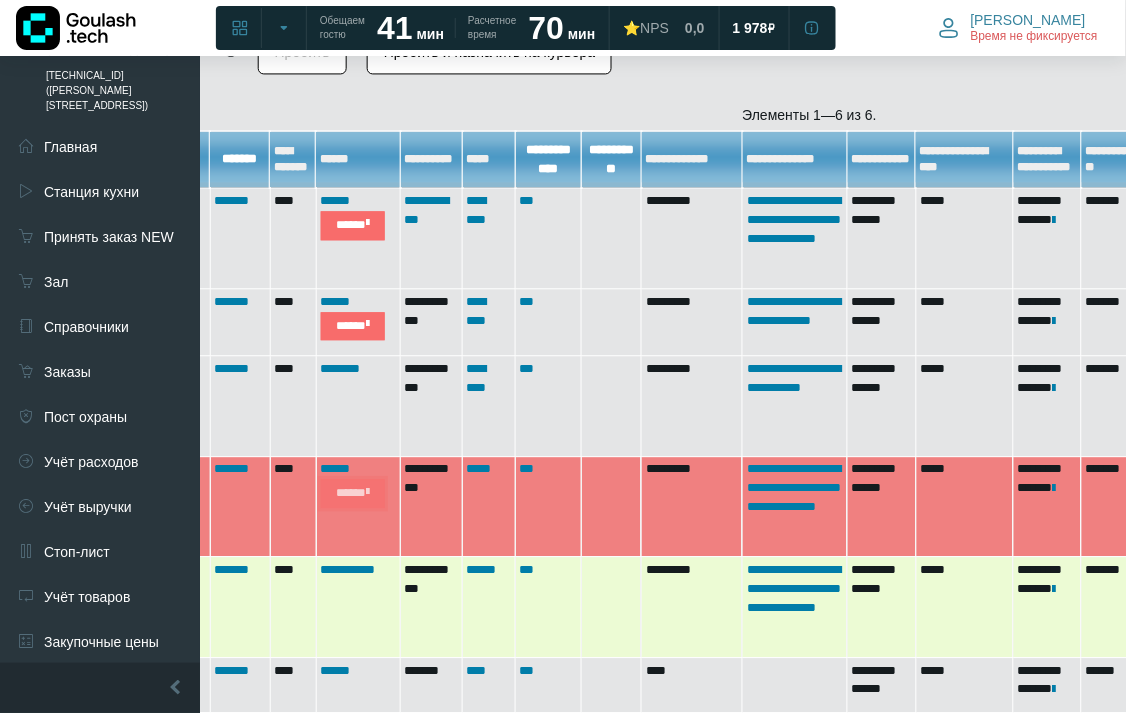 scroll, scrollTop: 911, scrollLeft: 218, axis: both 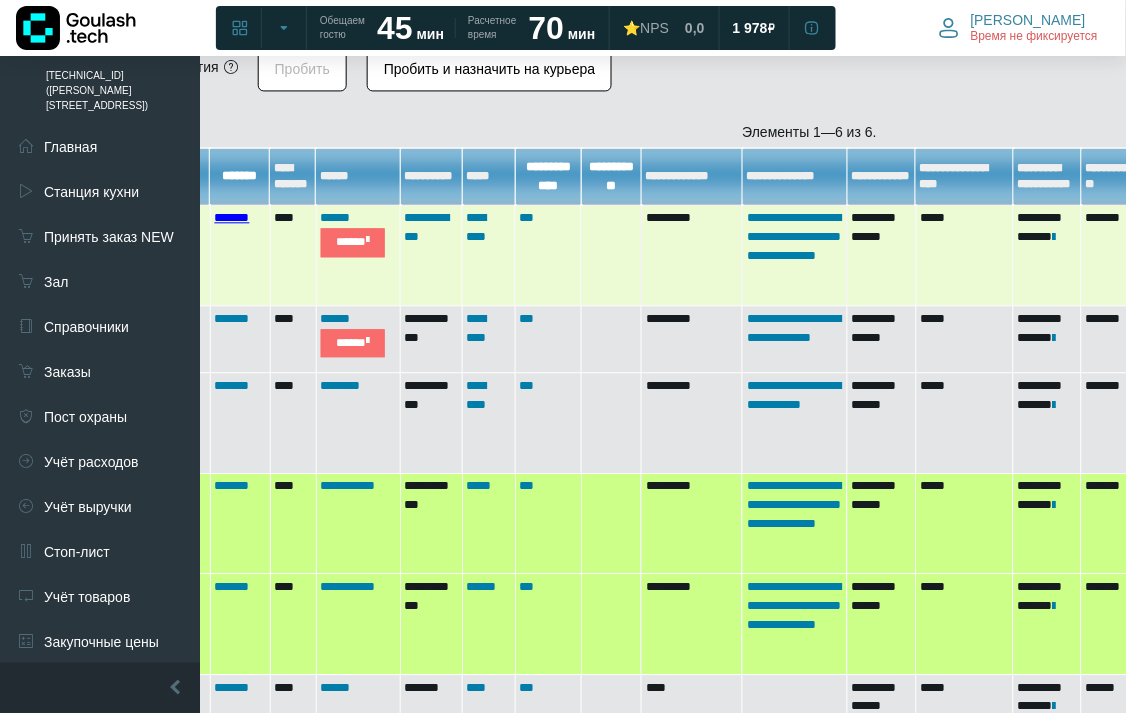 click on "*******" at bounding box center [232, 217] 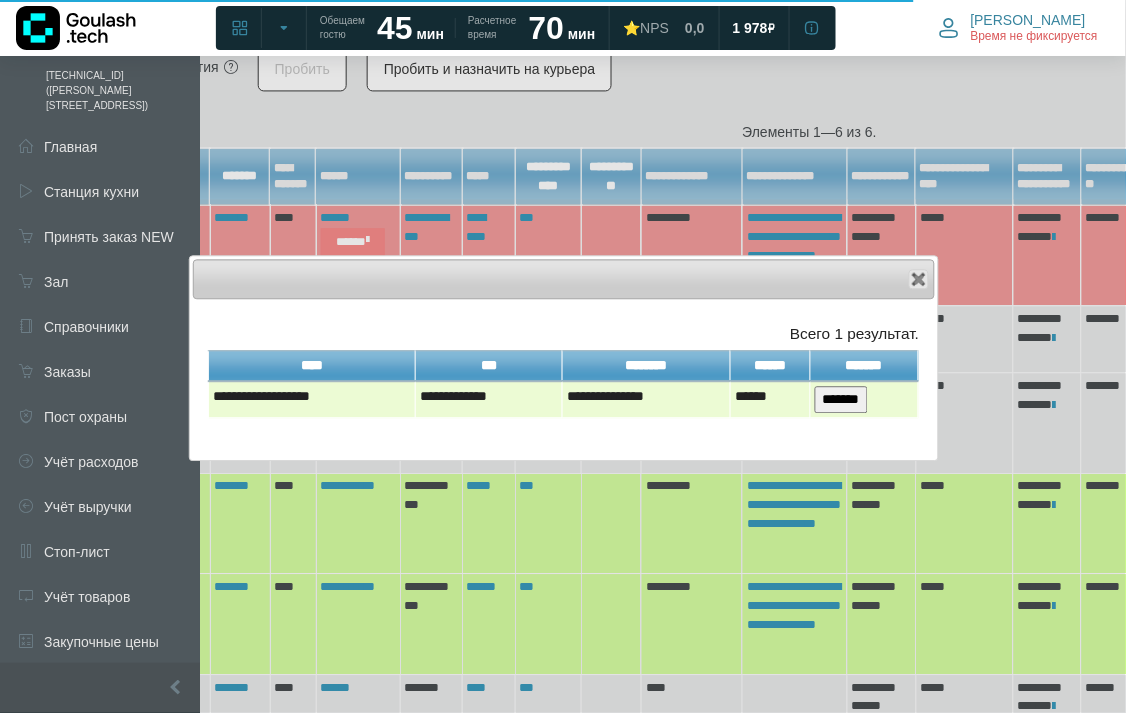 click on "*******" at bounding box center [841, 399] 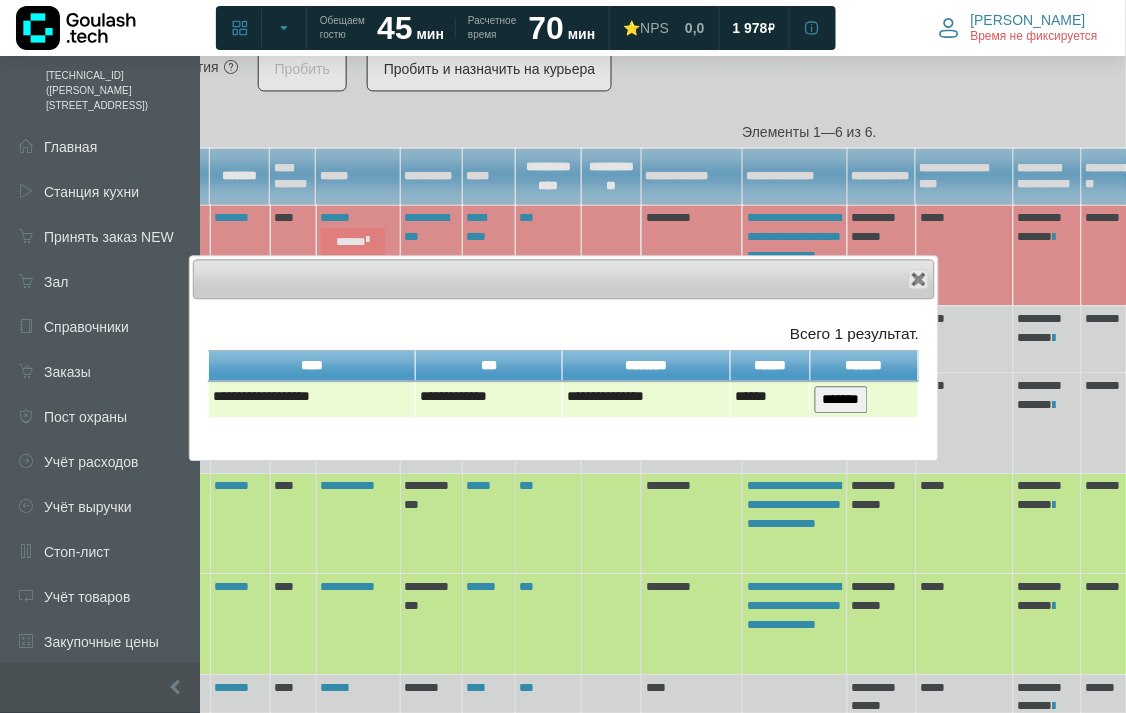 scroll, scrollTop: 1078, scrollLeft: 218, axis: both 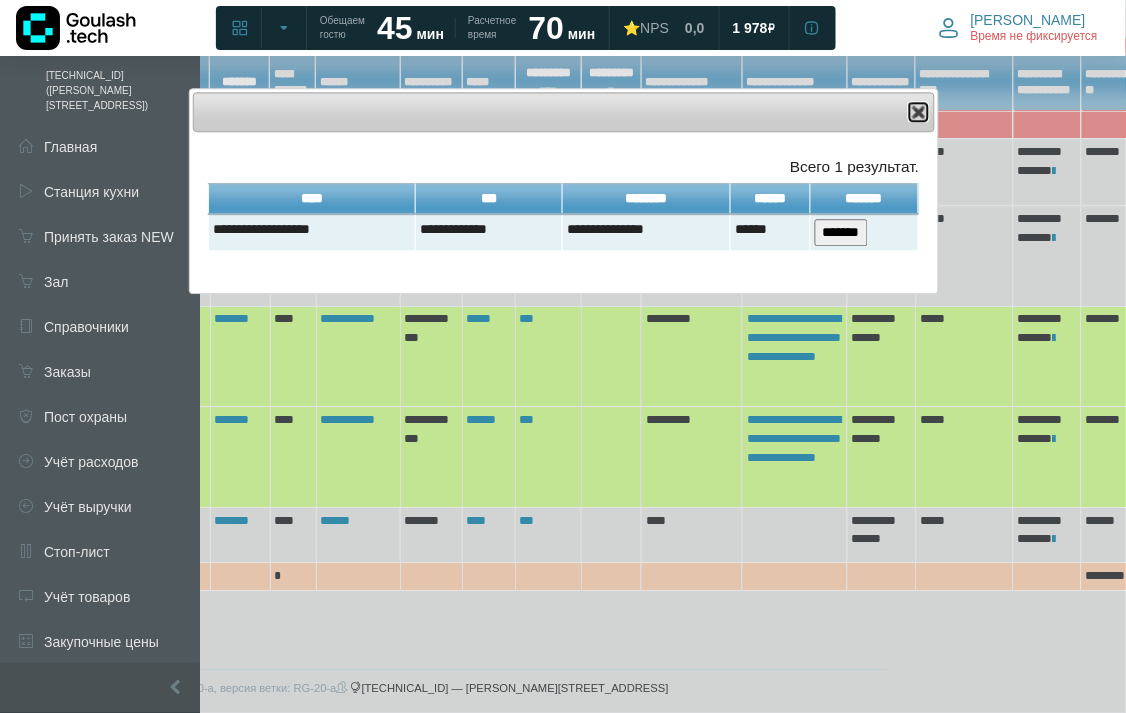 click at bounding box center [919, 112] 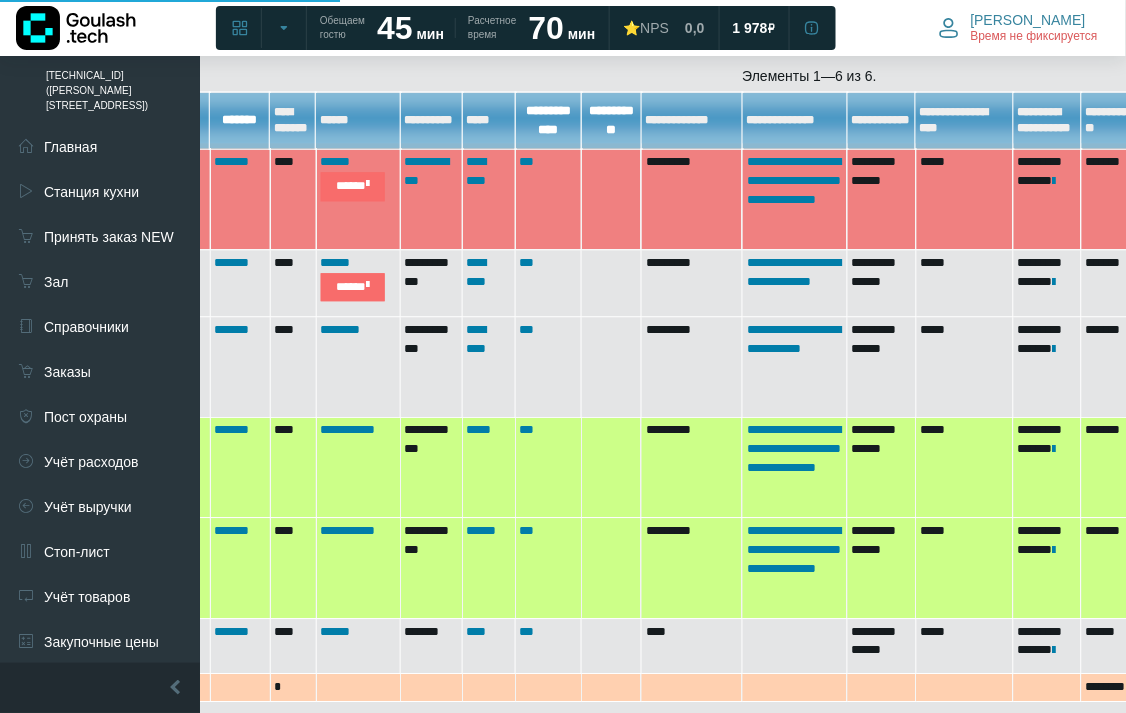 scroll, scrollTop: 634, scrollLeft: 218, axis: both 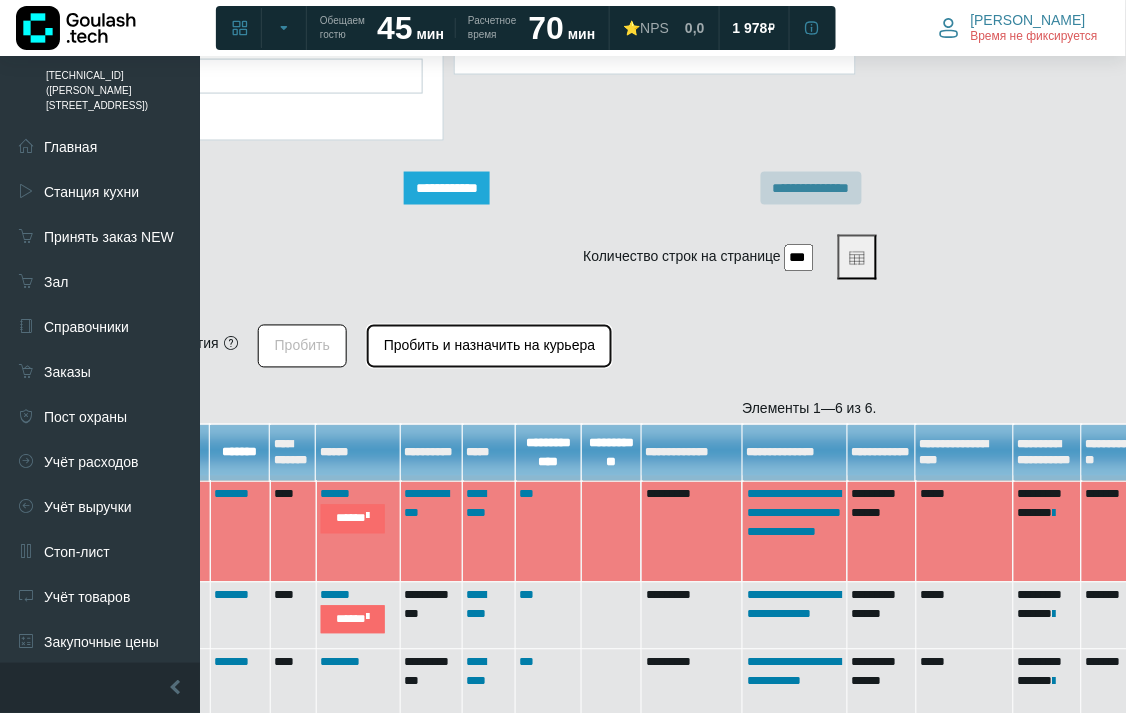 click on "Пробить и назначить на курьера" at bounding box center (489, 346) 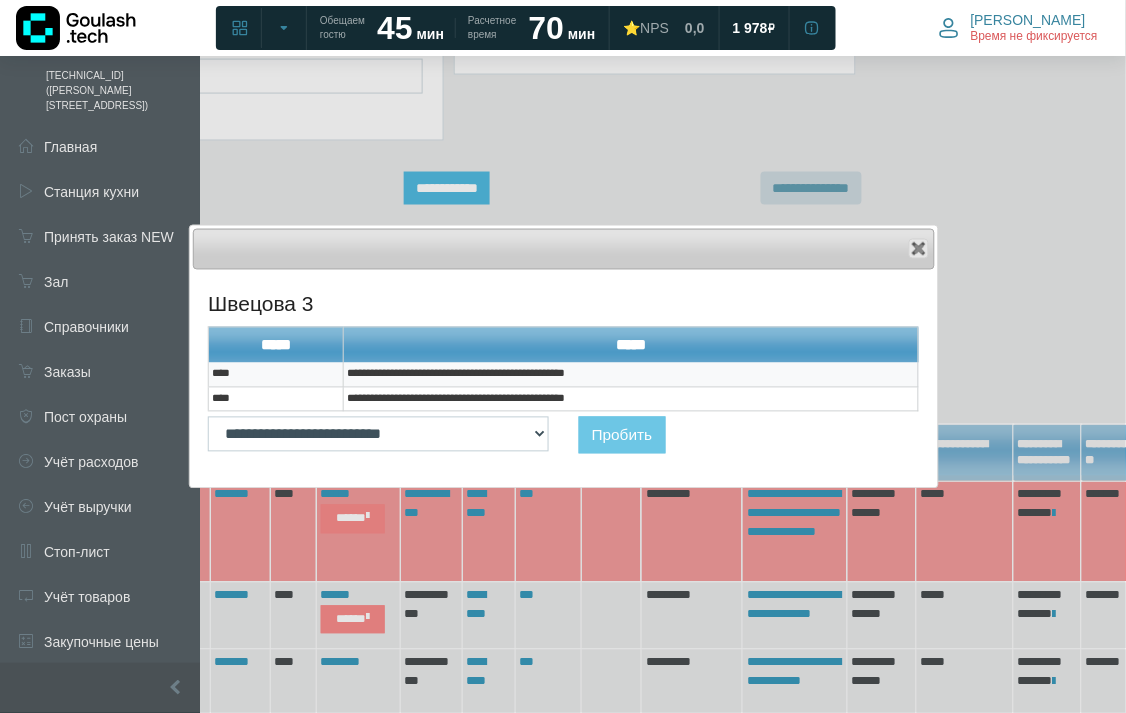 click on "**********" at bounding box center (631, 375) 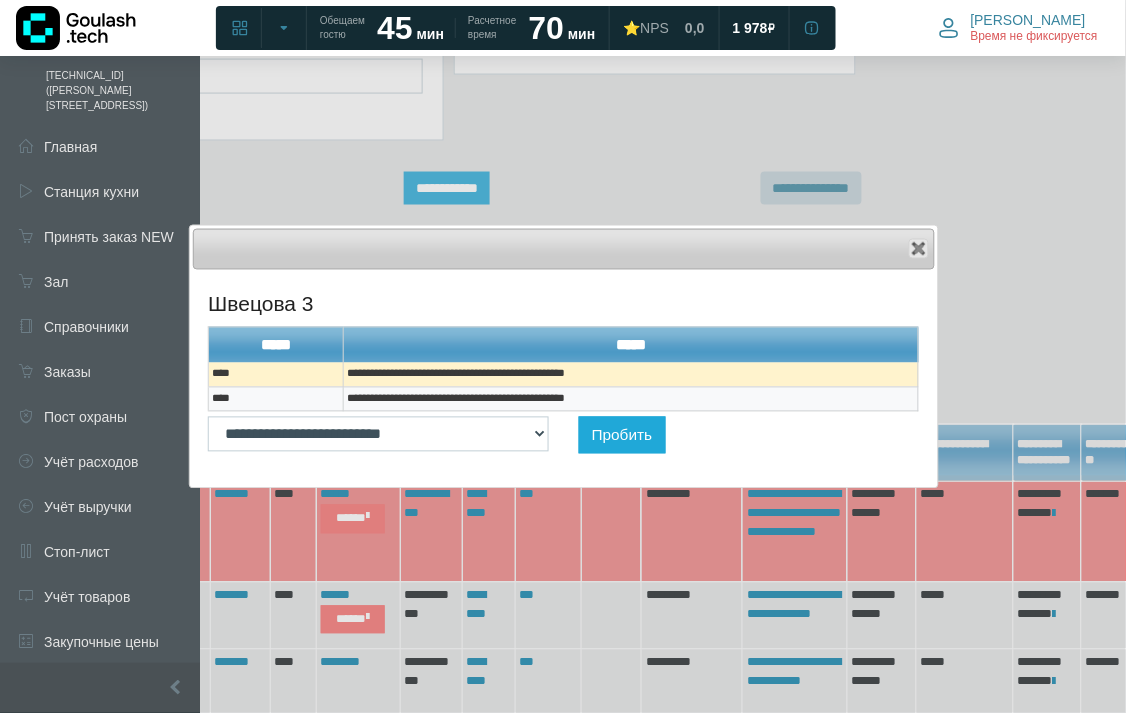 click on "**********" at bounding box center (631, 399) 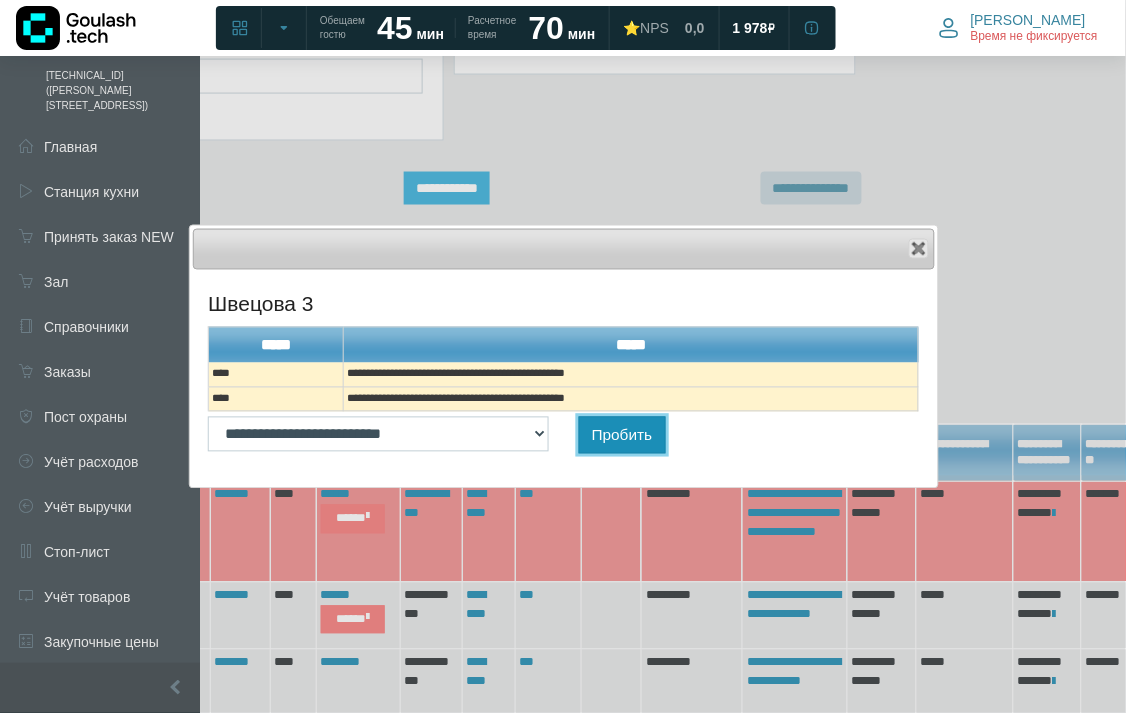 click on "Пробить" at bounding box center [622, 435] 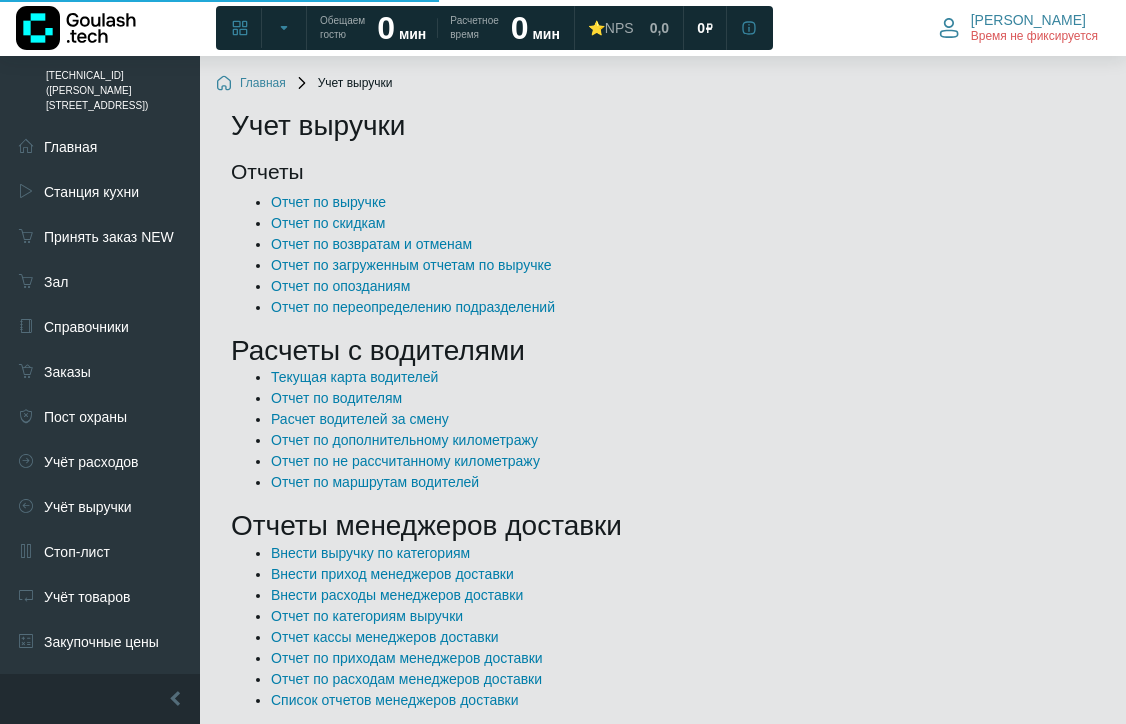scroll, scrollTop: 0, scrollLeft: 0, axis: both 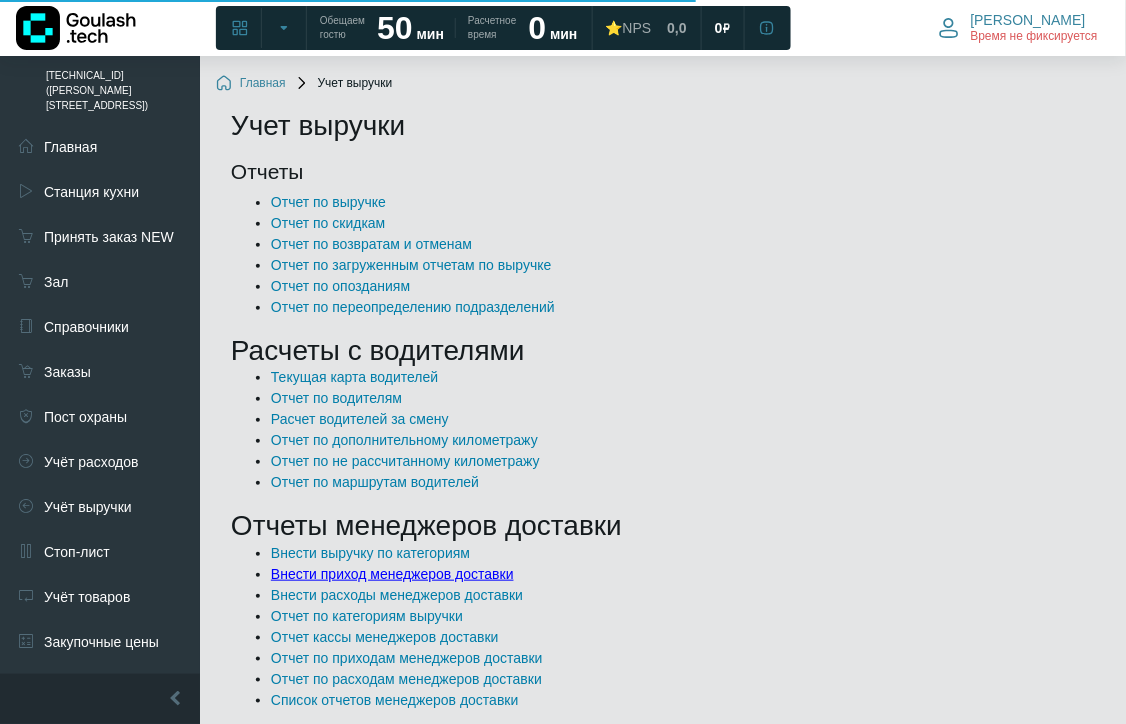 click on "Внести приход менеджеров доставки" at bounding box center (392, 574) 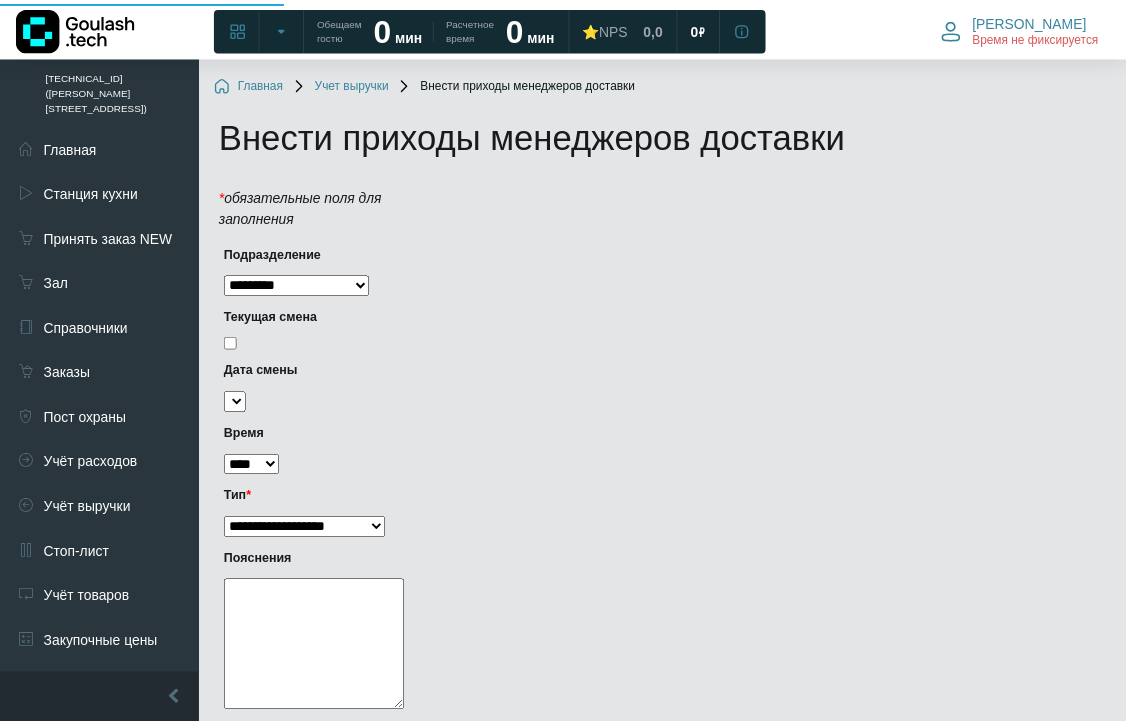 scroll, scrollTop: 0, scrollLeft: 0, axis: both 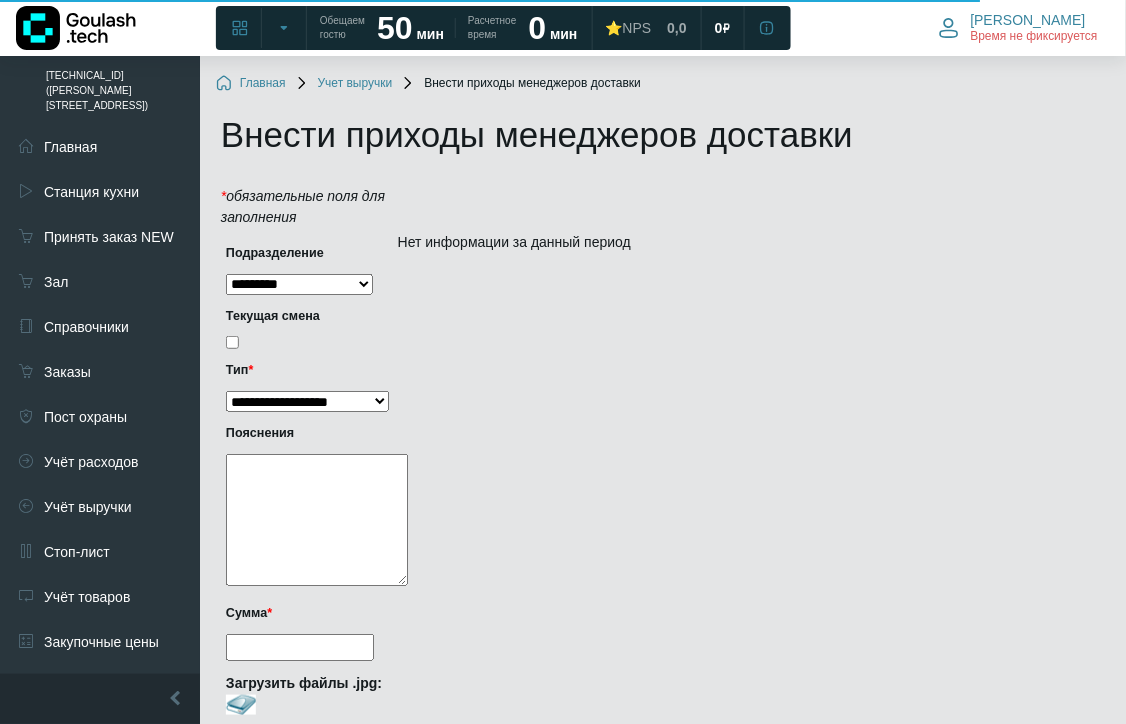 click on "Сумма  *" at bounding box center (300, 647) 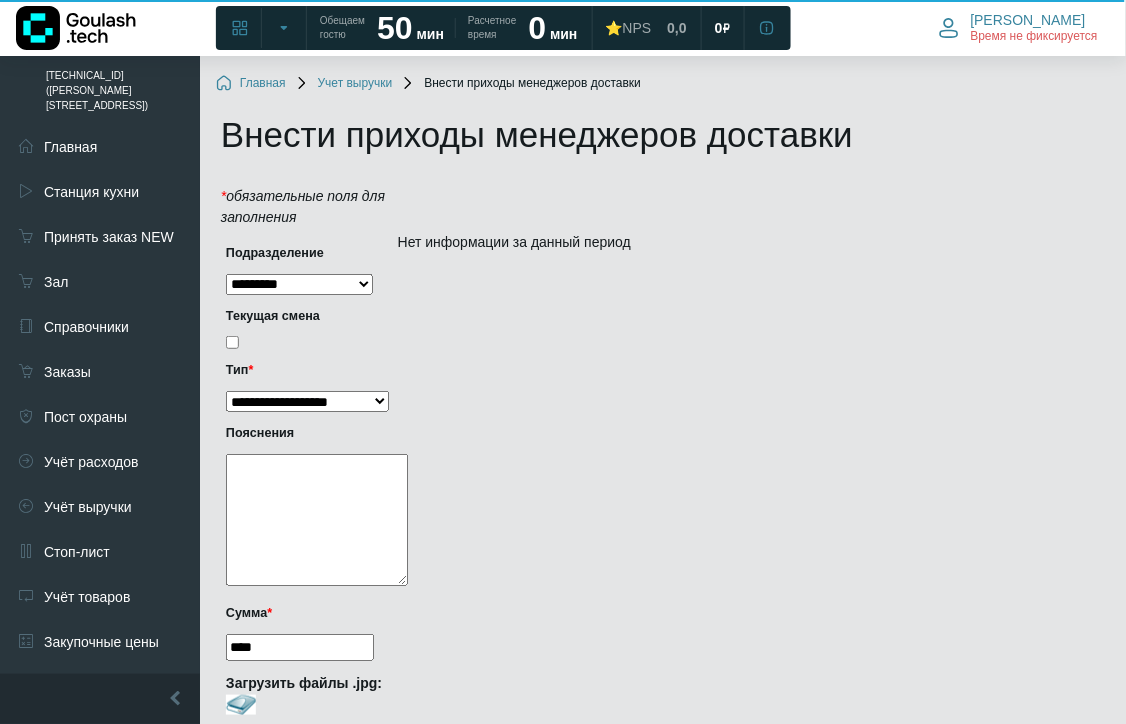 scroll, scrollTop: 190, scrollLeft: 0, axis: vertical 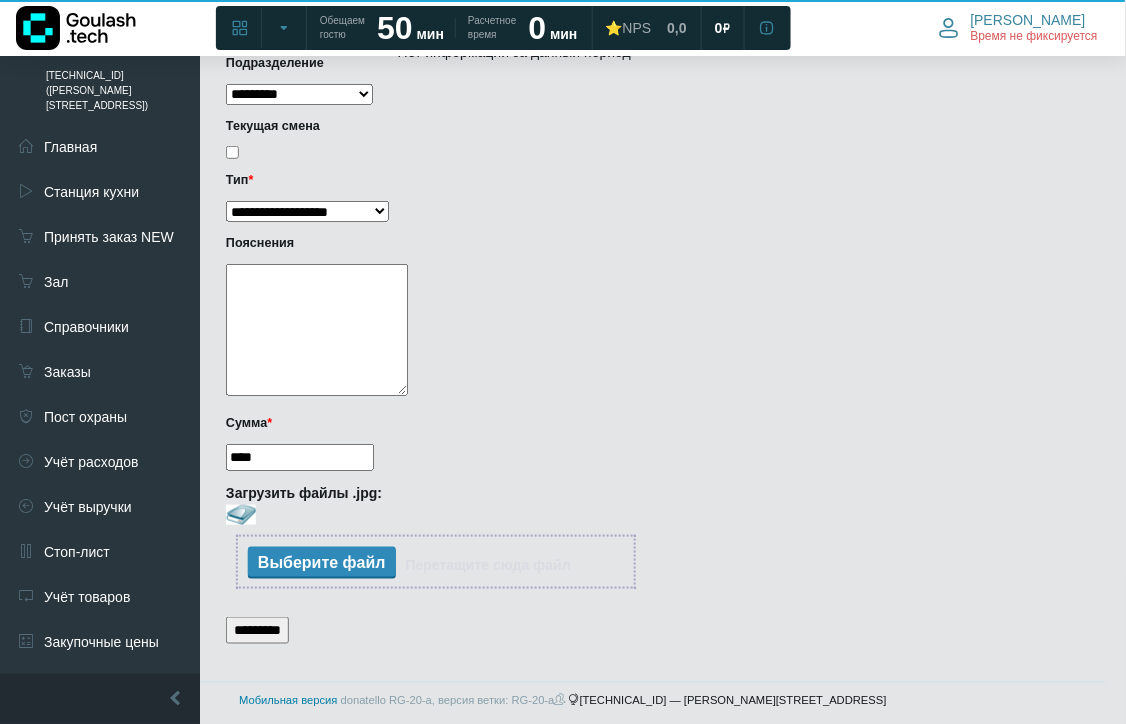 type on "****" 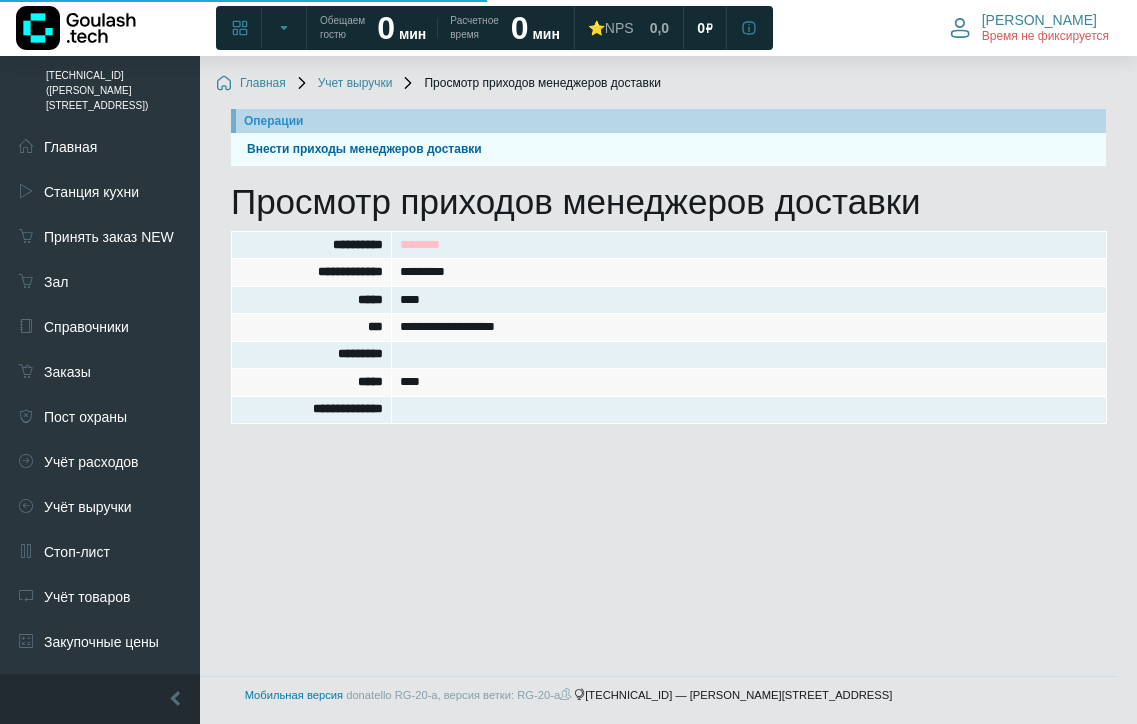 scroll, scrollTop: 0, scrollLeft: 0, axis: both 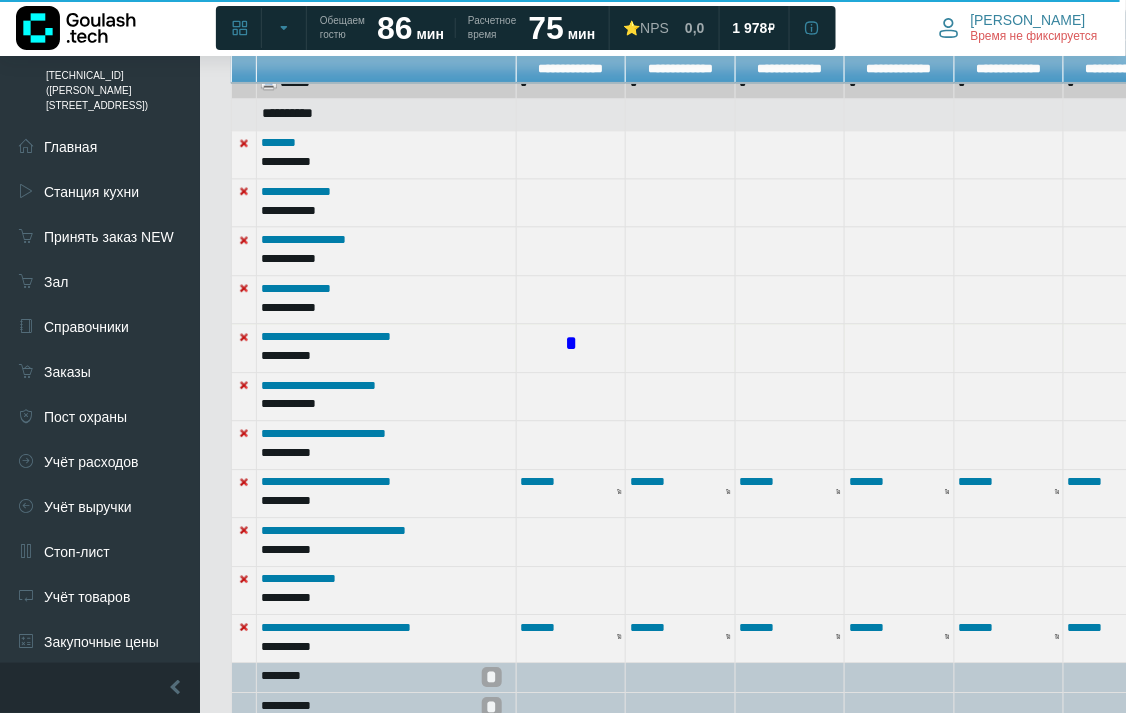 click on "*" at bounding box center (571, 344) 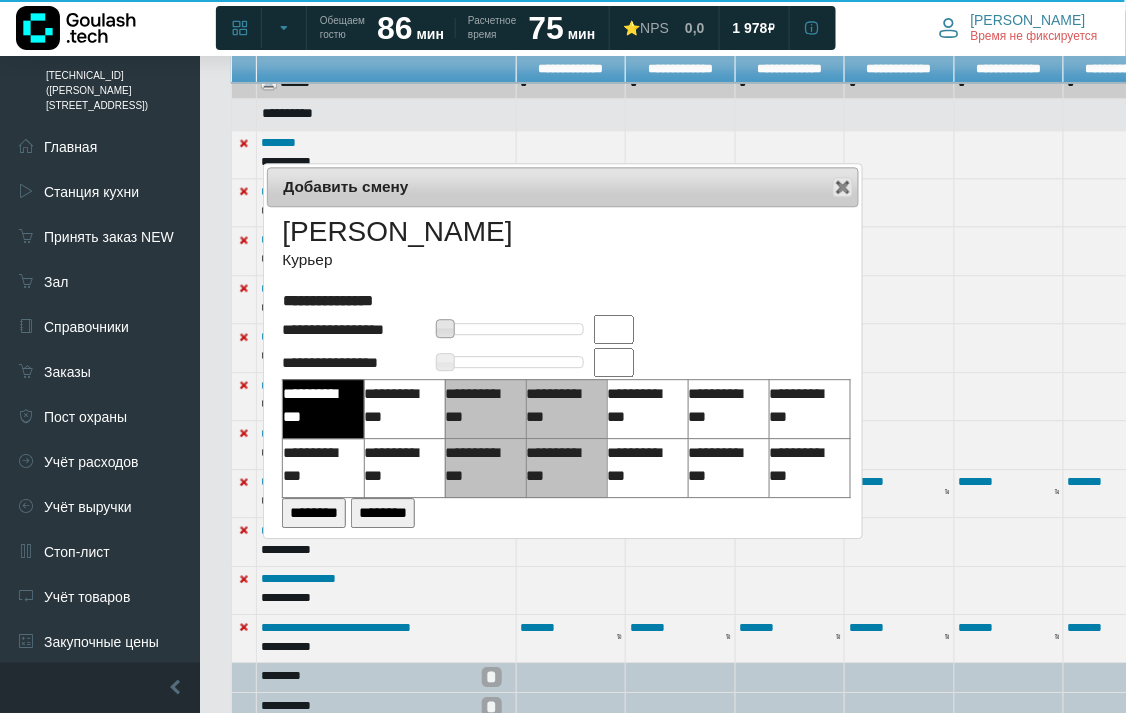 click at bounding box center (614, 329) 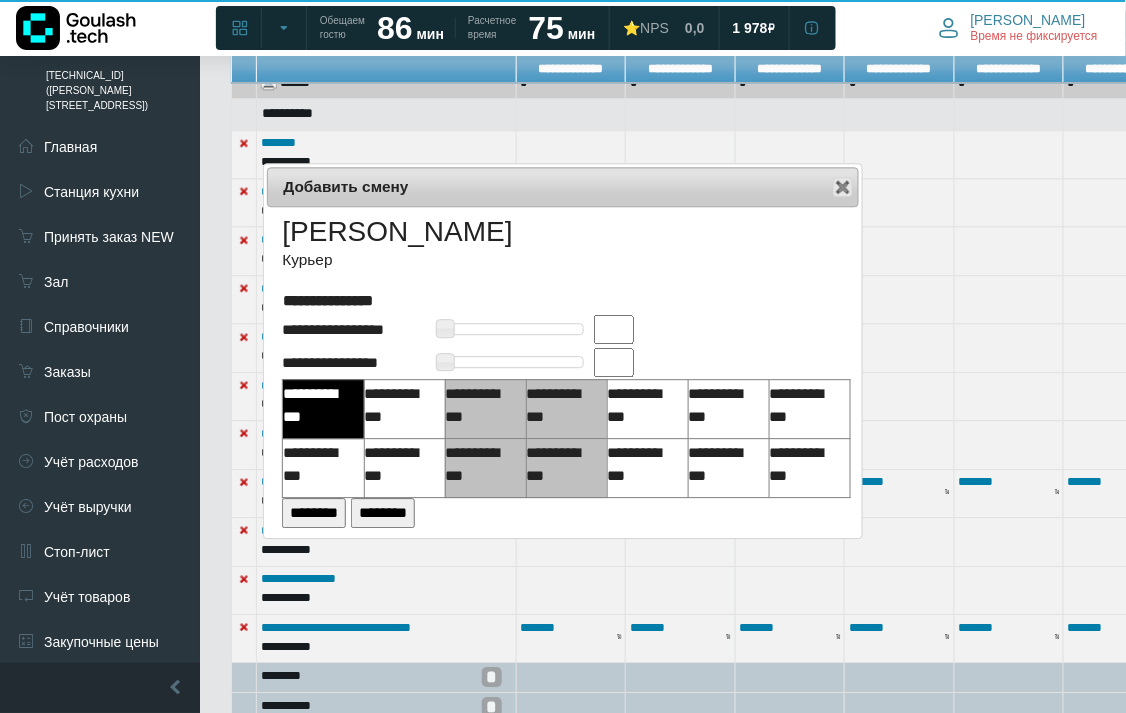 type on "**" 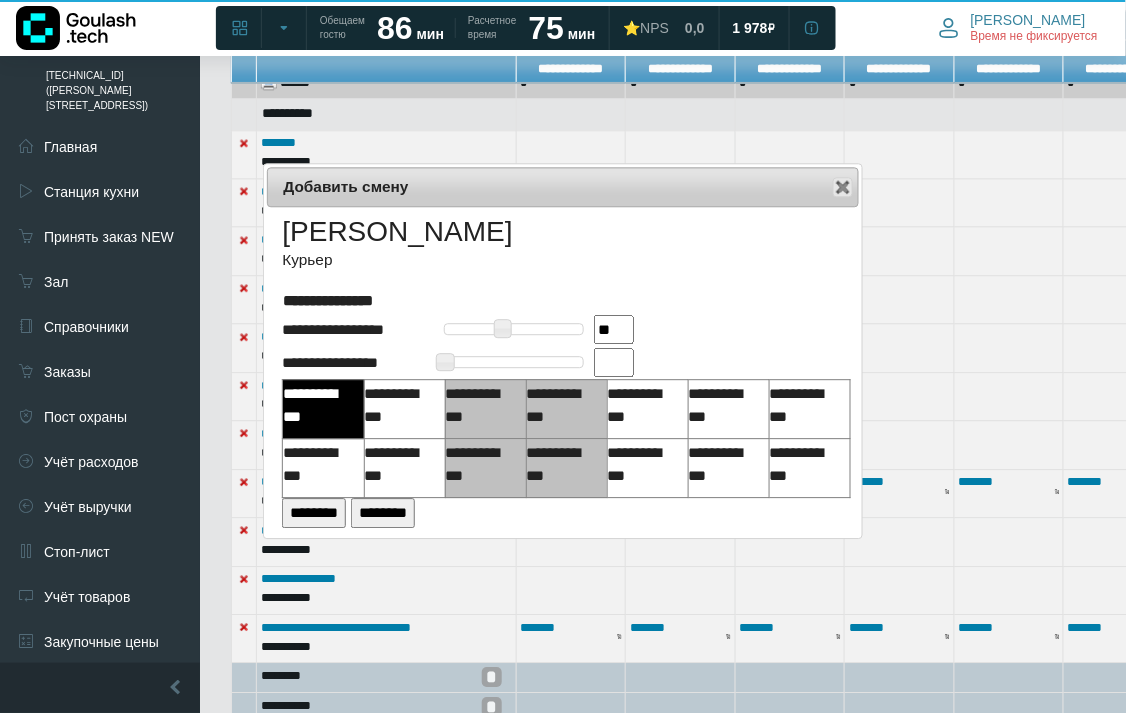 click at bounding box center [614, 362] 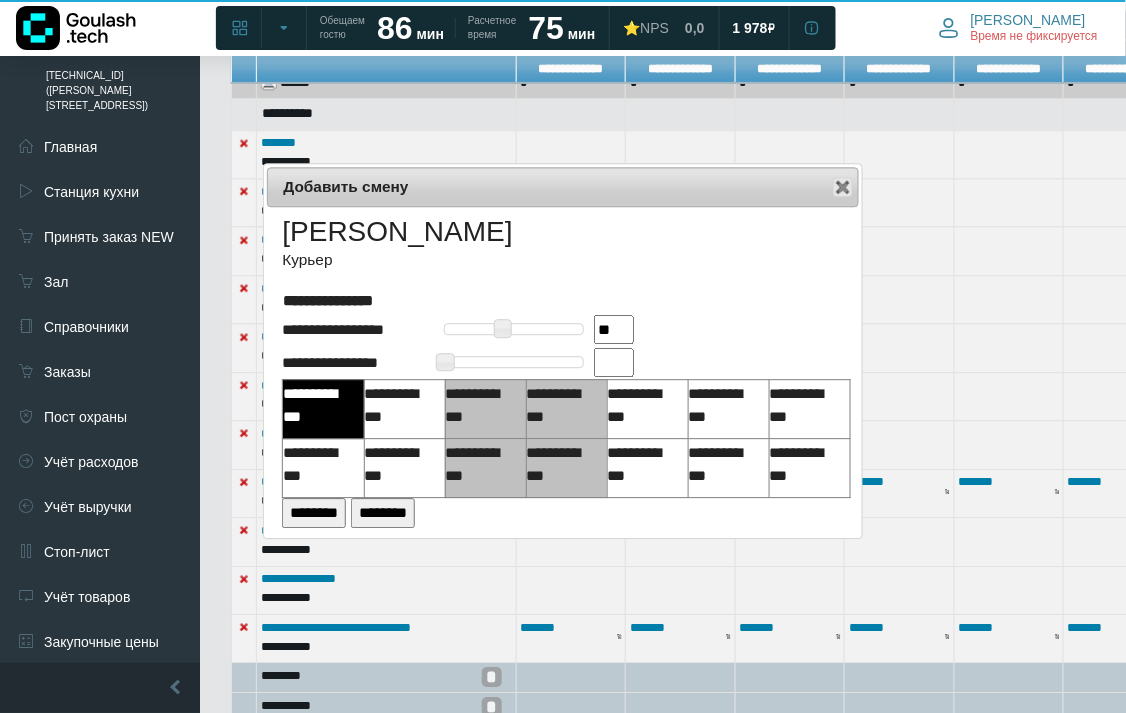 type on "**" 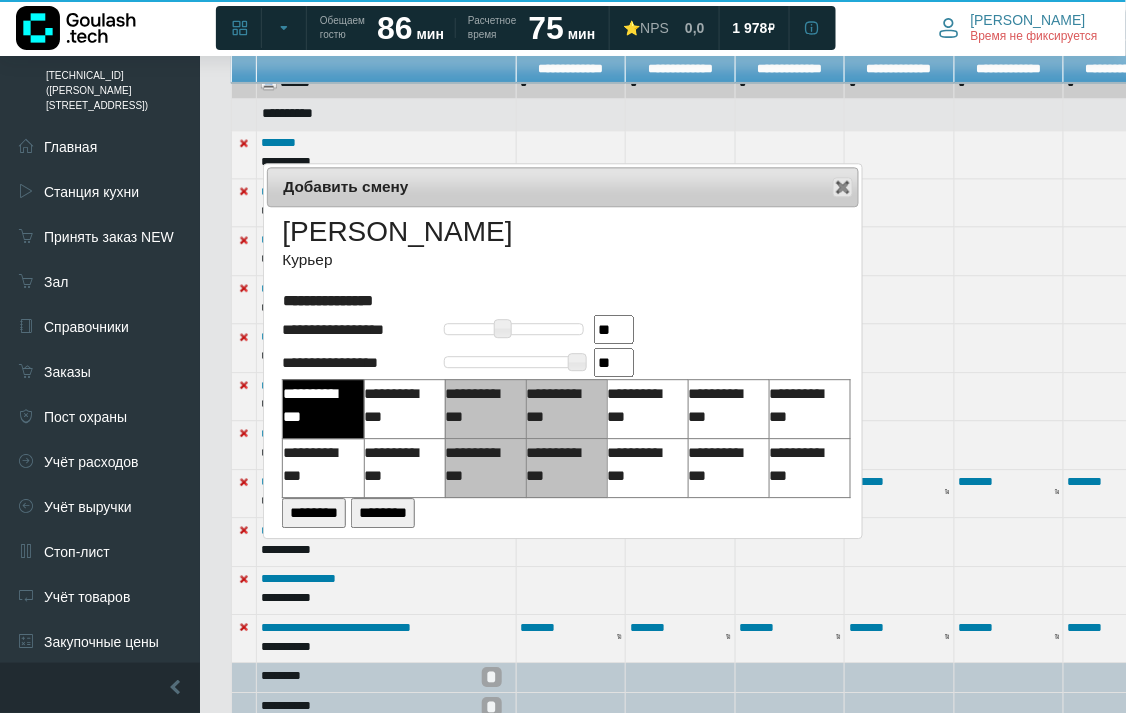 click on "**********" at bounding box center [400, 405] 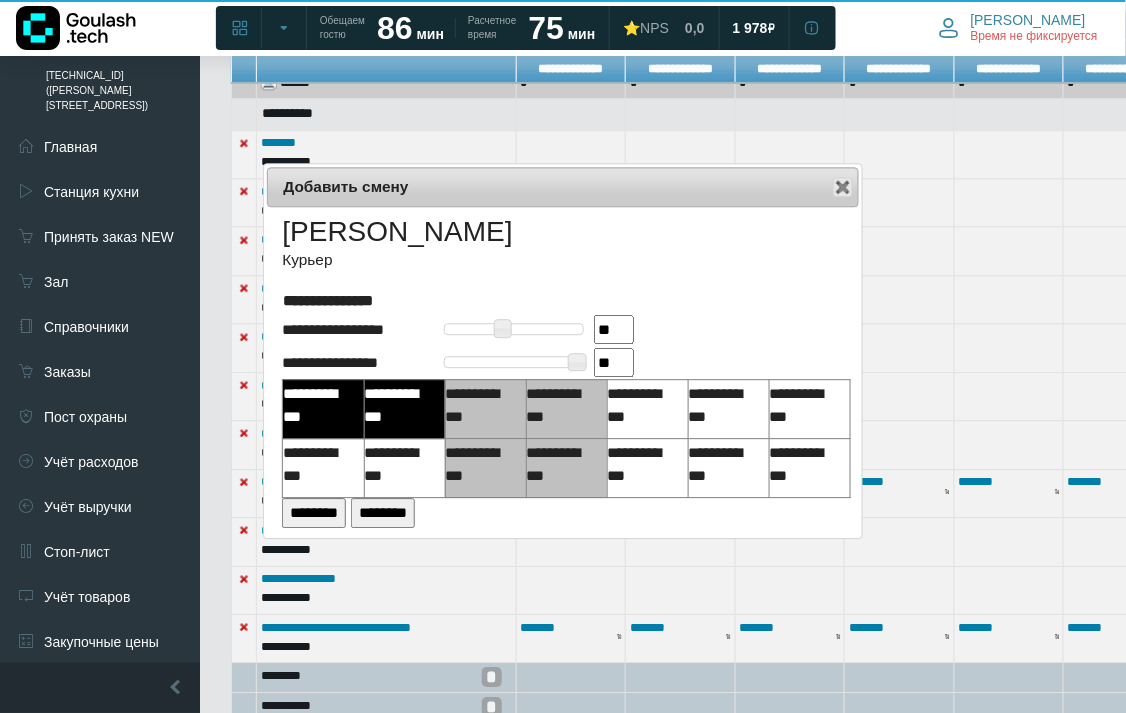 drag, startPoint x: 408, startPoint y: 457, endPoint x: 333, endPoint y: 463, distance: 75.23962 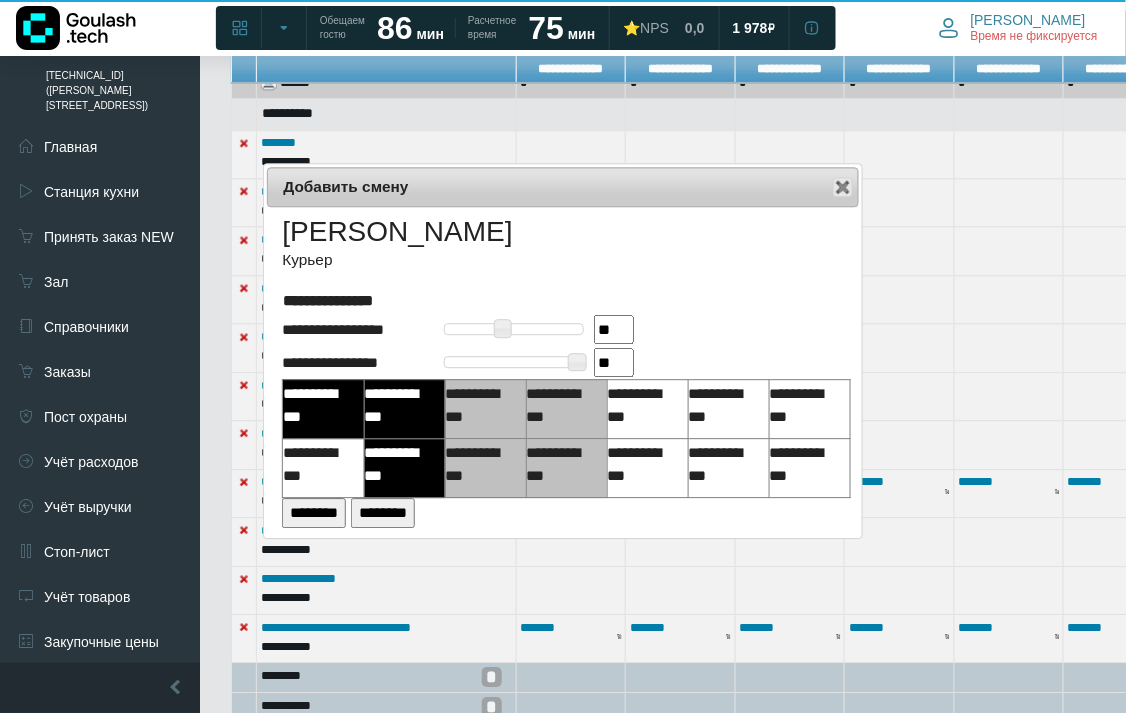 click on "**********" at bounding box center [318, 464] 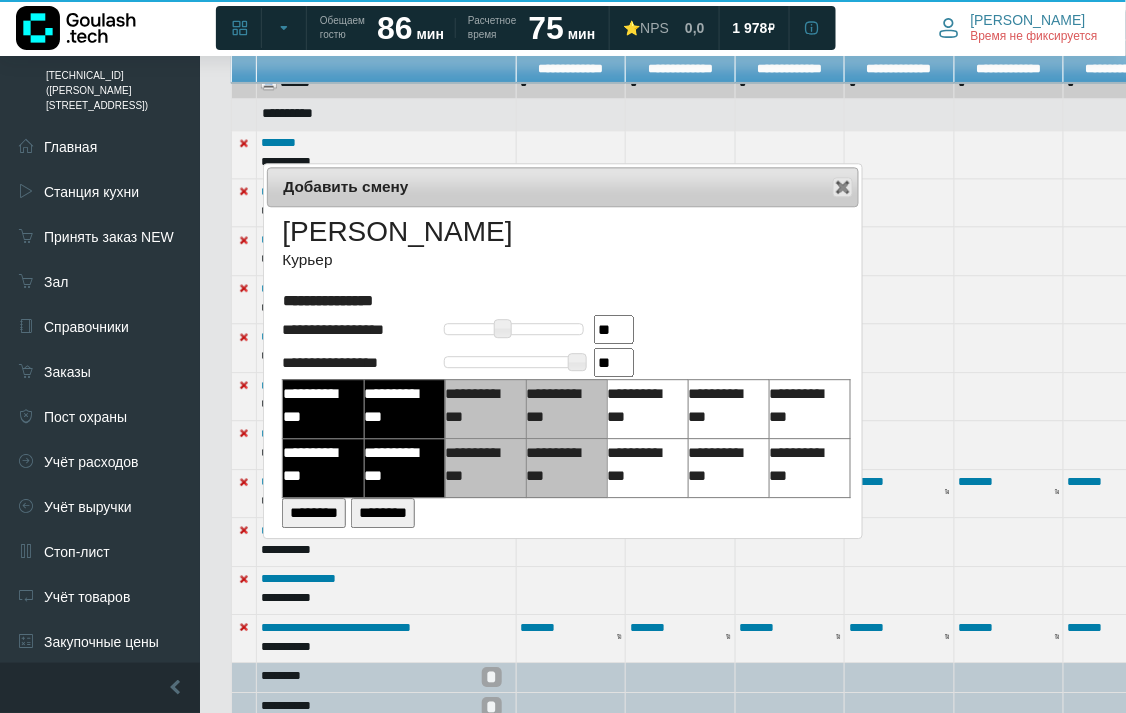 click on "**********" at bounding box center (481, 405) 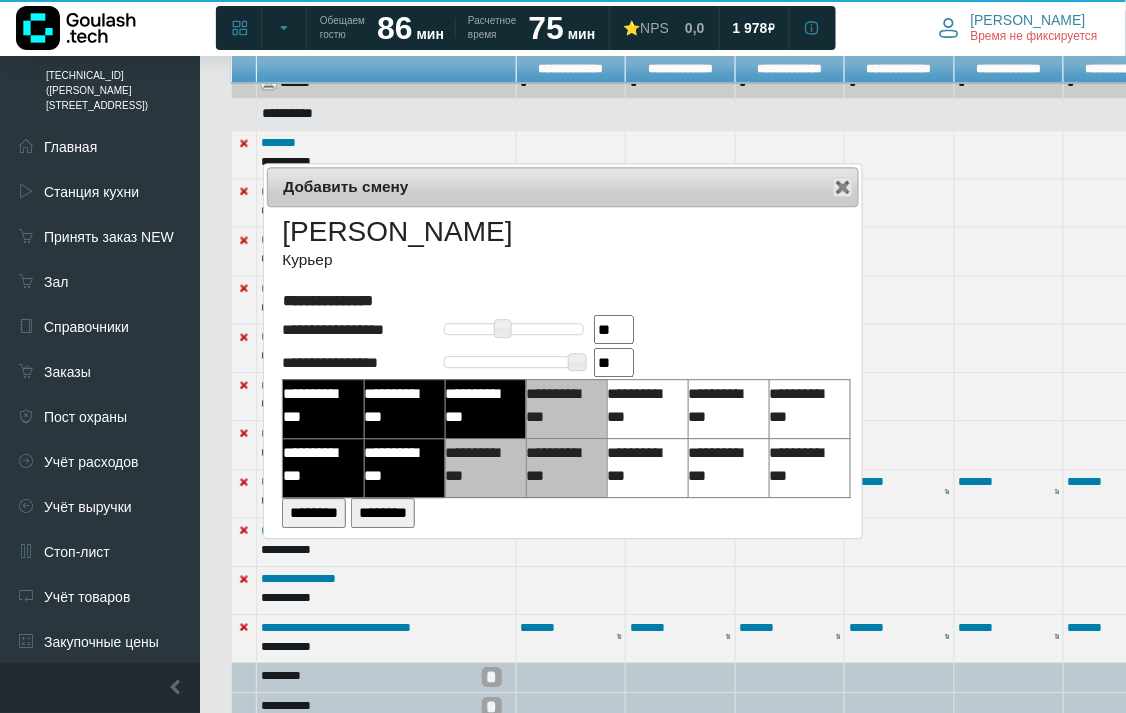 click on "**********" at bounding box center [481, 464] 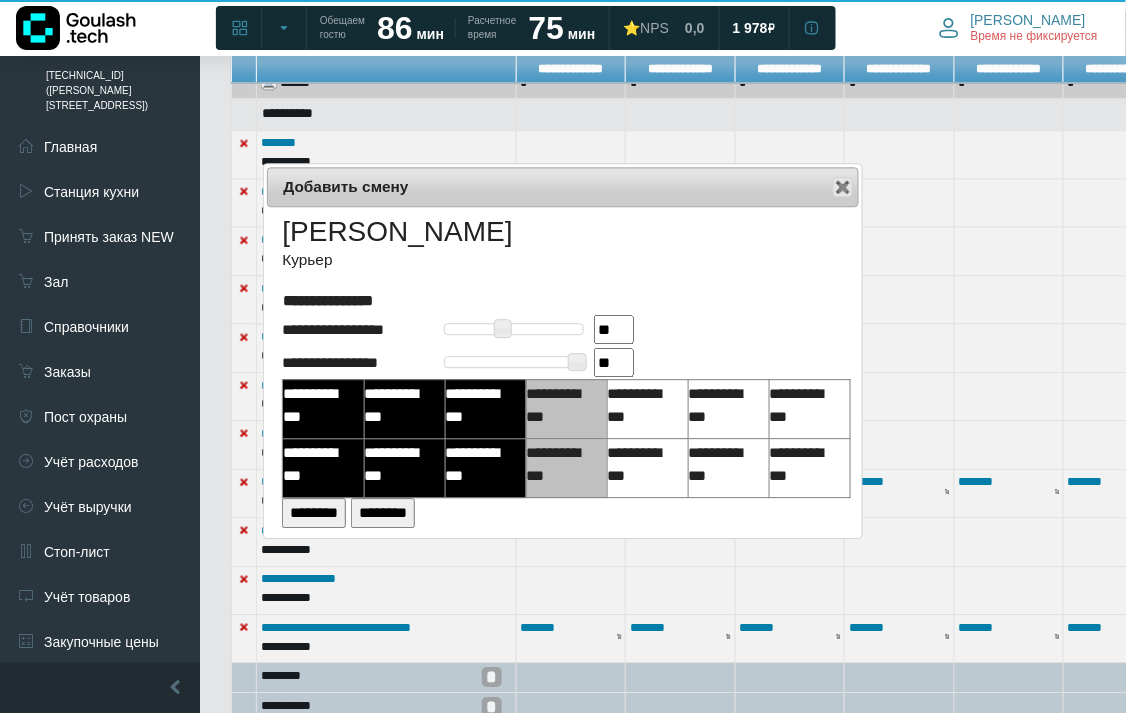 click on "**********" at bounding box center (562, 405) 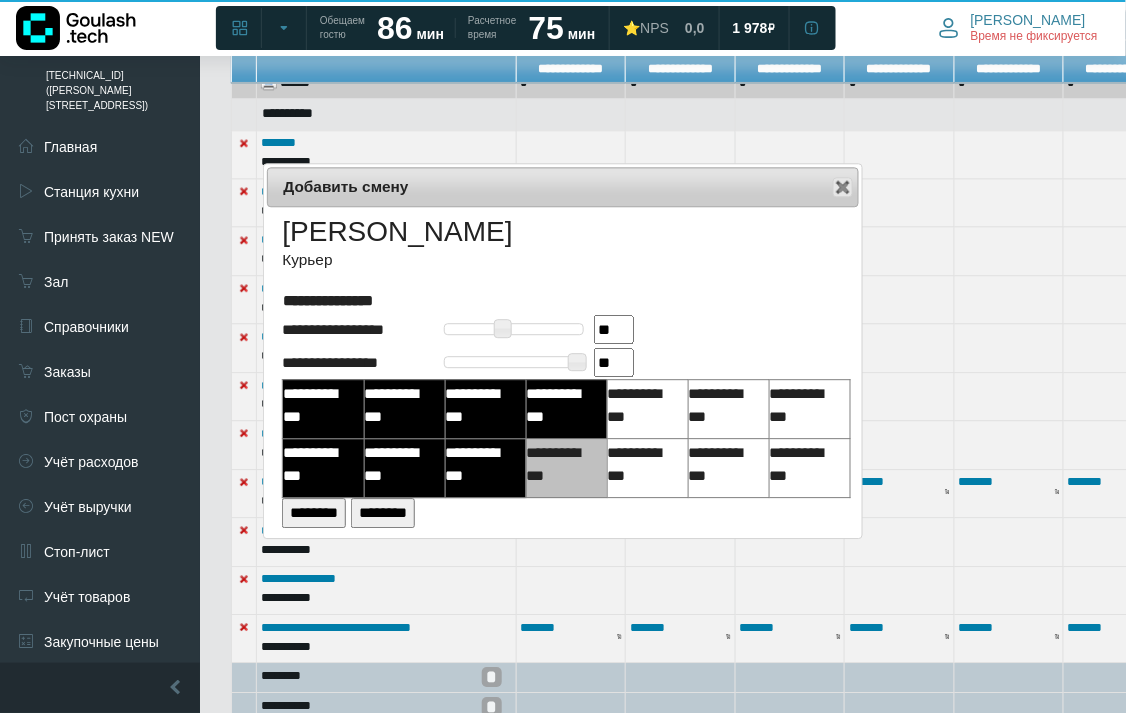 click on "**********" at bounding box center (562, 464) 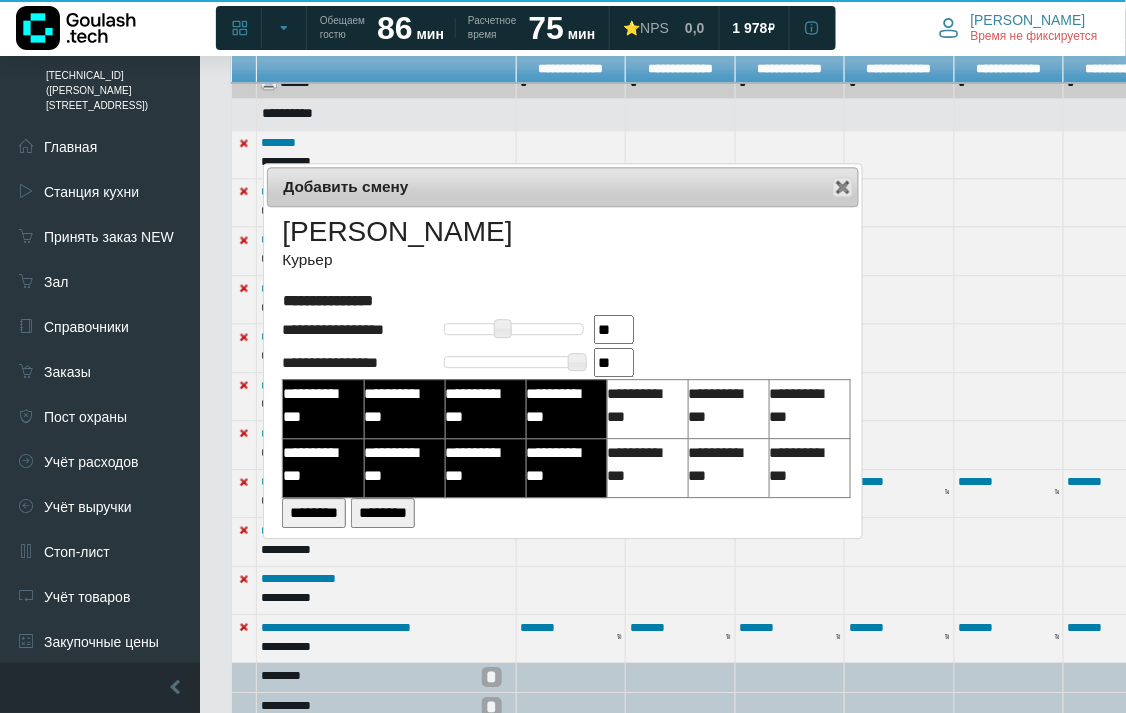 click on "**********" at bounding box center (643, 405) 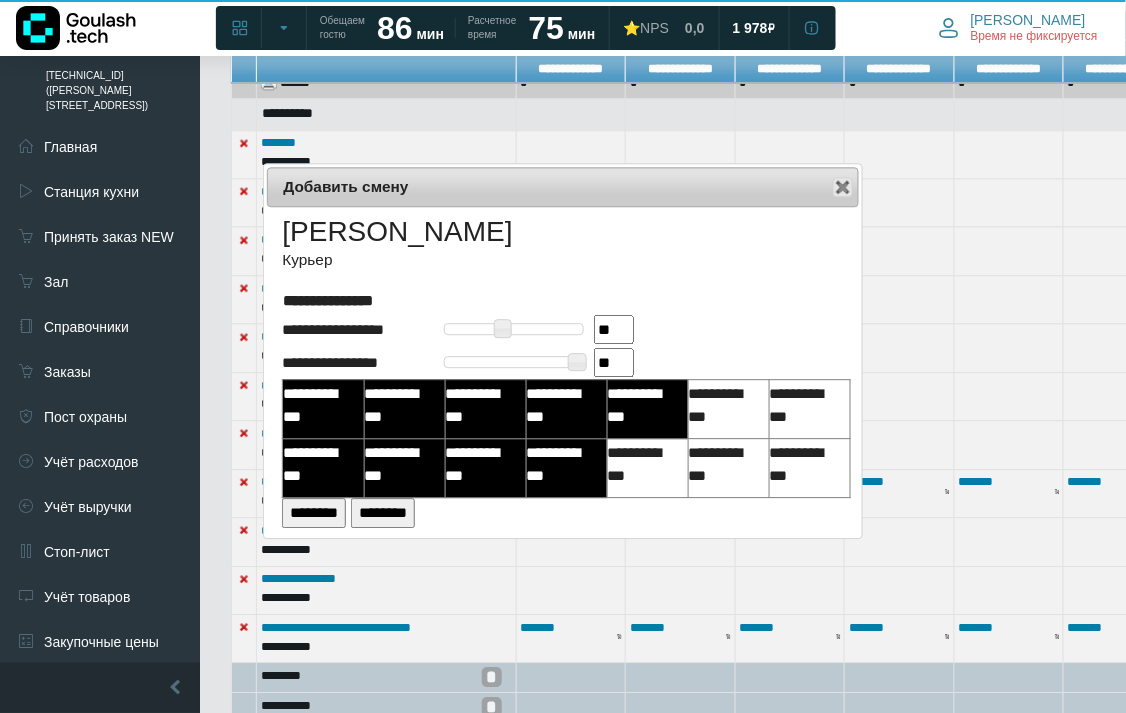 click on "**********" at bounding box center [647, 468] 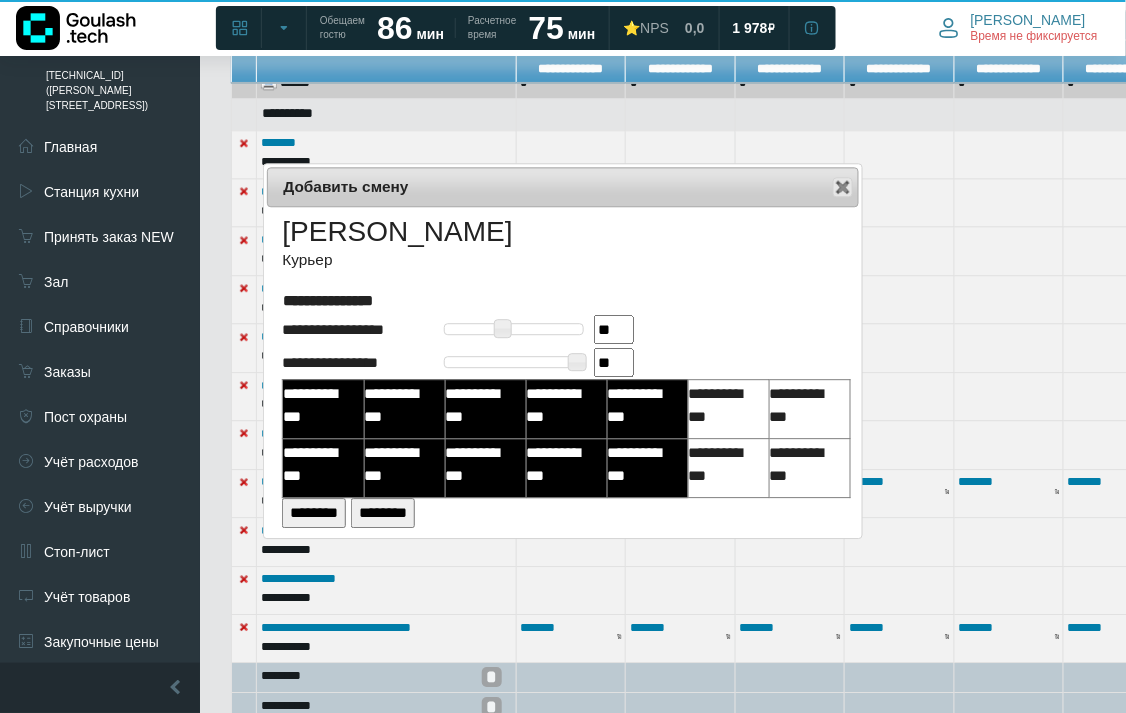 click on "**********" at bounding box center (724, 405) 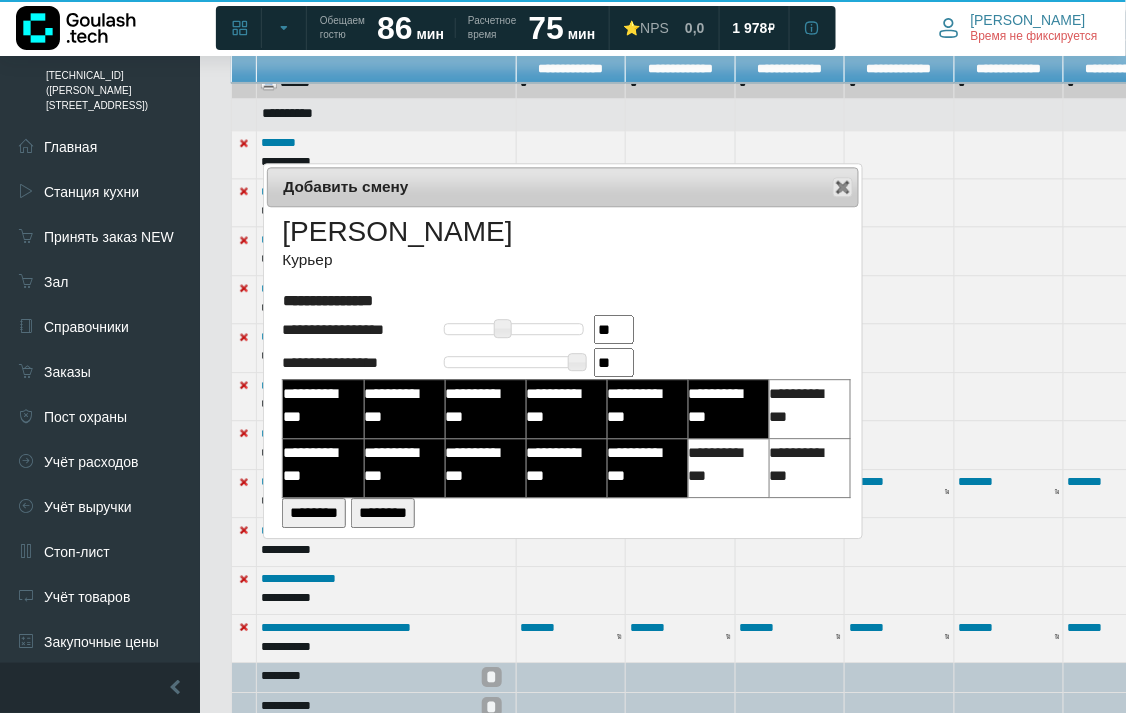 drag, startPoint x: 724, startPoint y: 457, endPoint x: 735, endPoint y: 458, distance: 11.045361 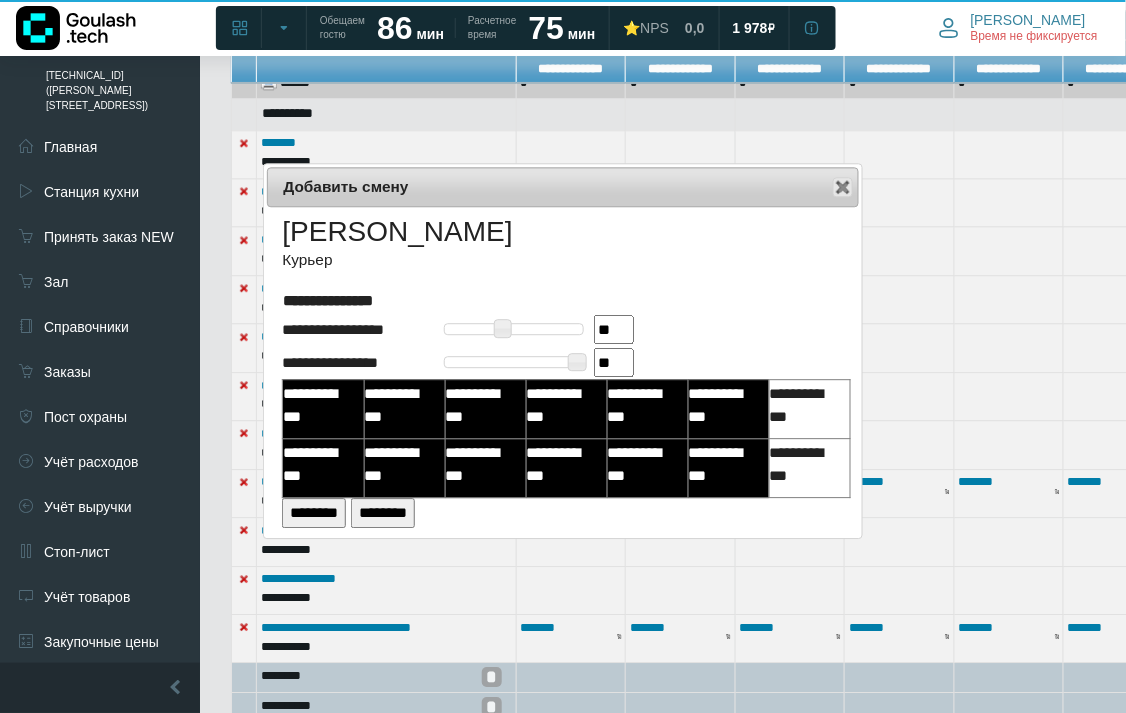 click on "**********" at bounding box center [805, 405] 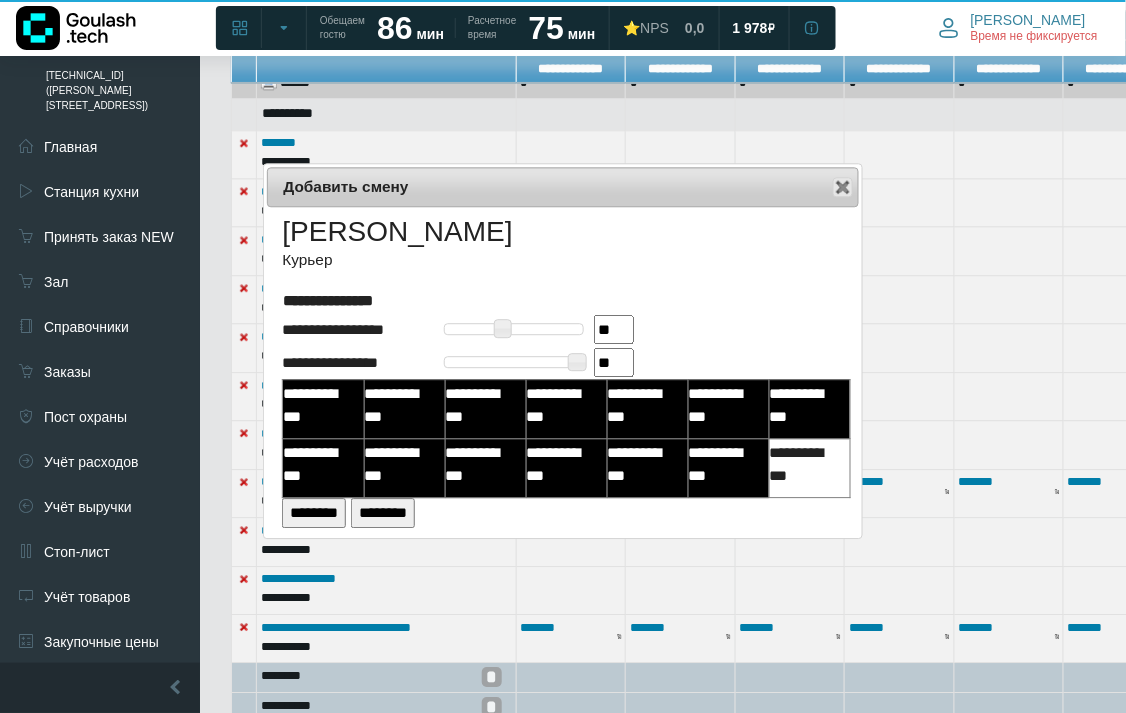 click on "**********" at bounding box center [805, 464] 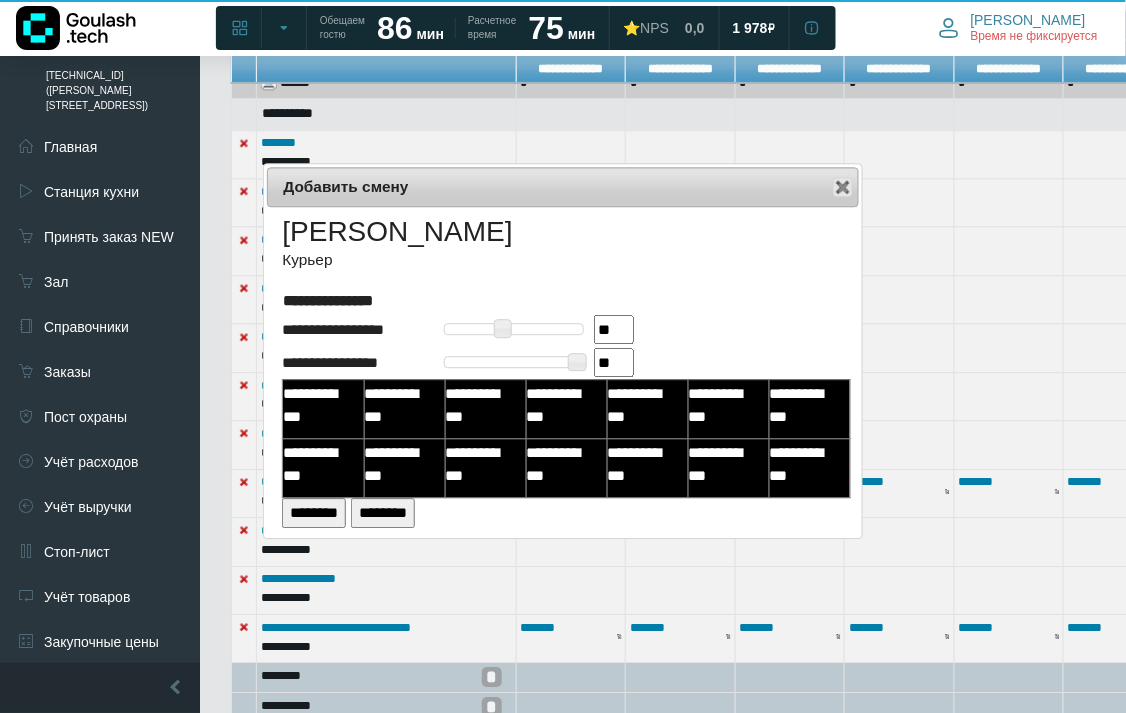 click on "********" at bounding box center [314, 512] 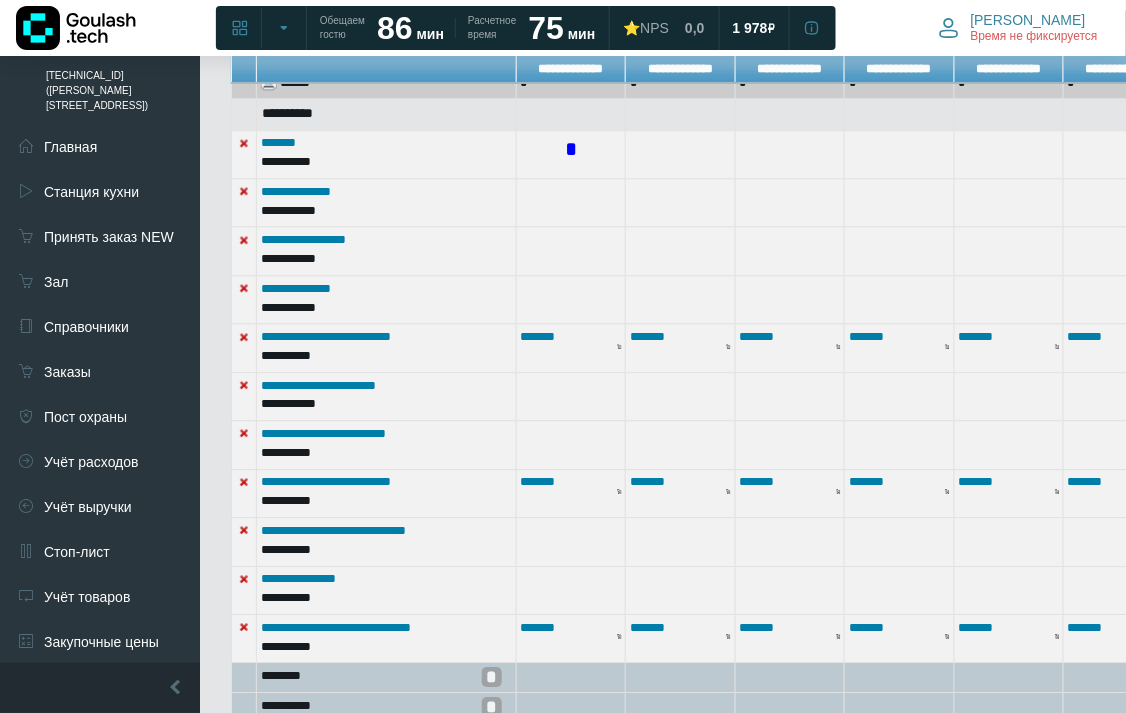 click on "*" at bounding box center (571, 150) 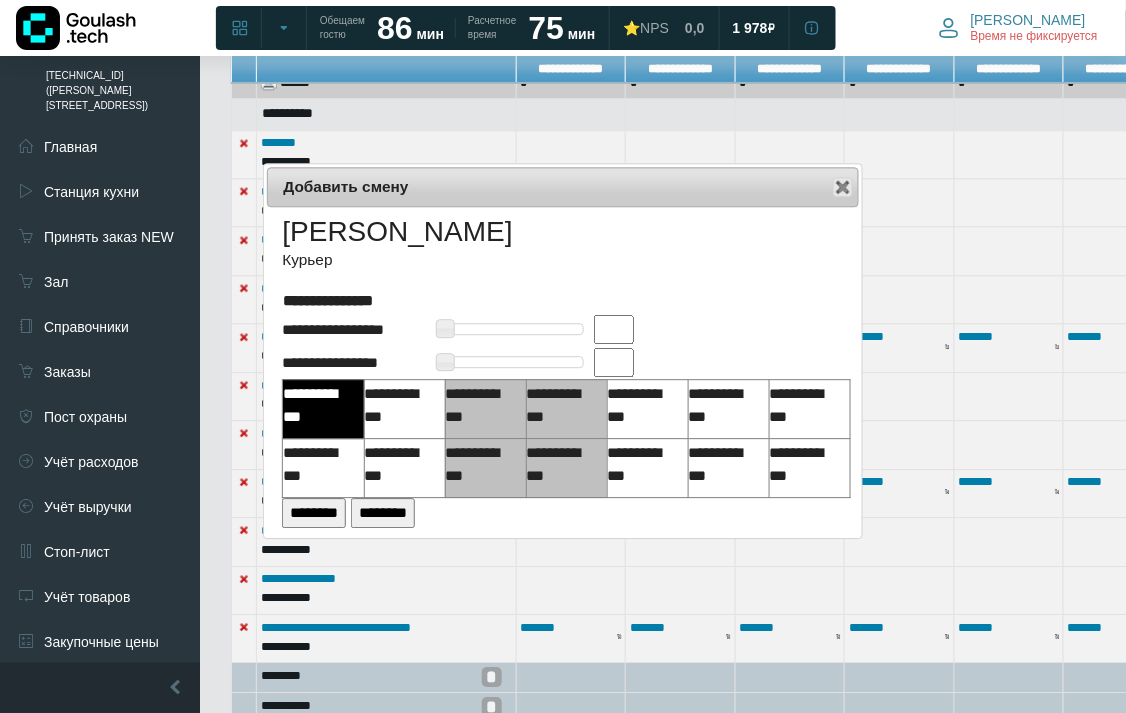 click at bounding box center (614, 329) 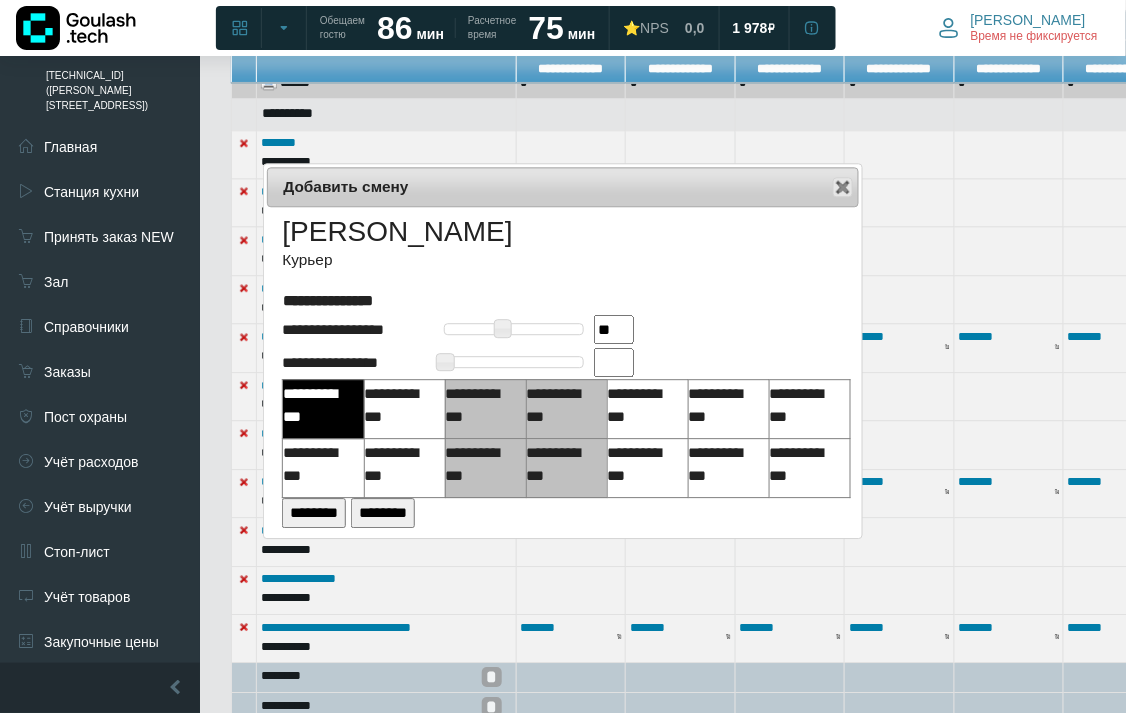 drag, startPoint x: 625, startPoint y: 341, endPoint x: 613, endPoint y: 356, distance: 19.209373 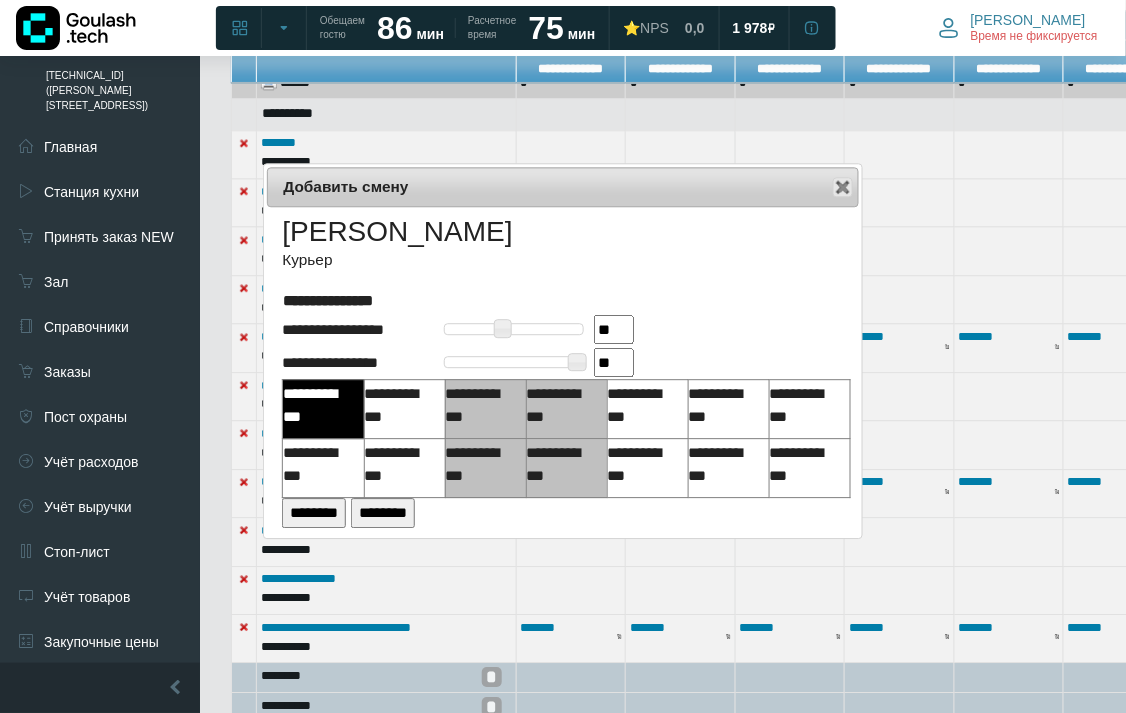 click on "********" at bounding box center (314, 512) 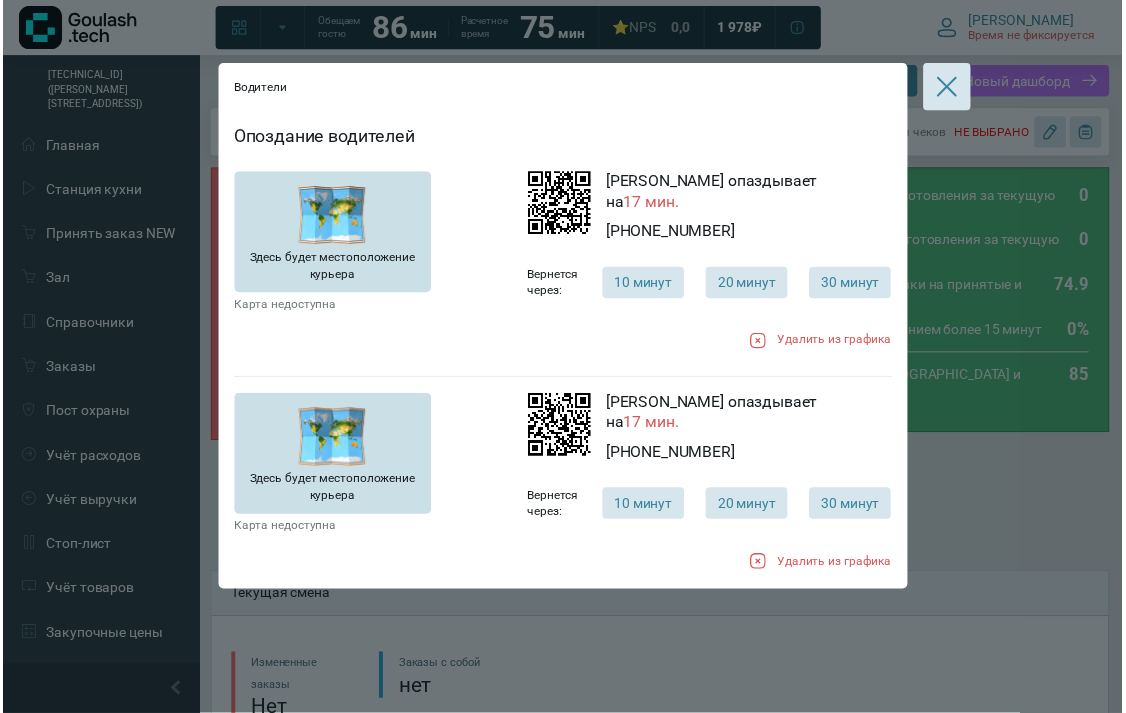 scroll, scrollTop: 444, scrollLeft: 0, axis: vertical 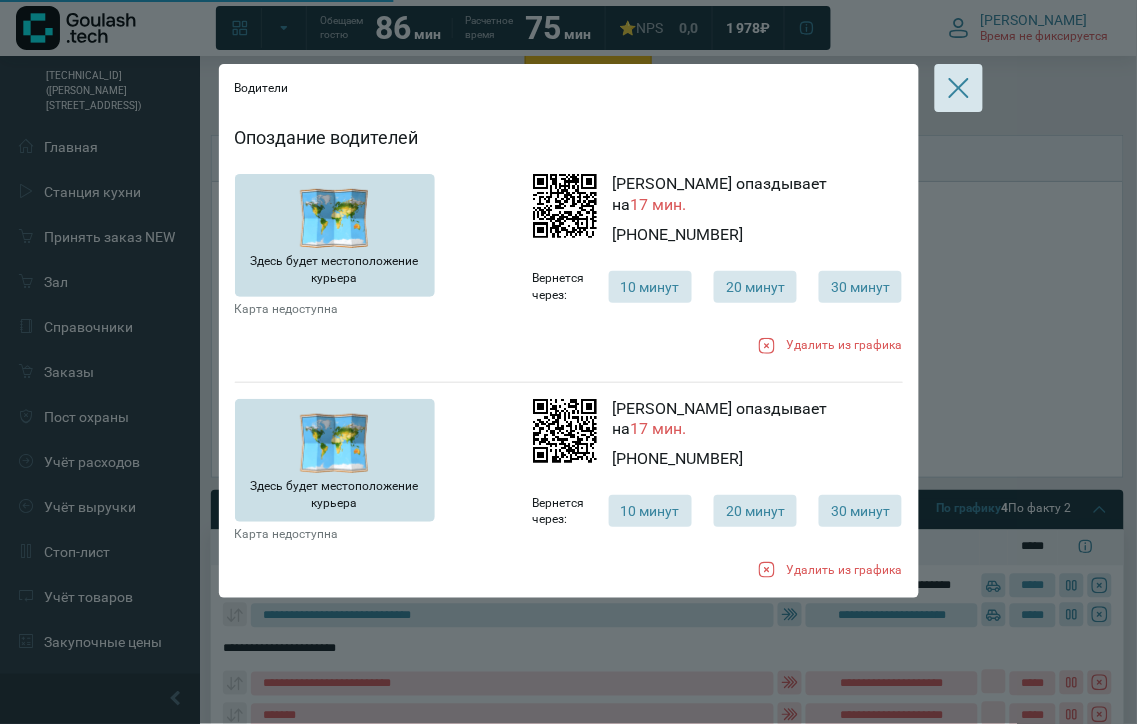 type on "**********" 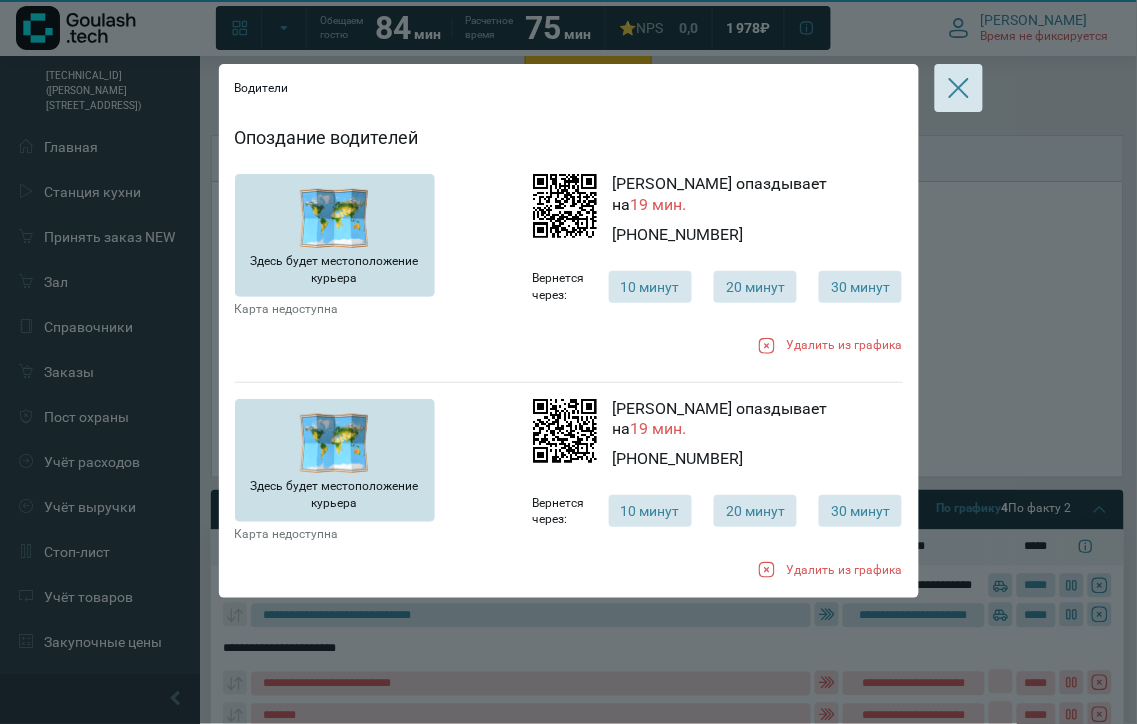 type on "**********" 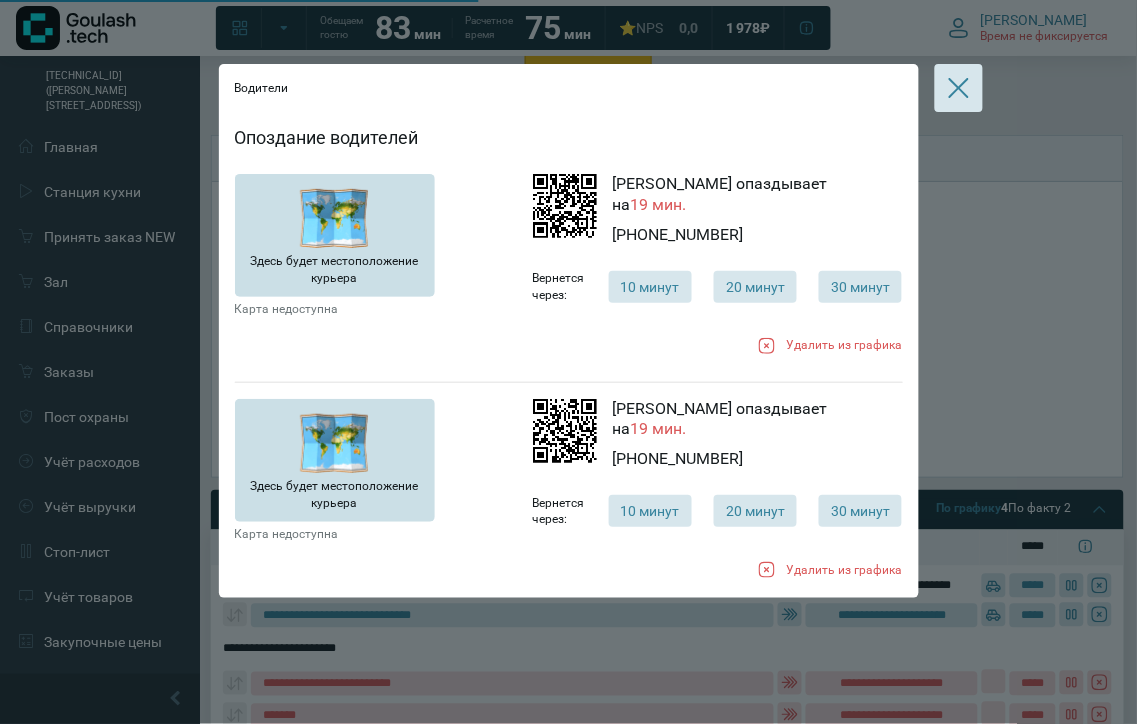 type on "**********" 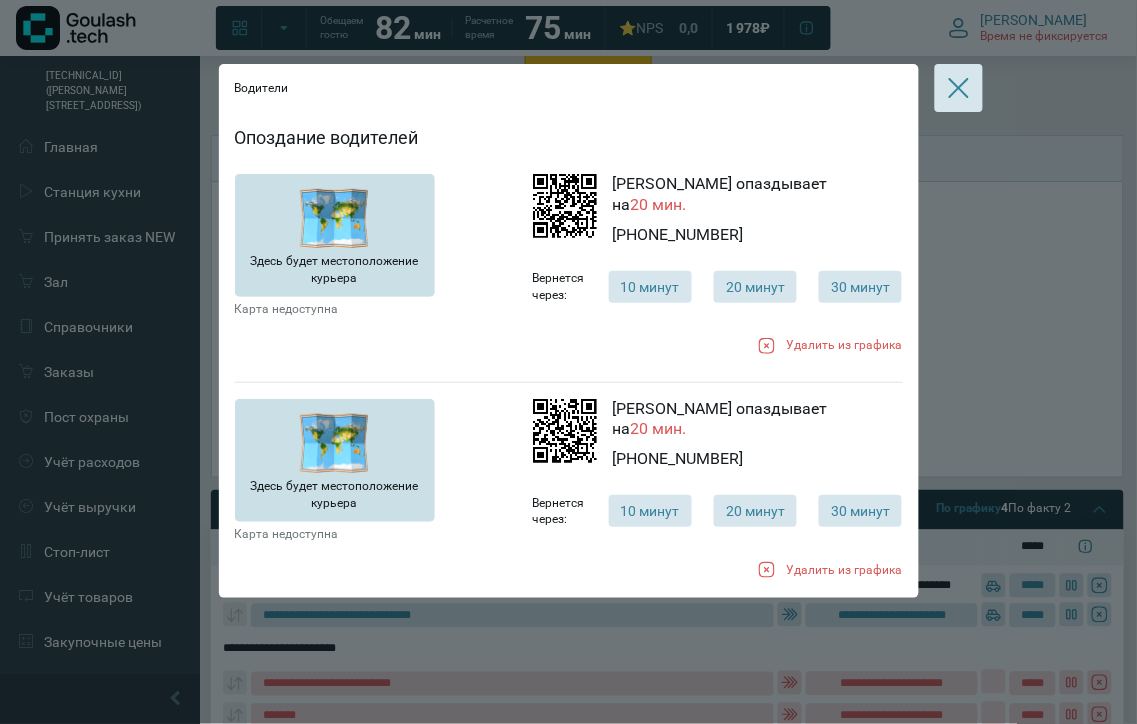 click at bounding box center (959, 88) 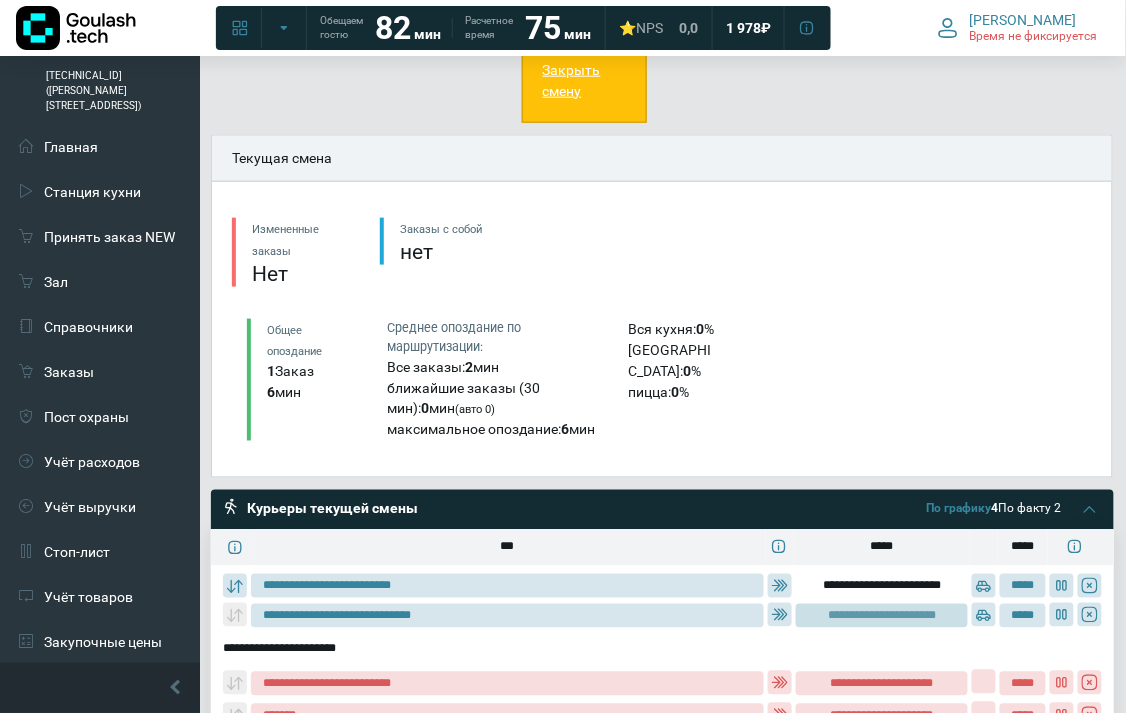 scroll, scrollTop: 666, scrollLeft: 0, axis: vertical 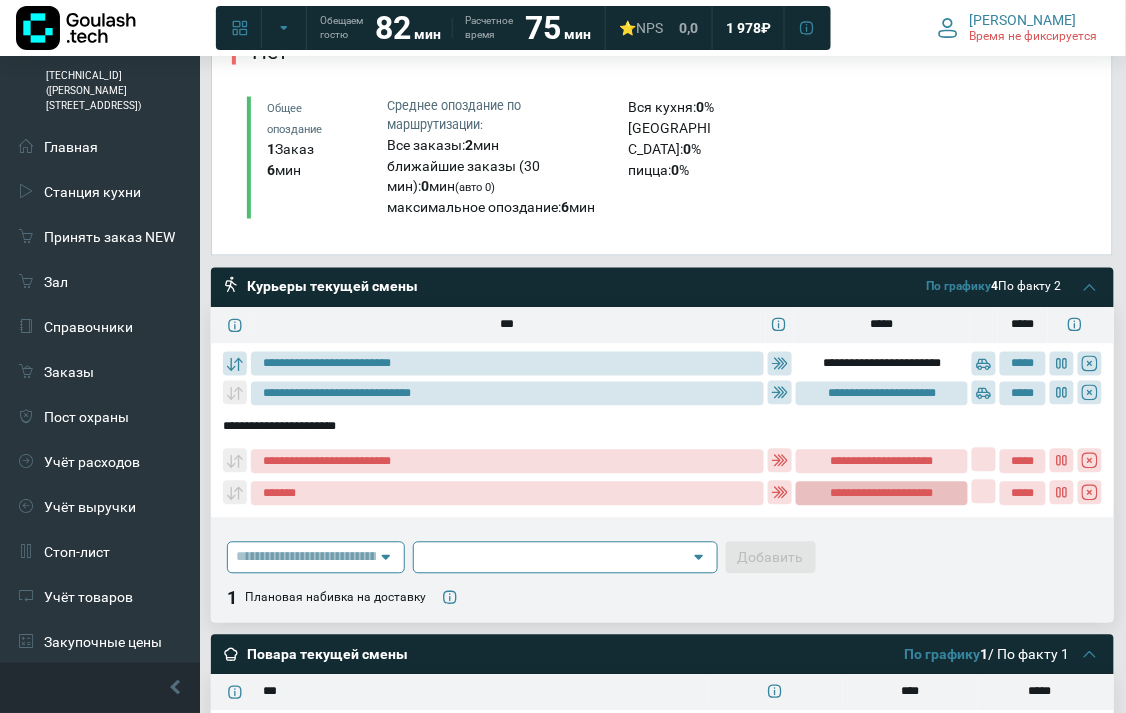 click on "**********" at bounding box center [882, 494] 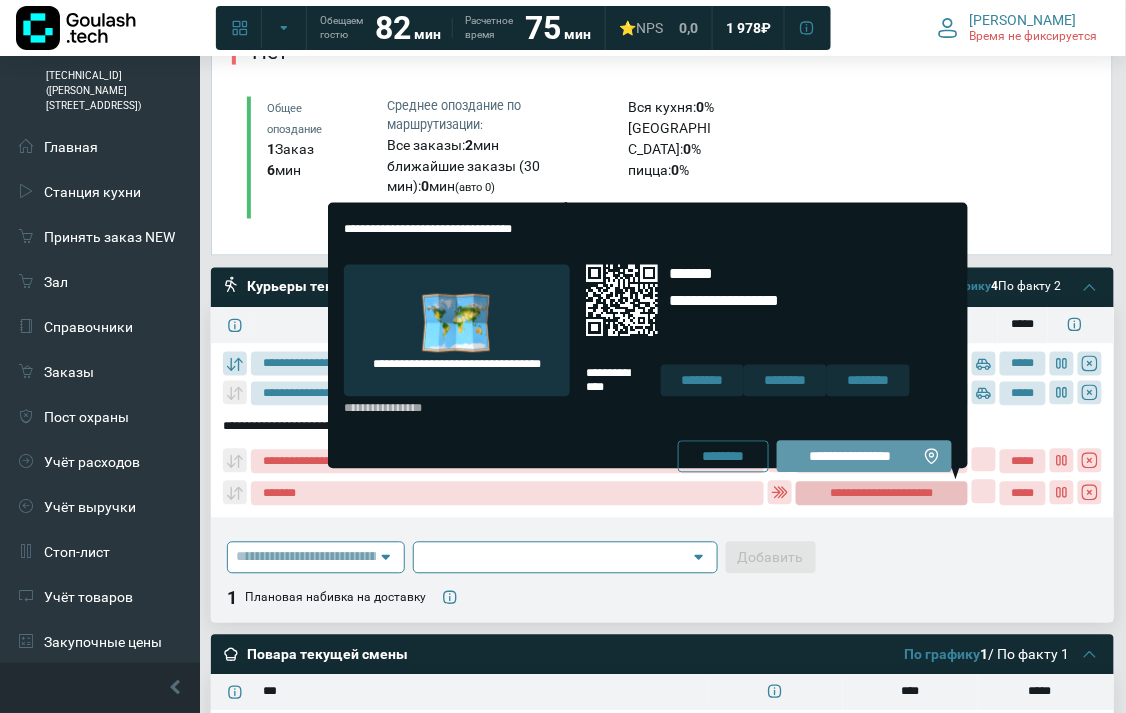 click on "**********" at bounding box center [864, 457] 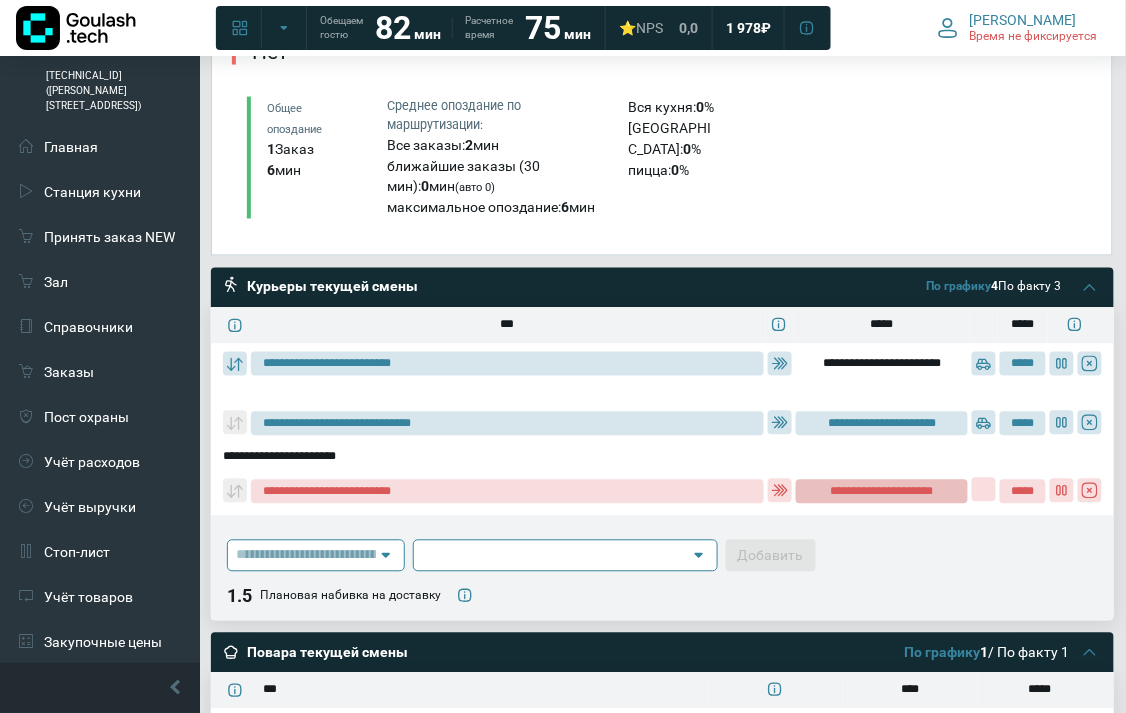 type 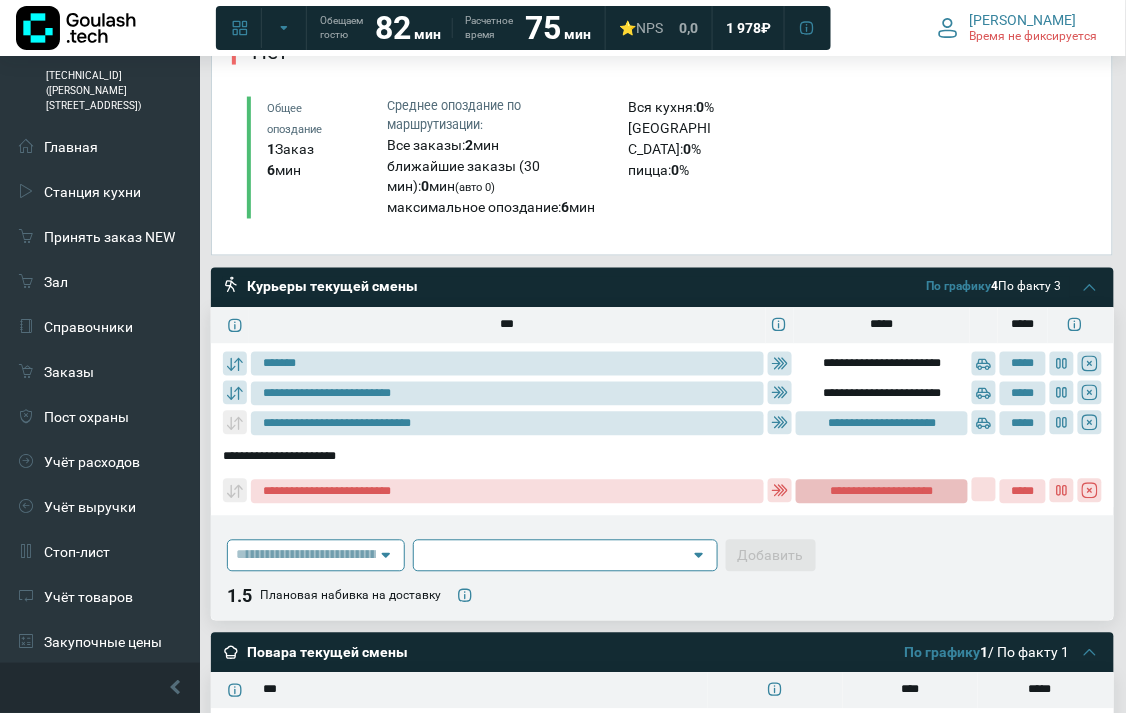 click on "**********" at bounding box center (882, 492) 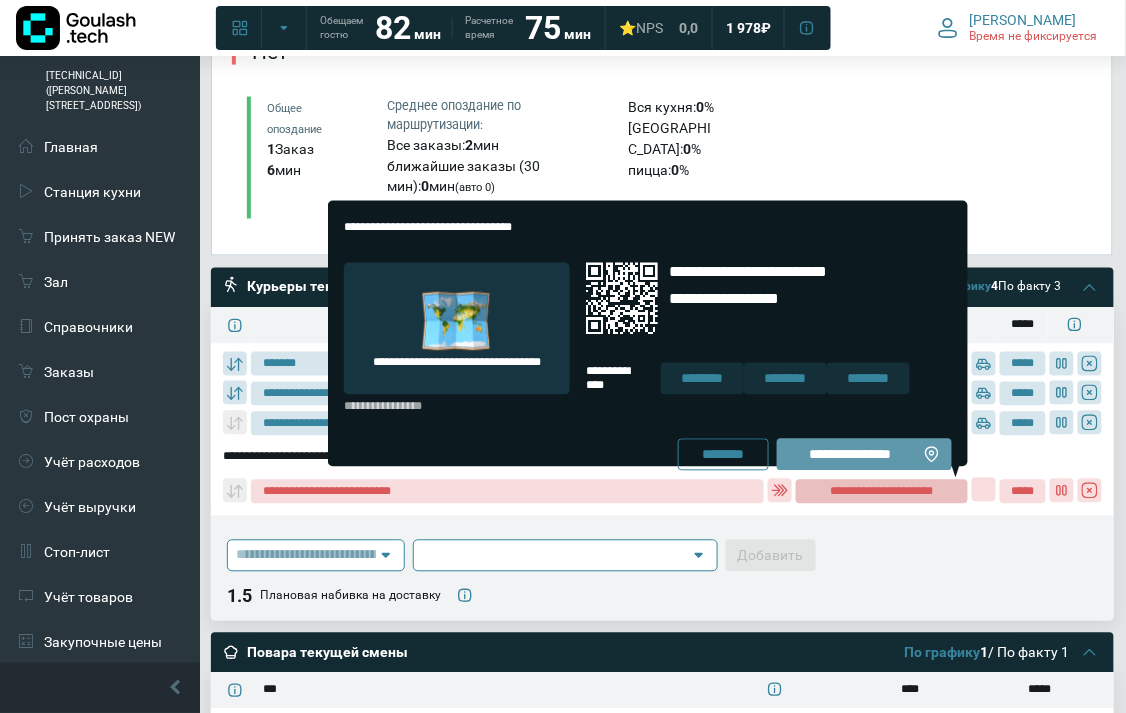 click on "**********" at bounding box center [850, 455] 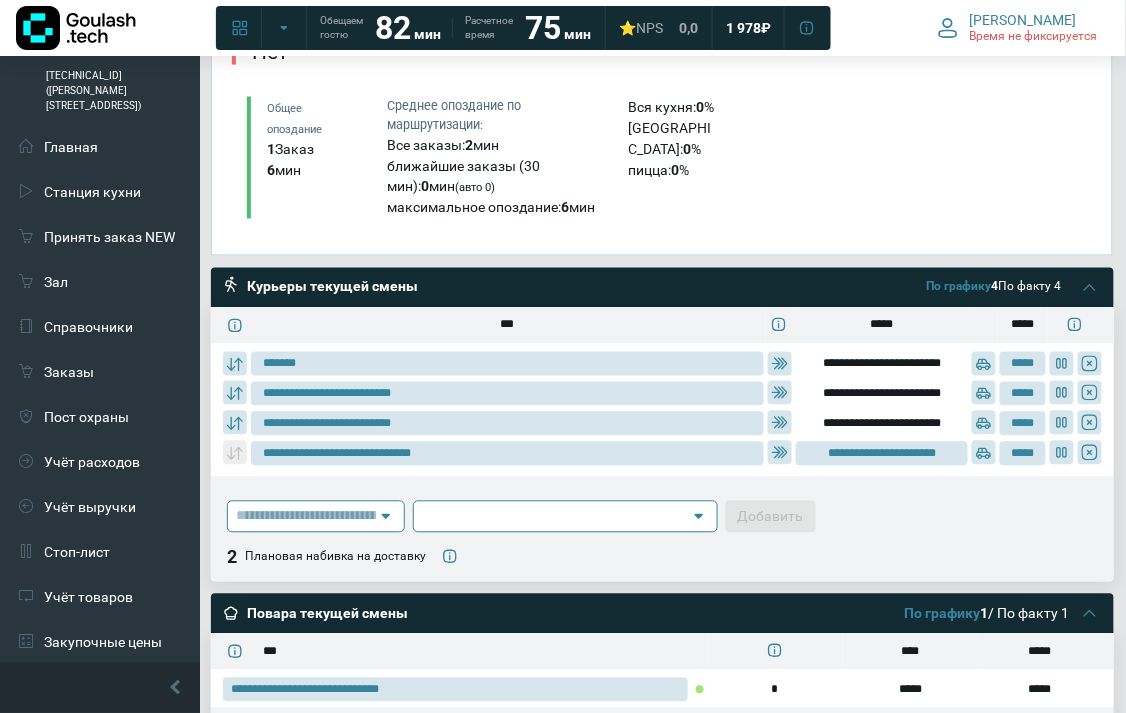 type on "**********" 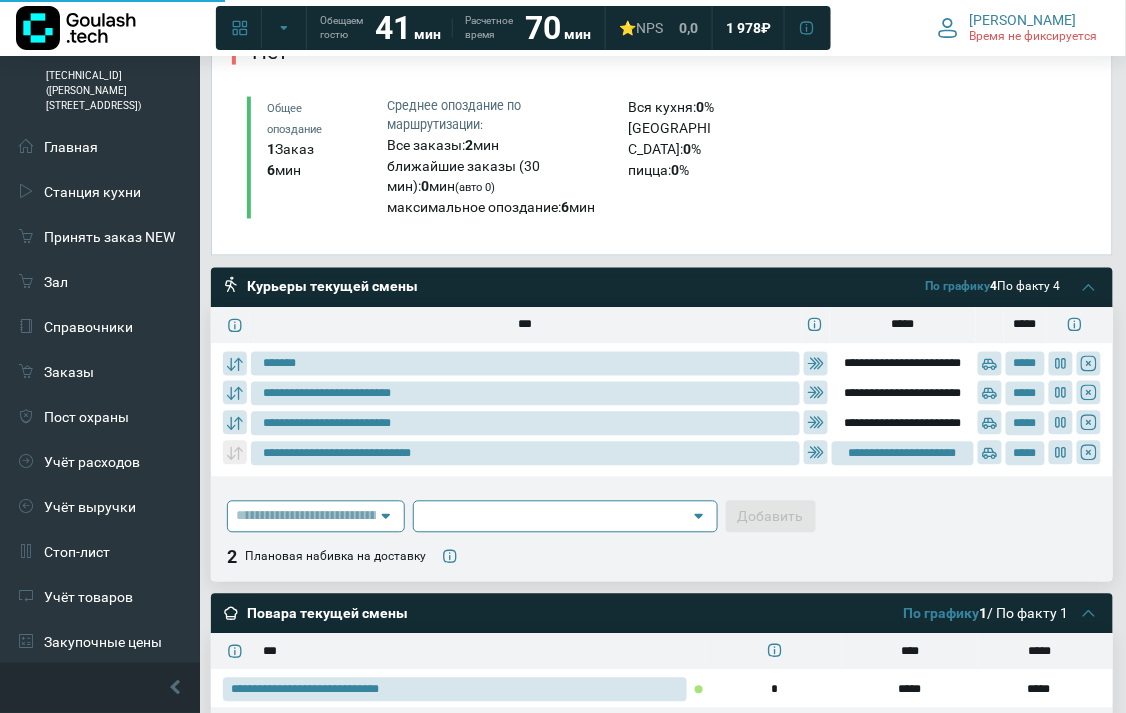 type on "**********" 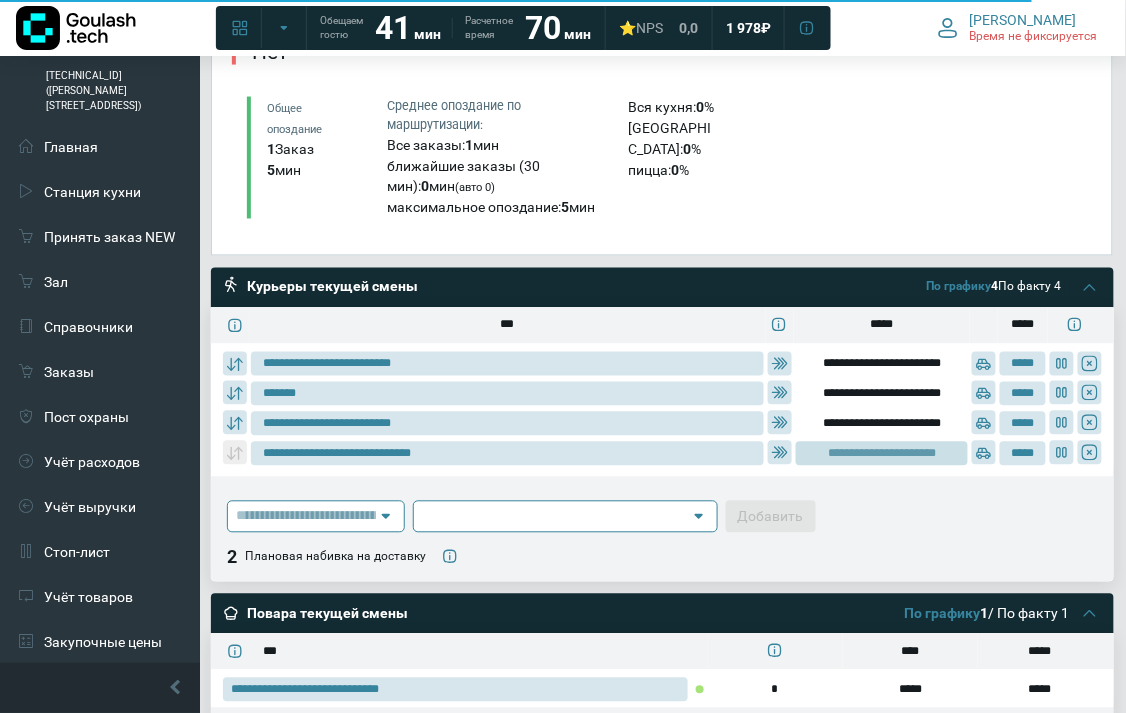 click on "**********" at bounding box center [882, 454] 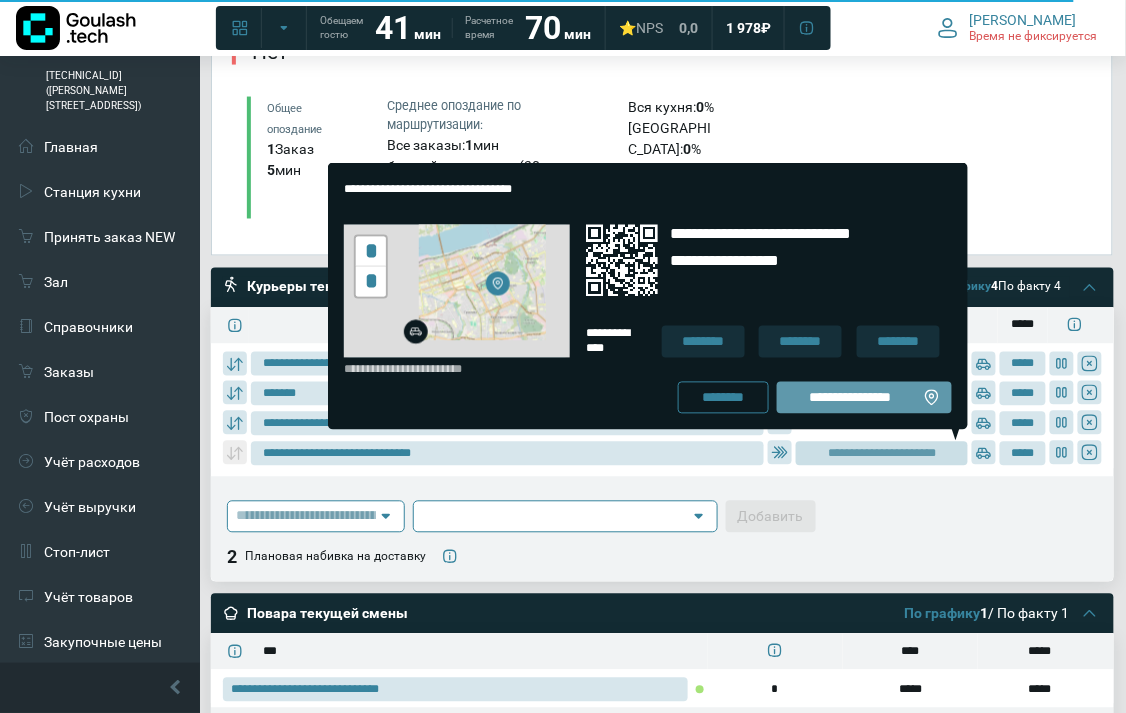 click on "**********" at bounding box center (850, 398) 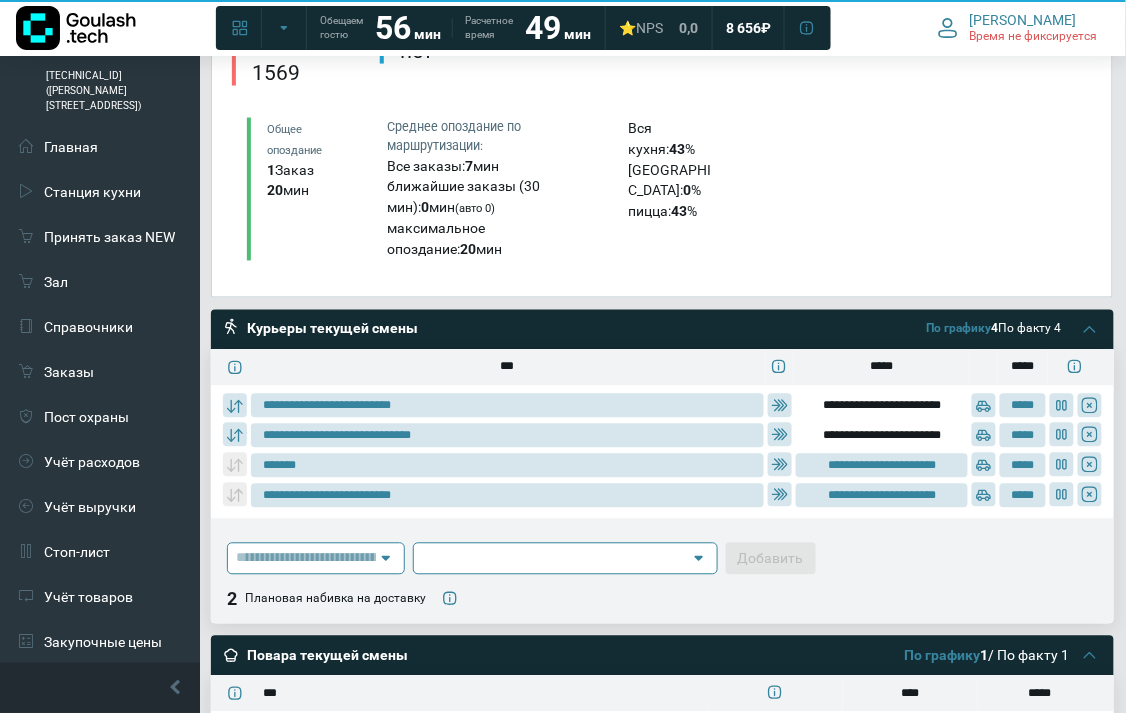 scroll, scrollTop: 555, scrollLeft: 0, axis: vertical 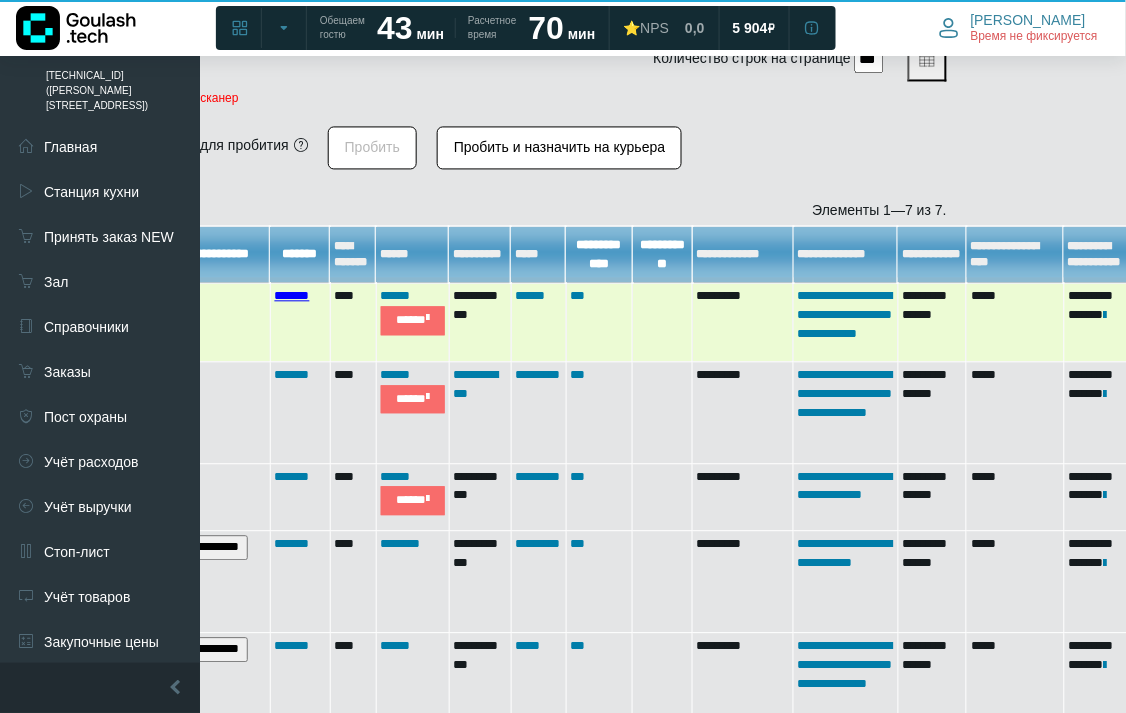 click on "*******" at bounding box center (292, 296) 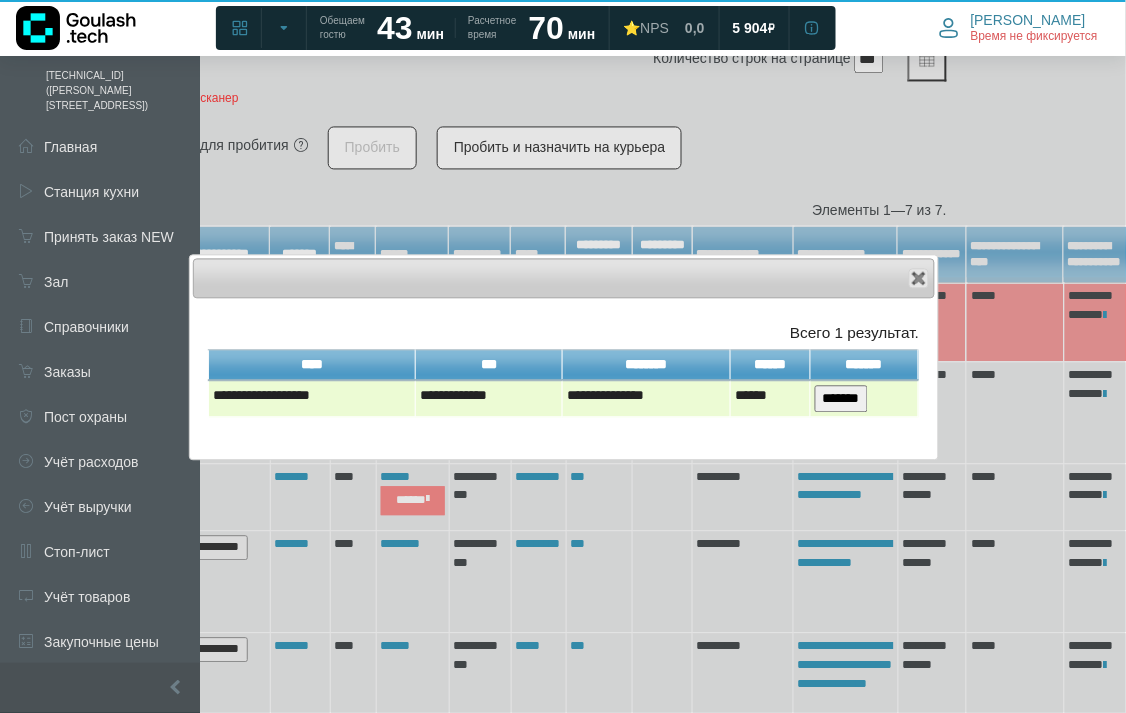 click on "*******" at bounding box center (841, 399) 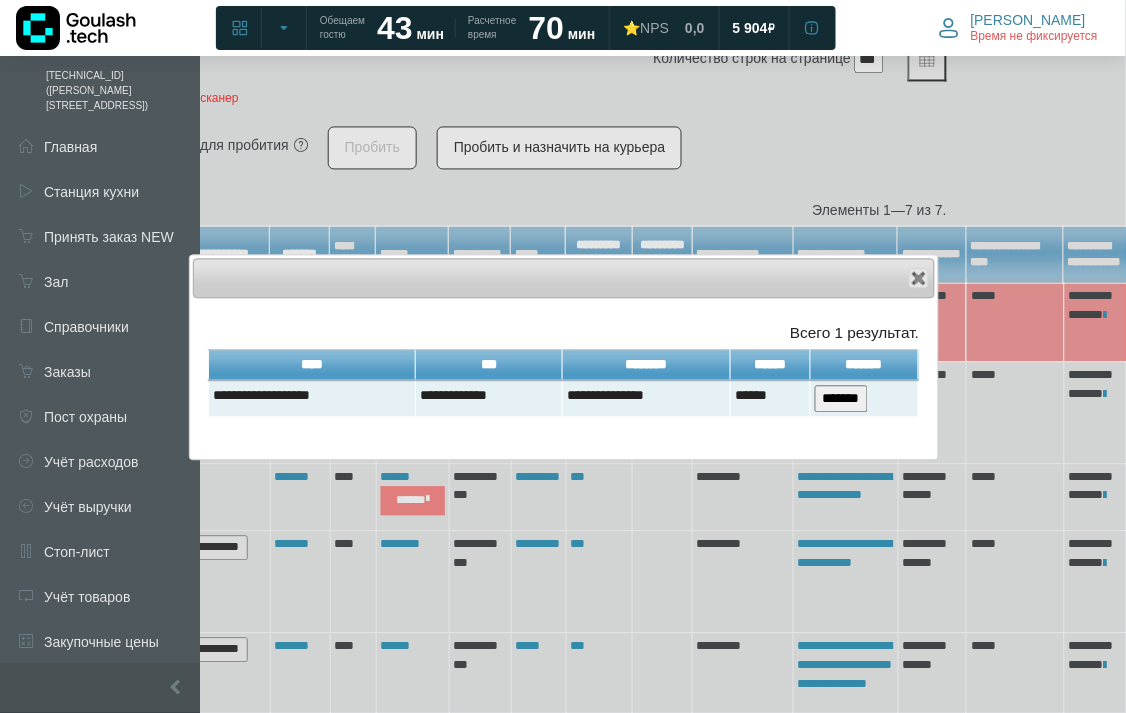 click on "Close" at bounding box center [564, 279] 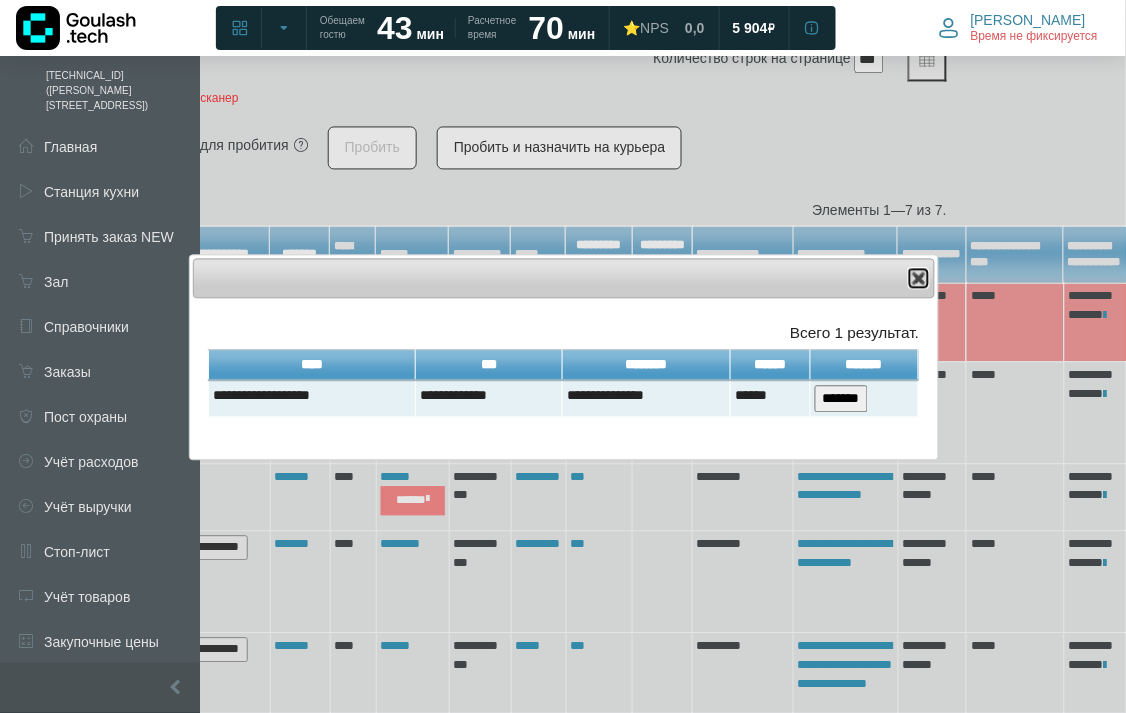 click at bounding box center [919, 279] 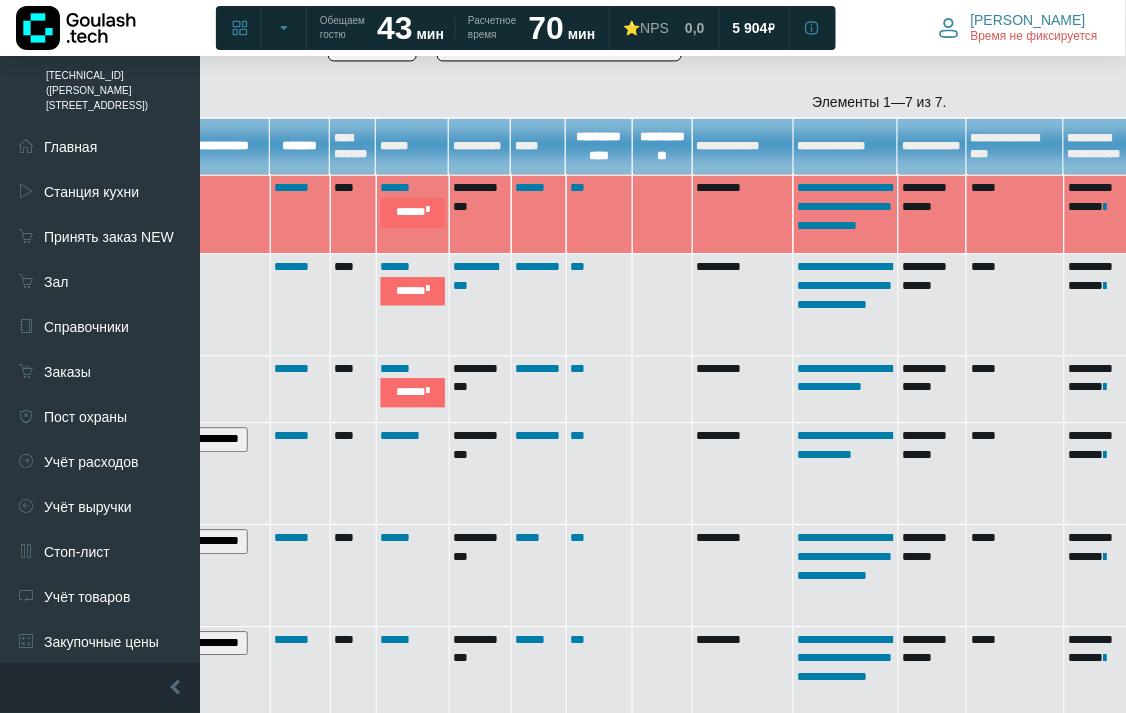 scroll, scrollTop: 836, scrollLeft: 148, axis: both 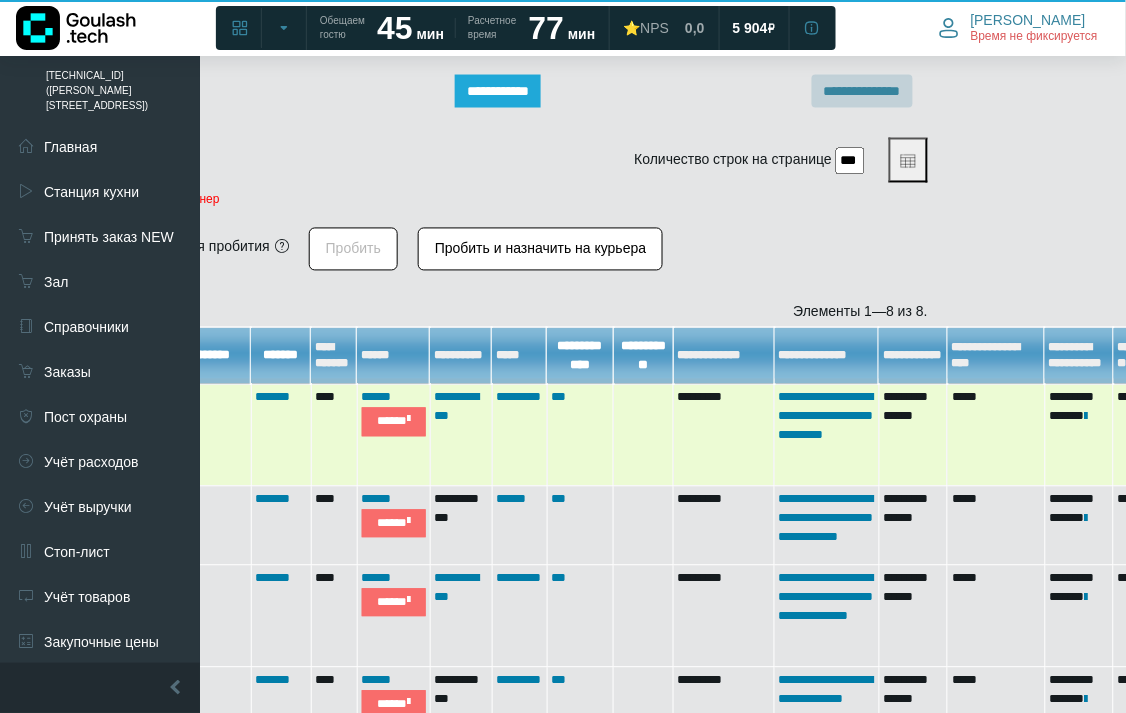 drag, startPoint x: 272, startPoint y: 398, endPoint x: 607, endPoint y: 417, distance: 335.53836 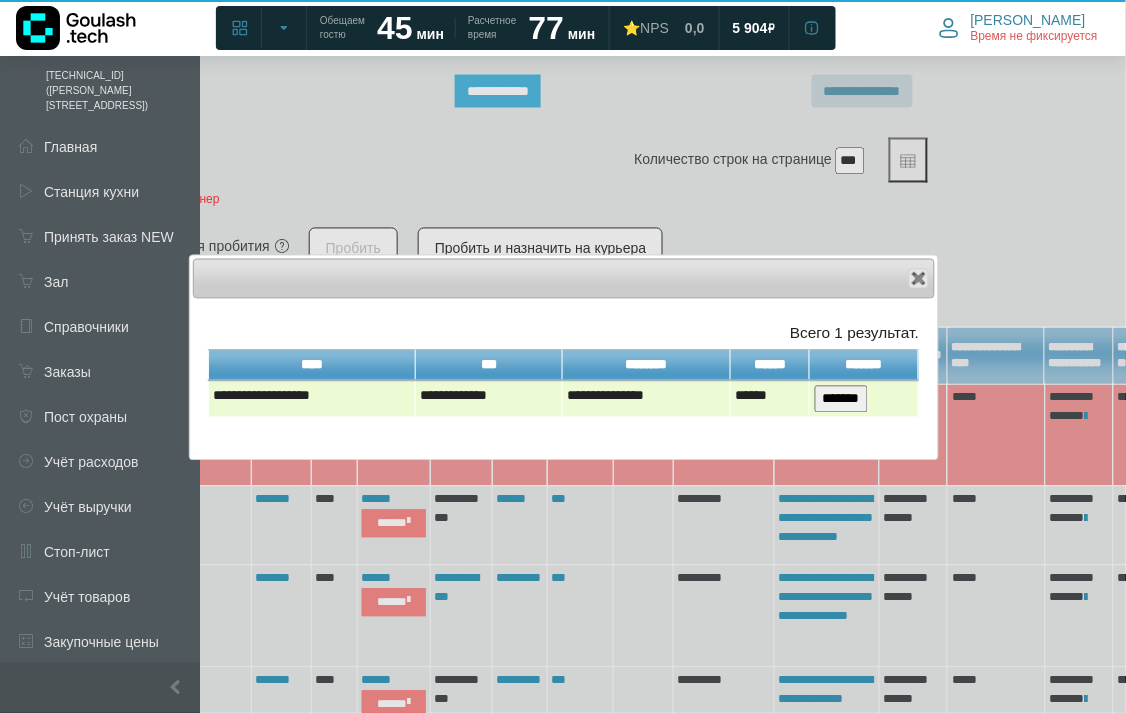 click on "*******" at bounding box center (841, 399) 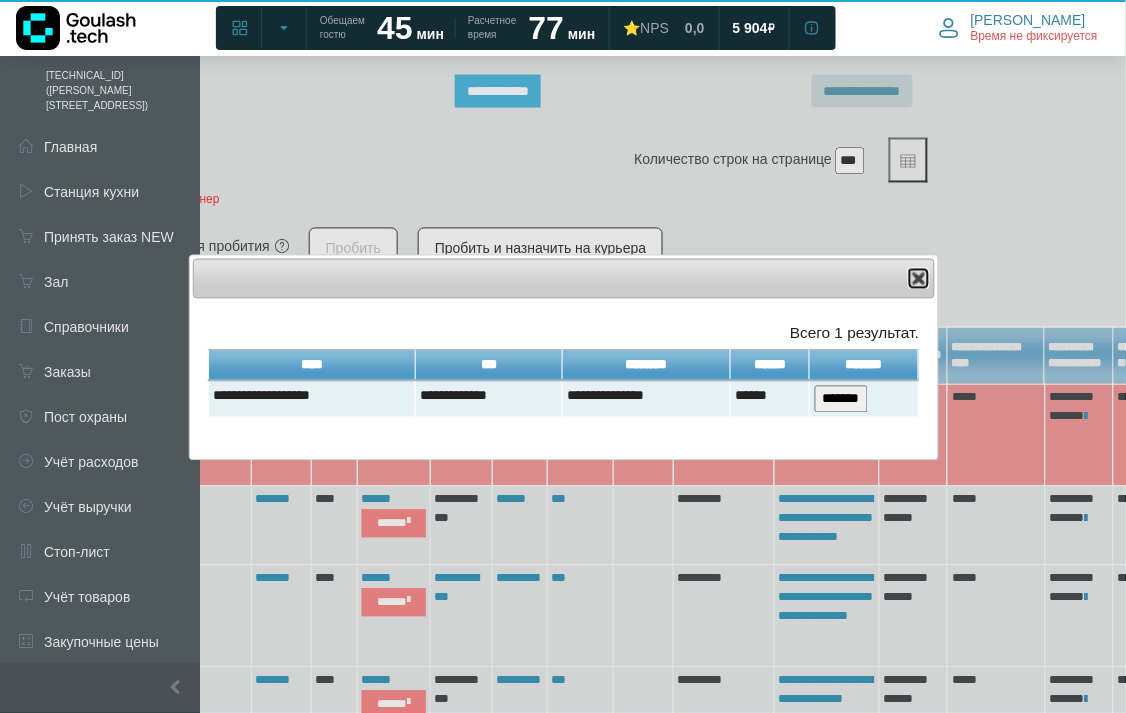 click at bounding box center [919, 279] 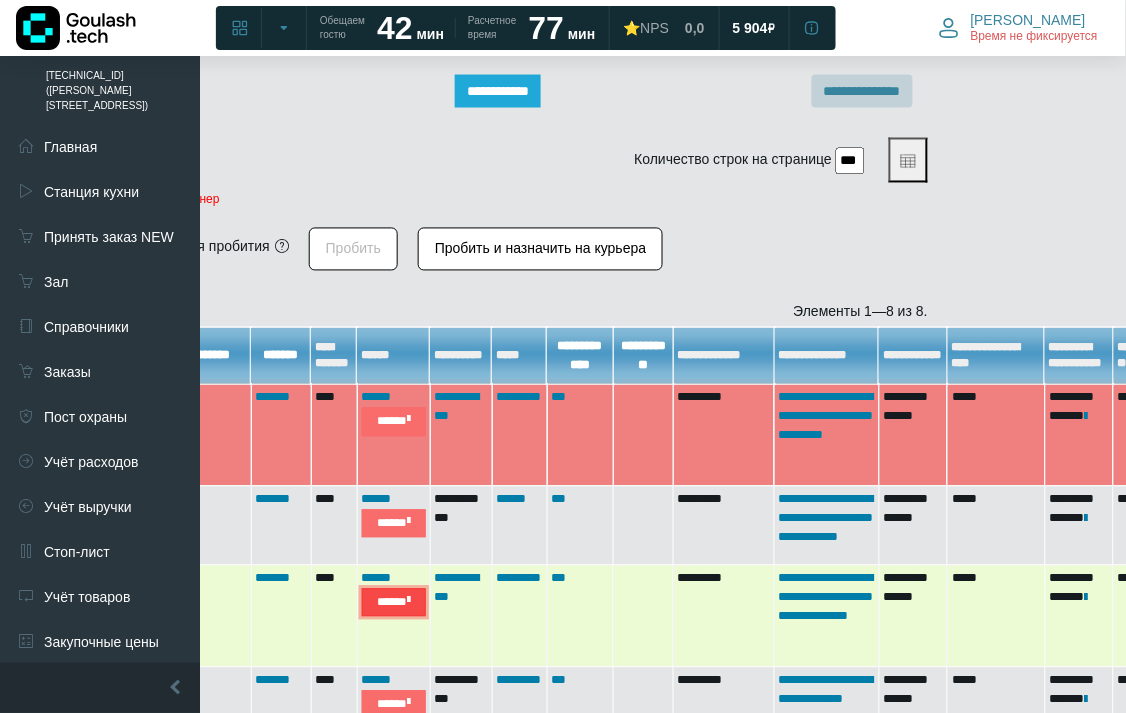 click on "*****" at bounding box center [394, 603] 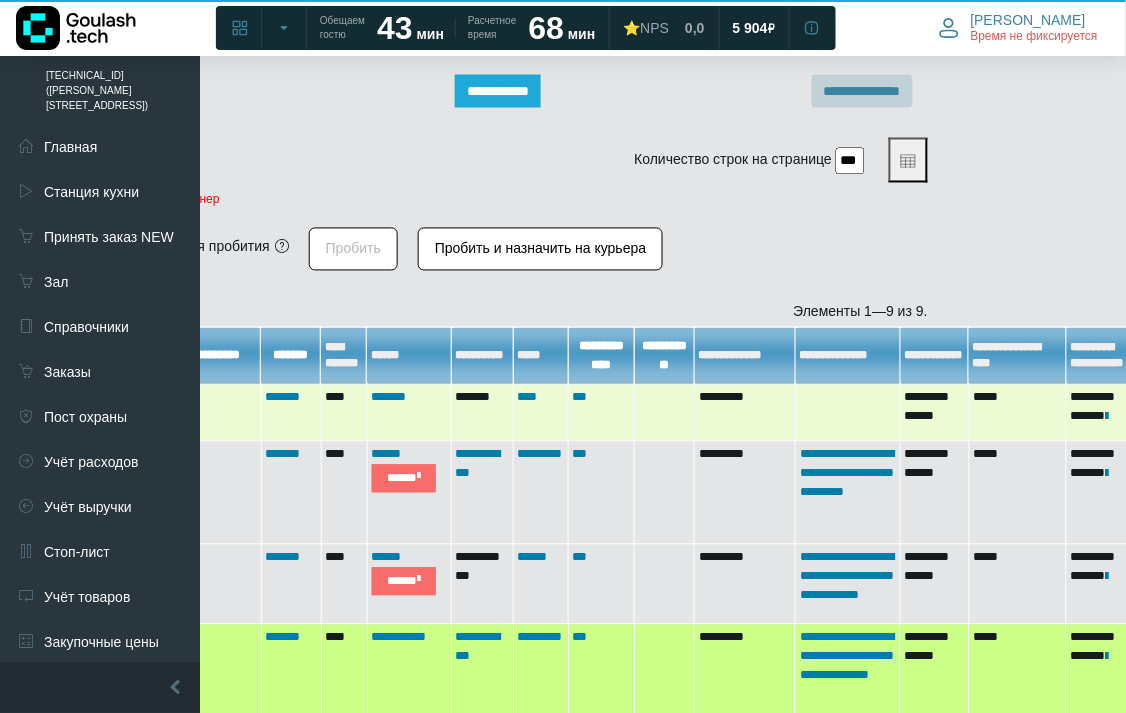 scroll, scrollTop: 842, scrollLeft: 167, axis: both 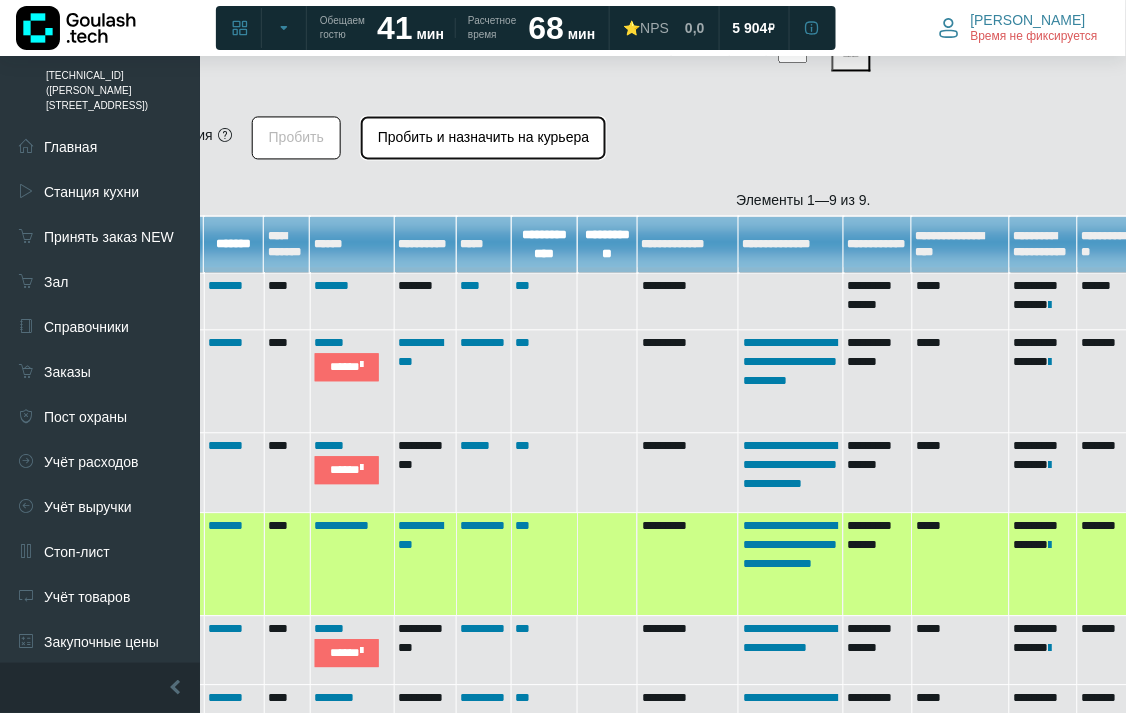 click on "Пробить и назначить на курьера" at bounding box center [483, 138] 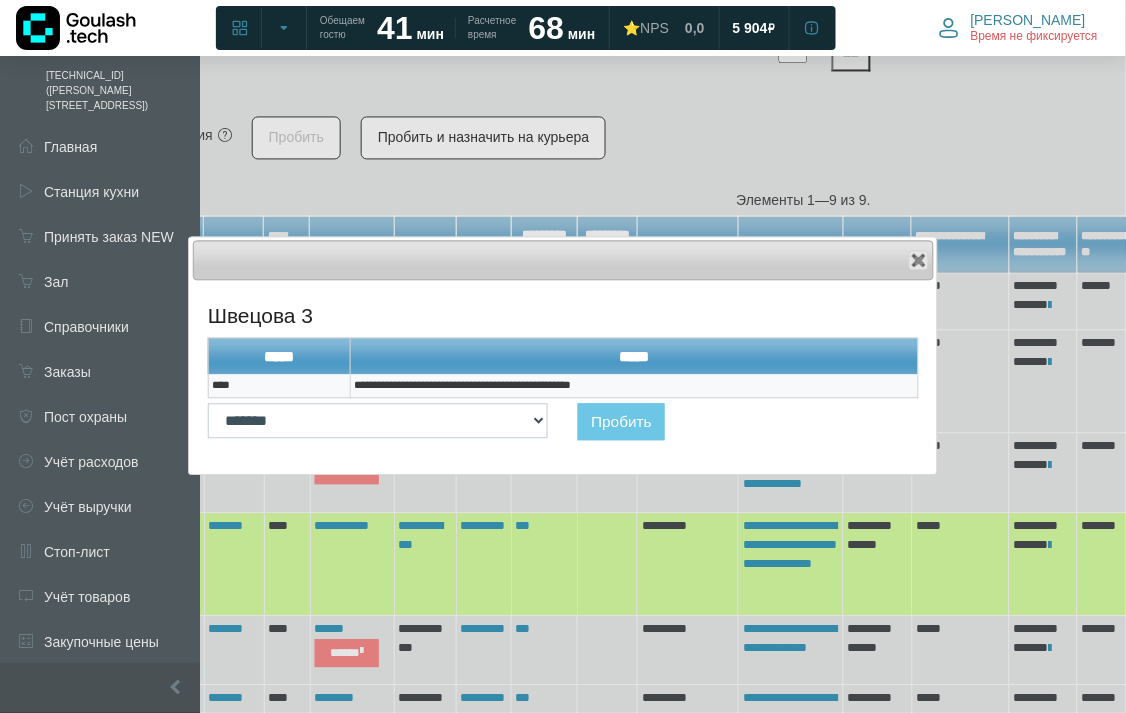 click on "**********" at bounding box center [634, 387] 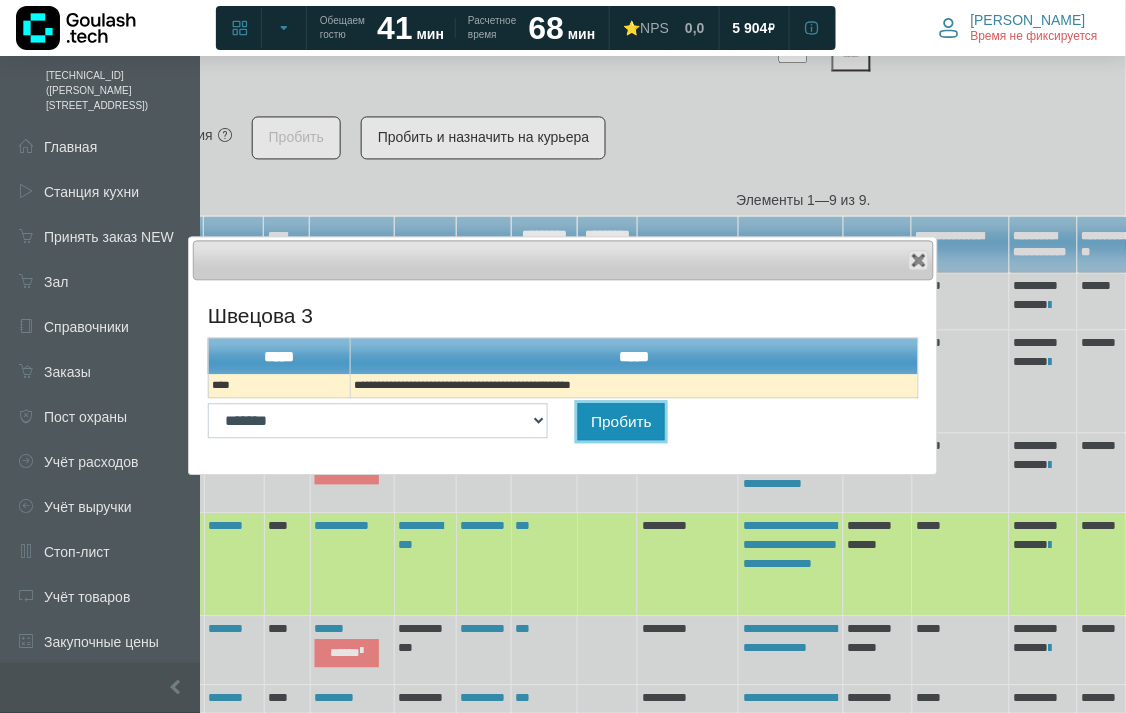 click on "Пробить" at bounding box center (621, 422) 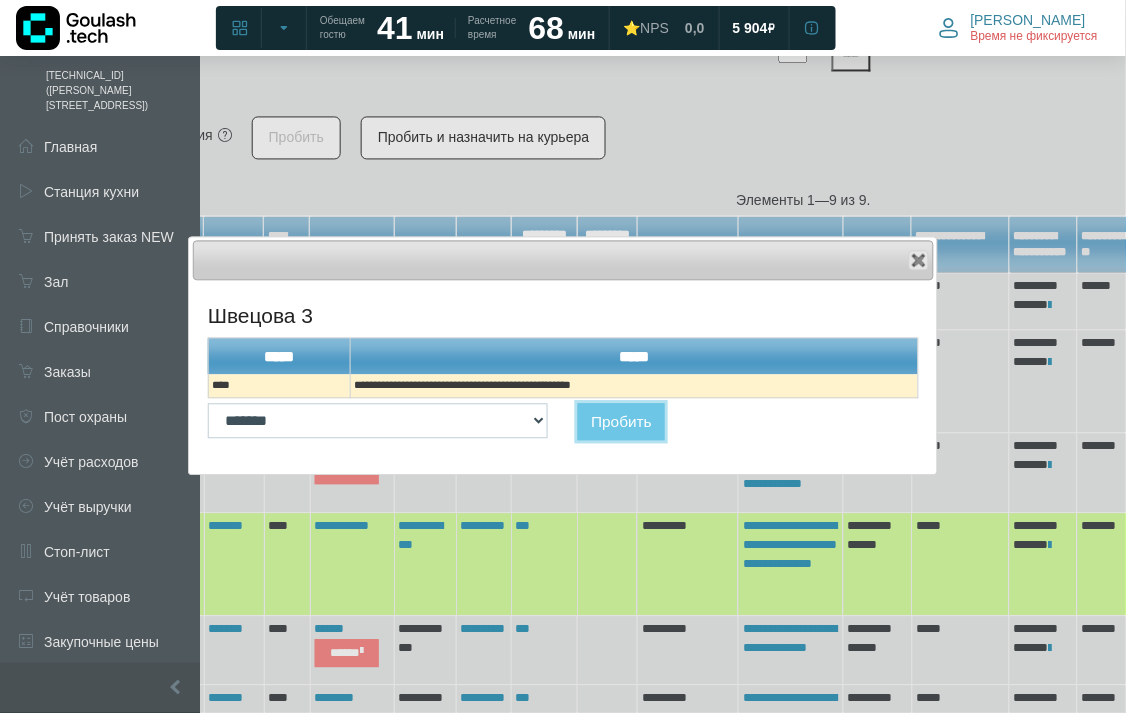 click on "Пробить" at bounding box center (621, 422) 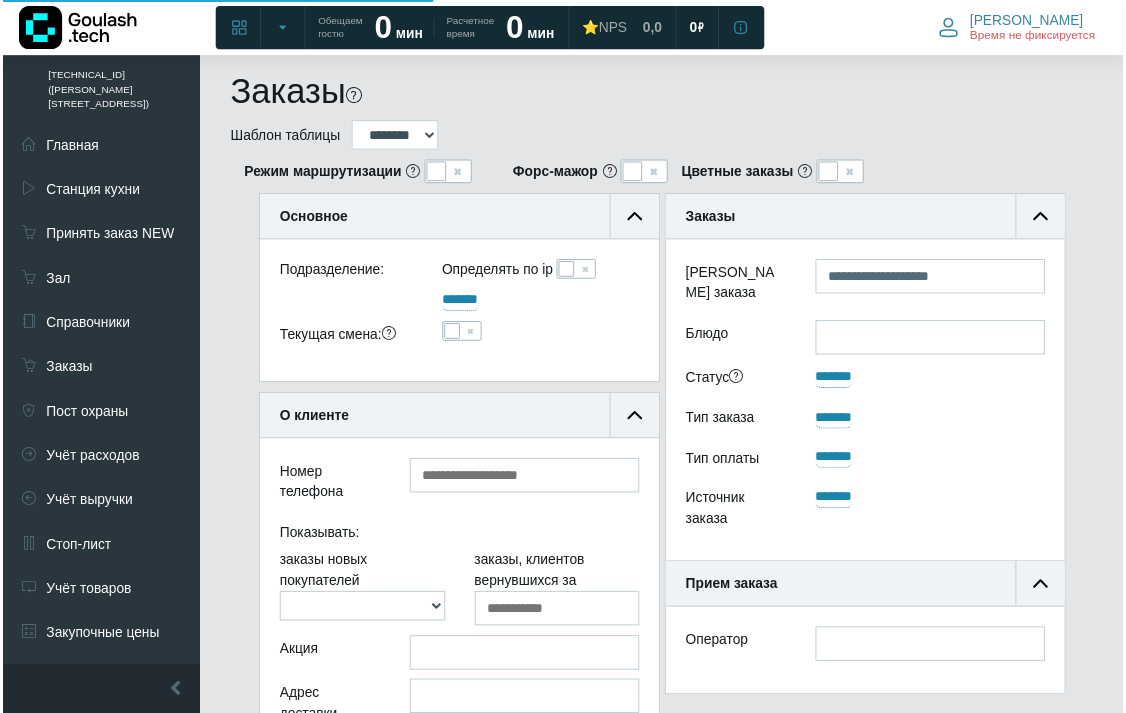 scroll, scrollTop: 842, scrollLeft: 224, axis: both 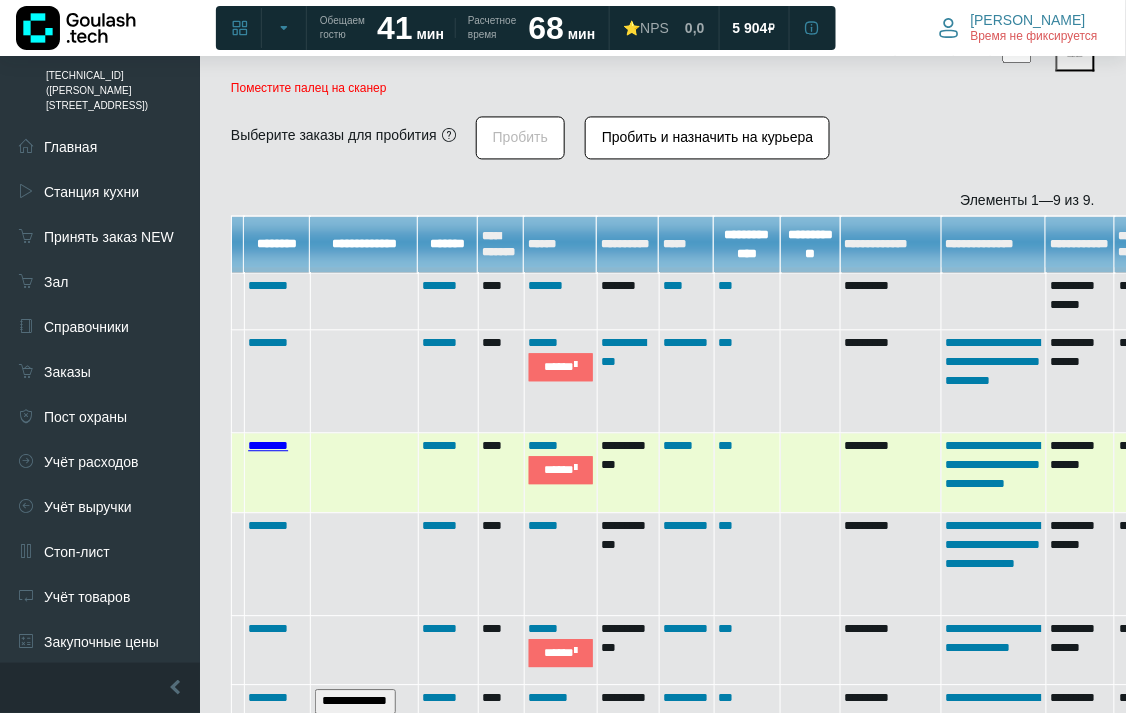 click on "********" at bounding box center (268, 446) 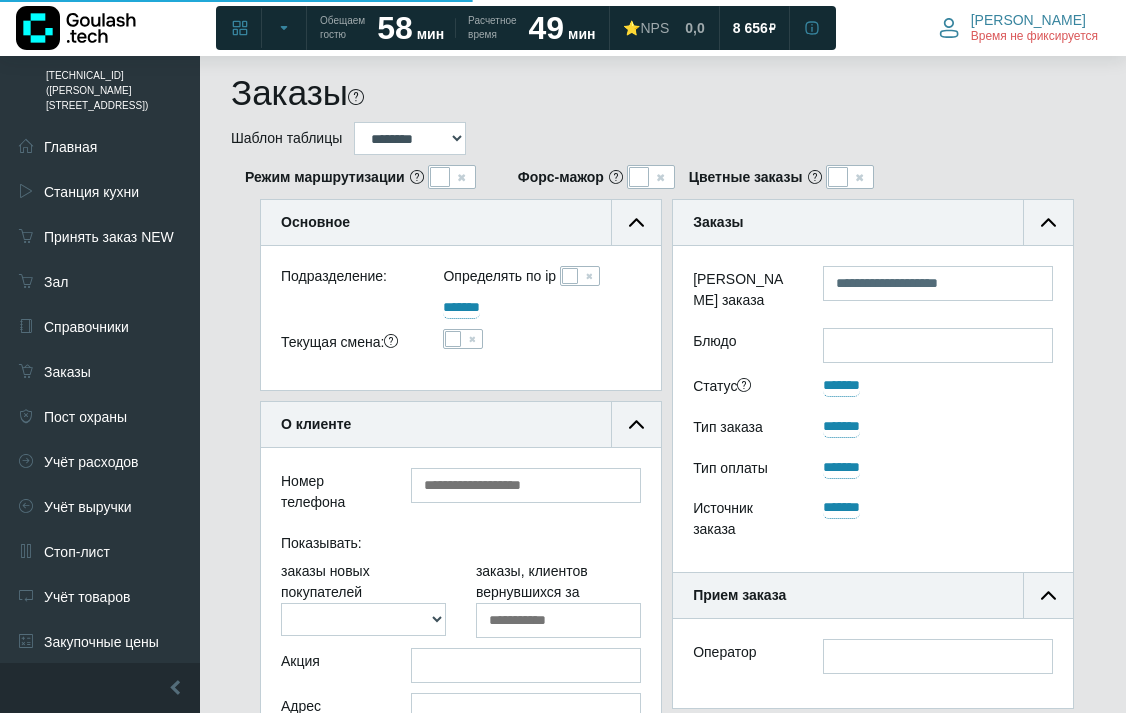 scroll, scrollTop: 842, scrollLeft: 0, axis: vertical 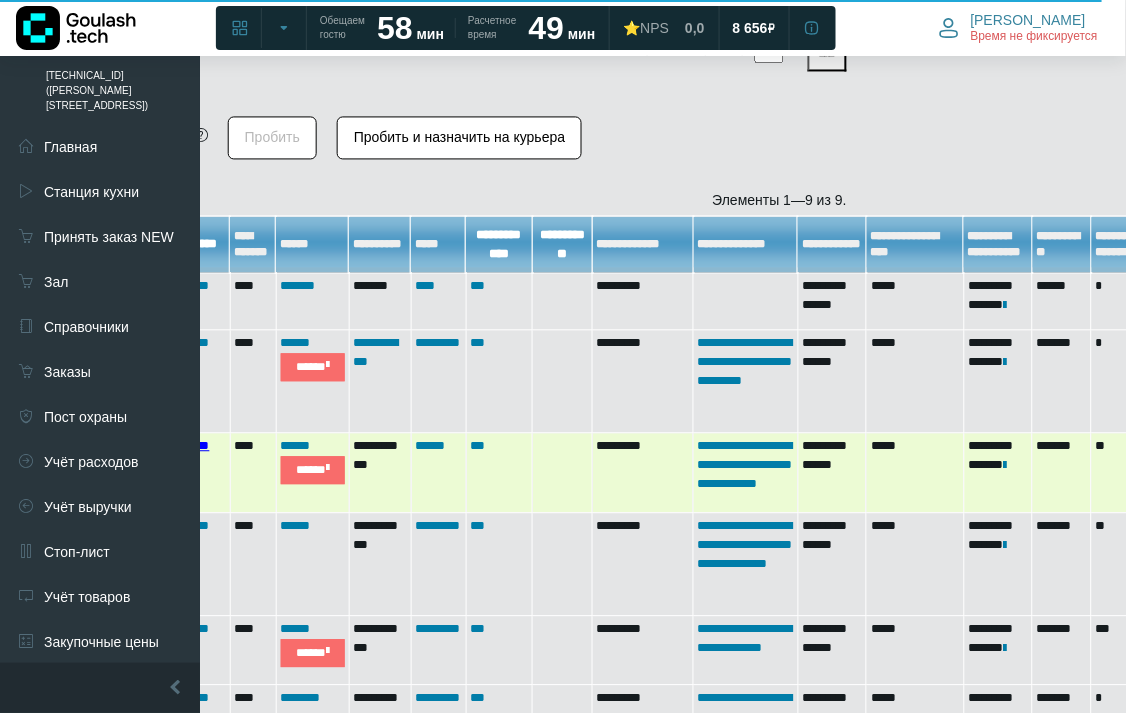 click on "*******" at bounding box center [192, 446] 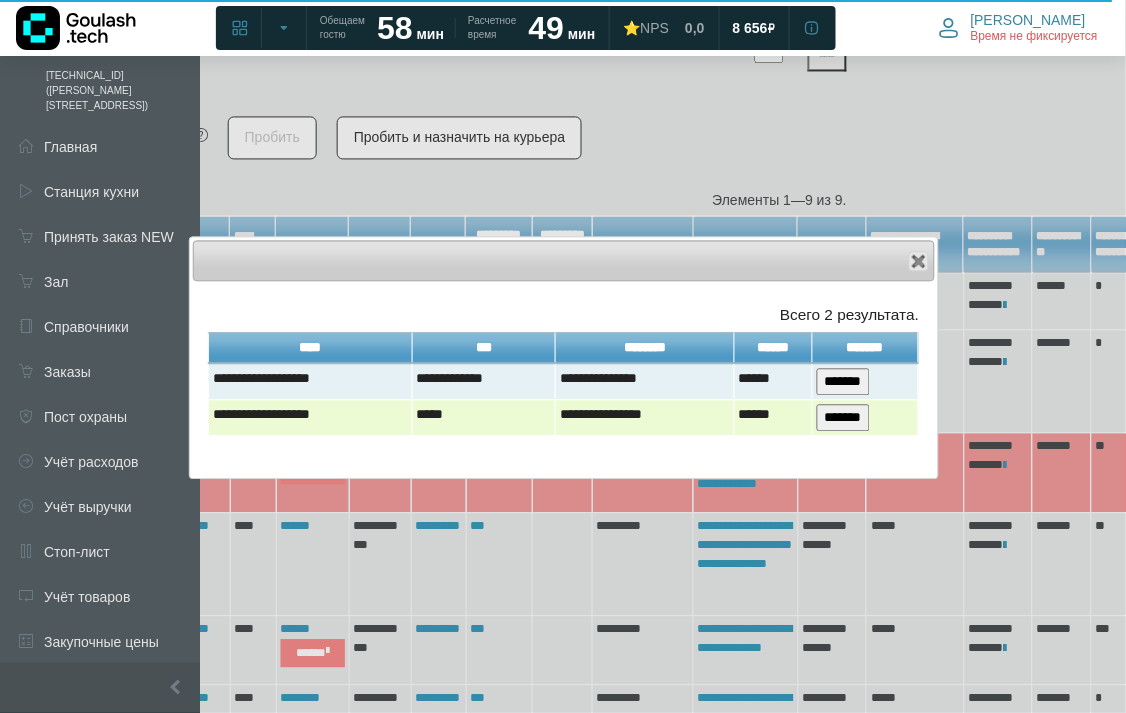 click on "*******" at bounding box center [843, 418] 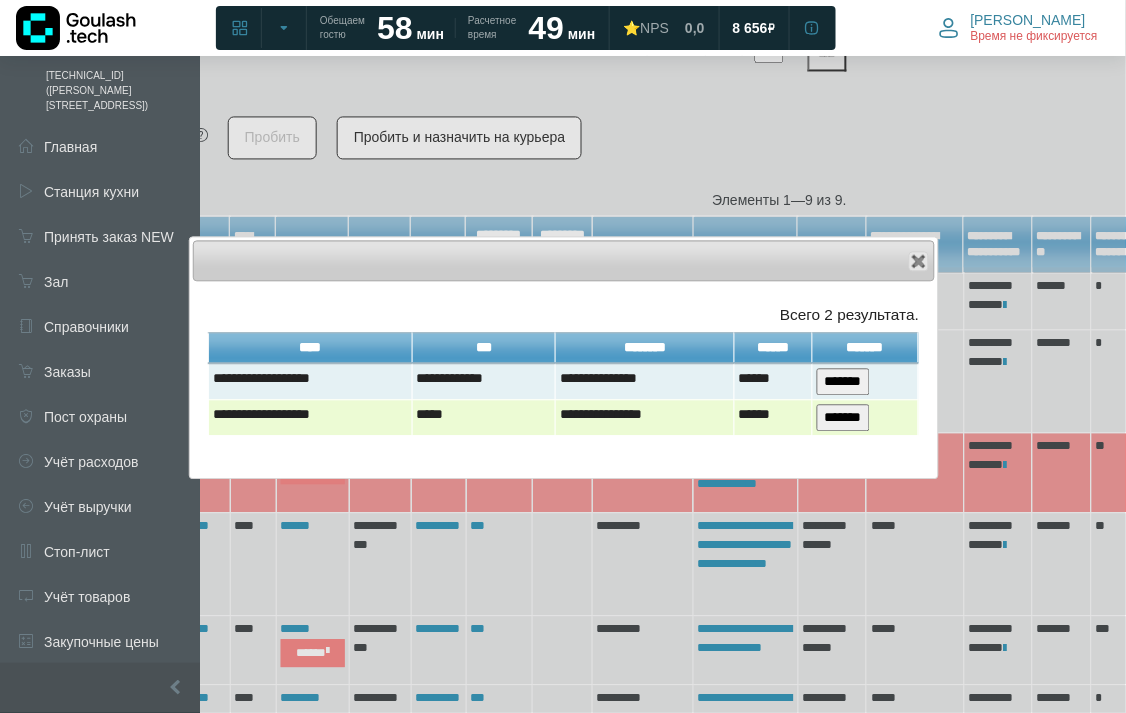 click on "*******" at bounding box center (843, 418) 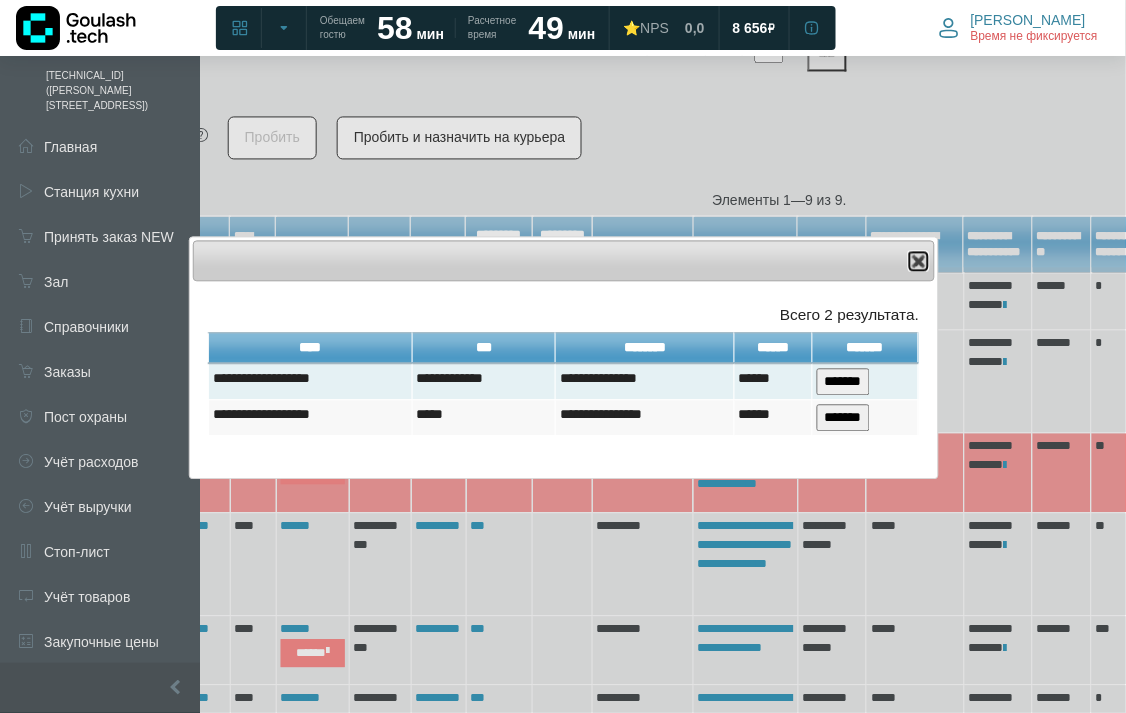 click at bounding box center (919, 262) 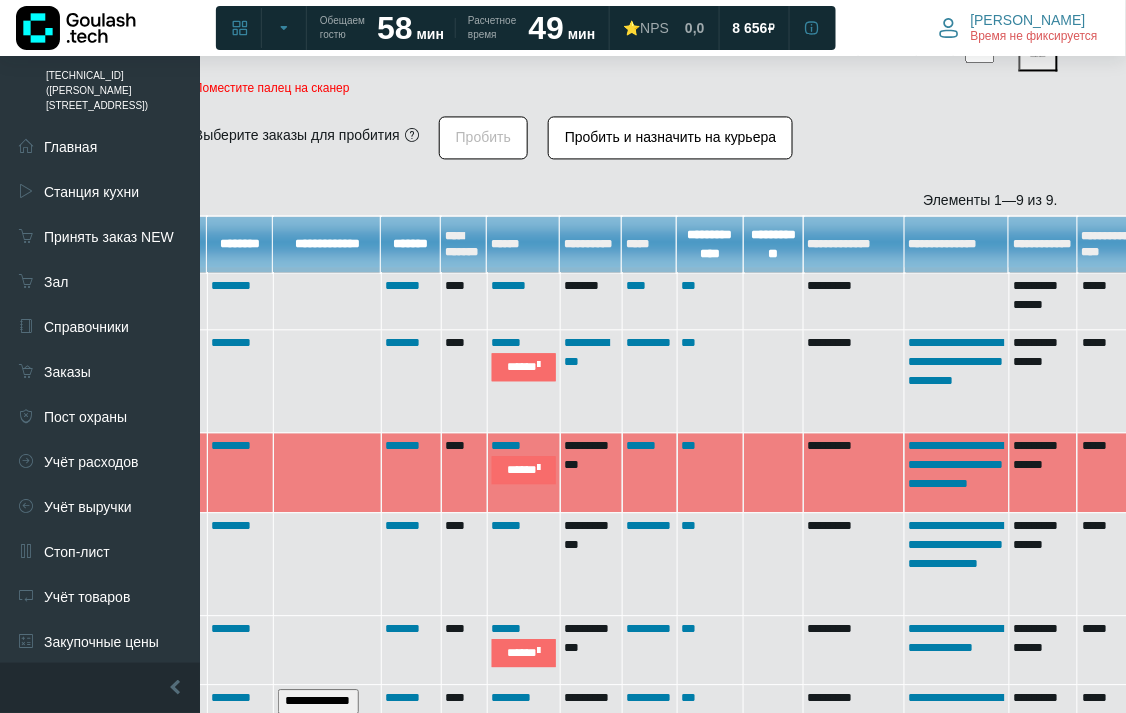 scroll, scrollTop: 842, scrollLeft: 0, axis: vertical 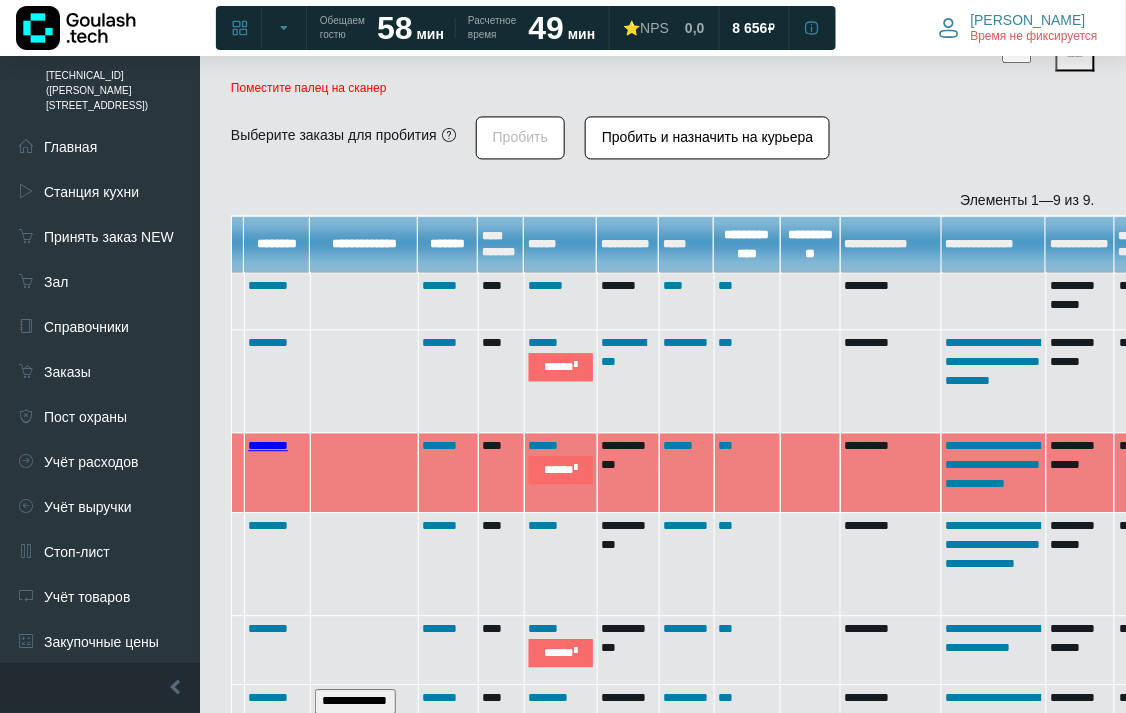 click on "********" at bounding box center [268, 446] 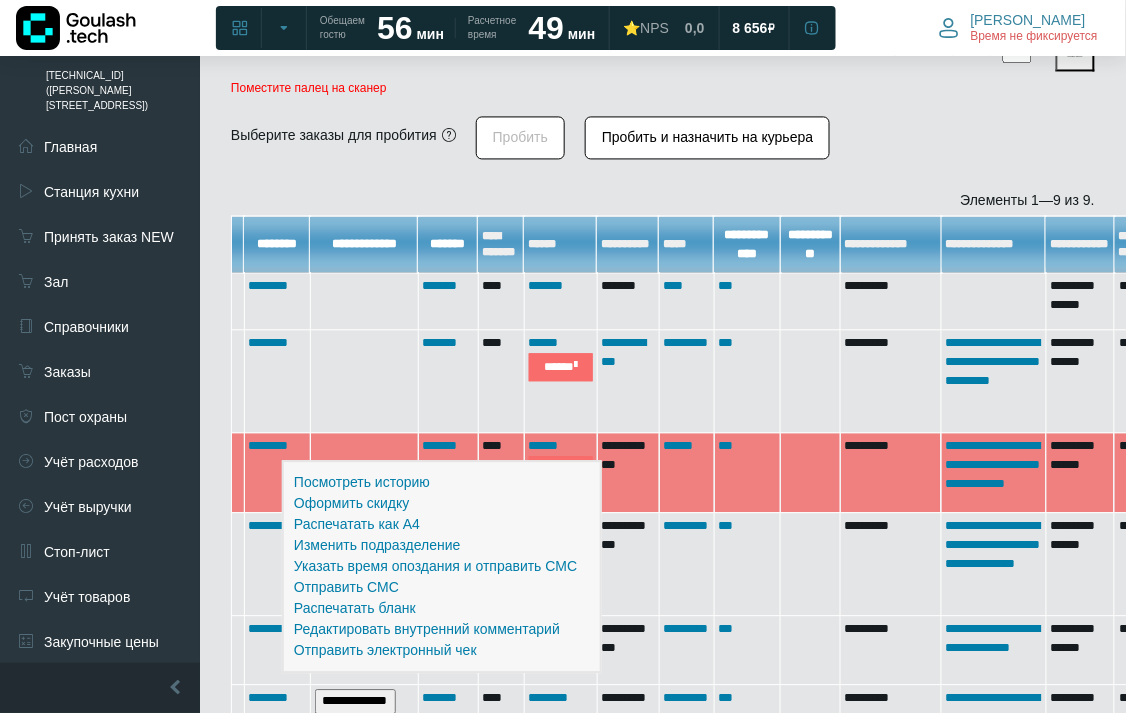click on "Заказы
Шаблон таблицы
******
********
Режим маршрутизации
Форс-мажор
Цветные заказы
Основное" at bounding box center (663, 180) 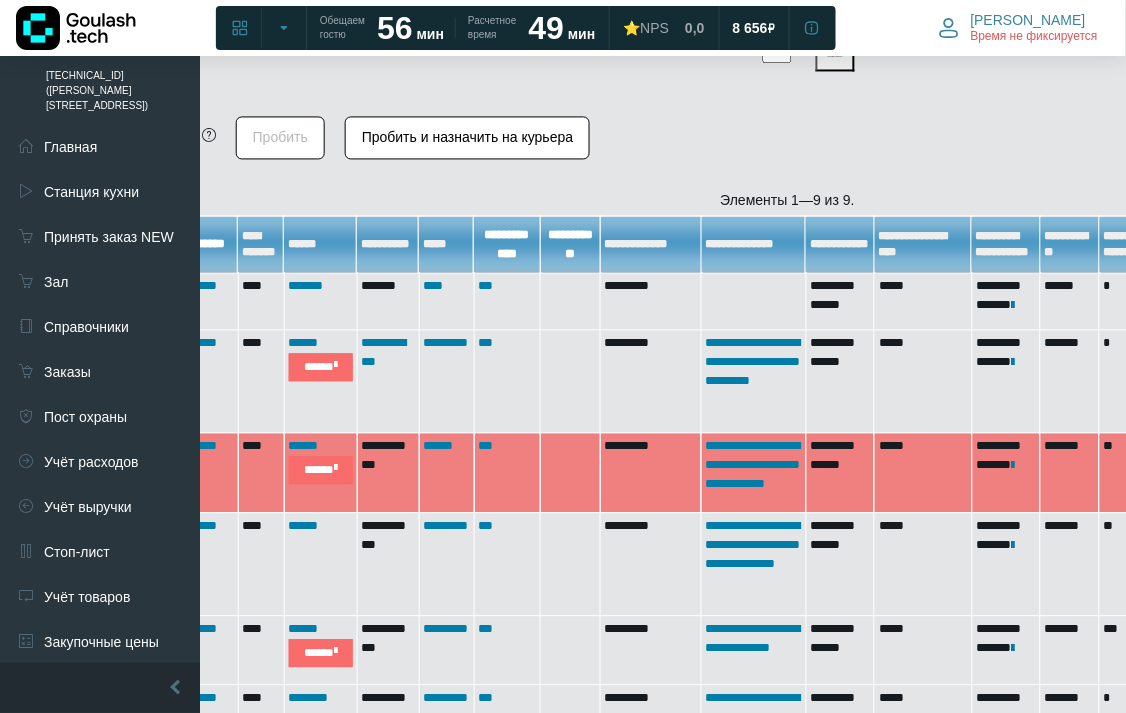 scroll, scrollTop: 842, scrollLeft: 268, axis: both 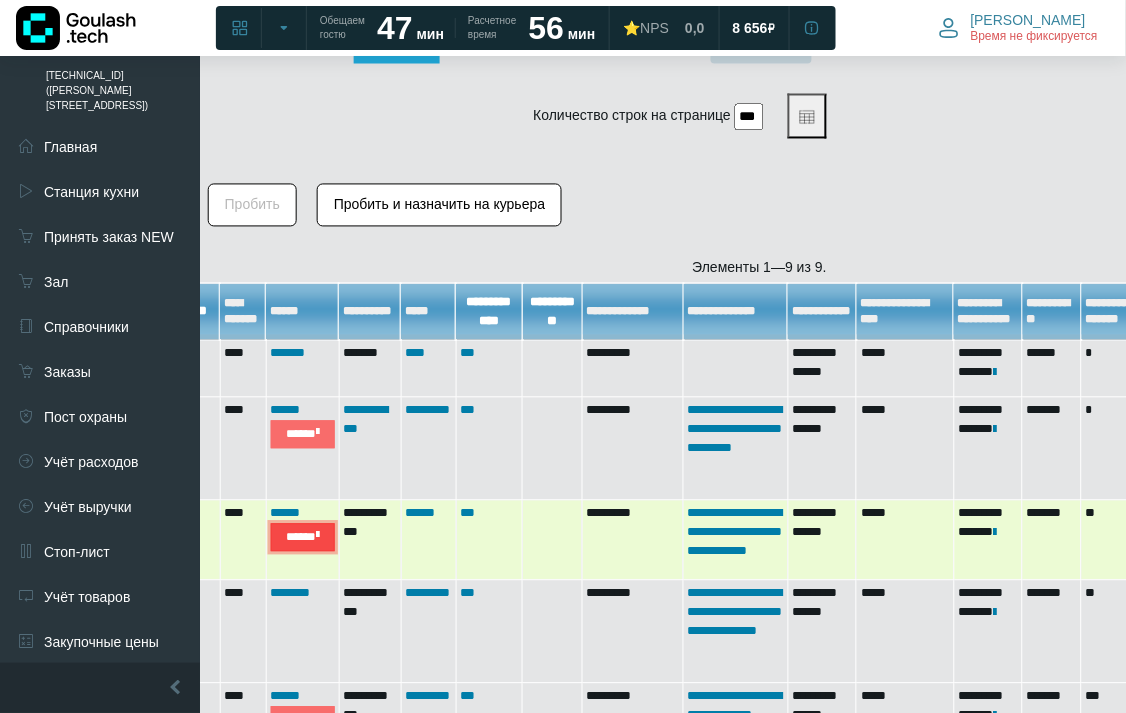 click on "*****" at bounding box center (303, 538) 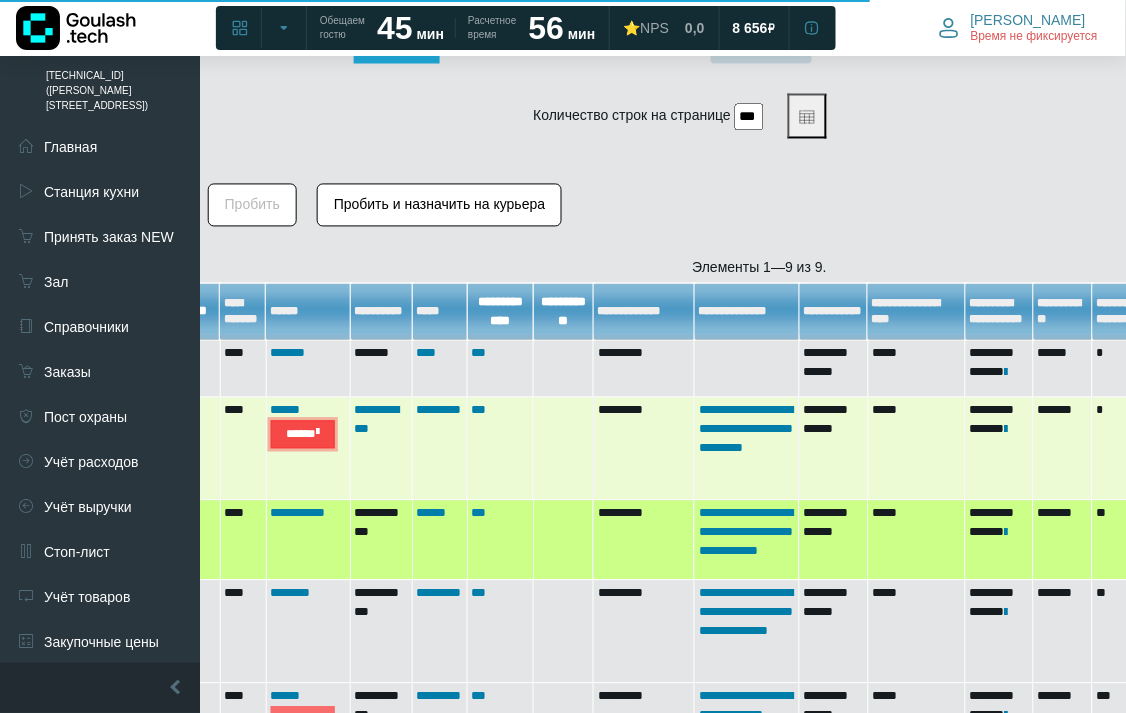 click at bounding box center (317, 433) 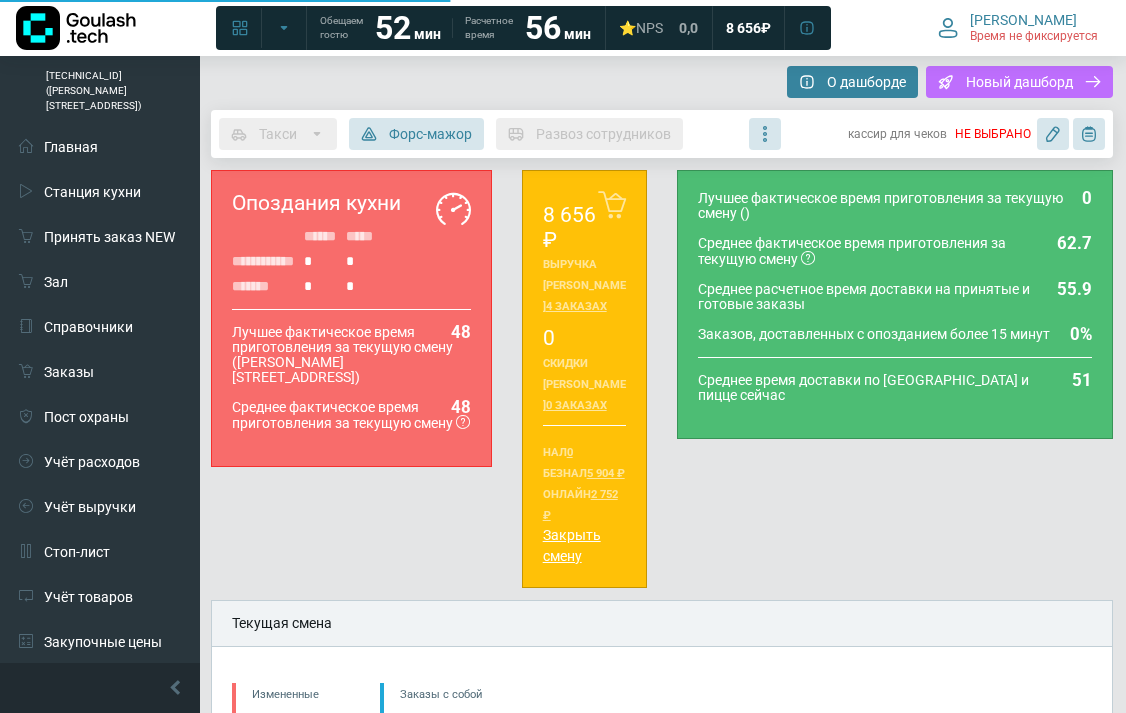 type on "**********" 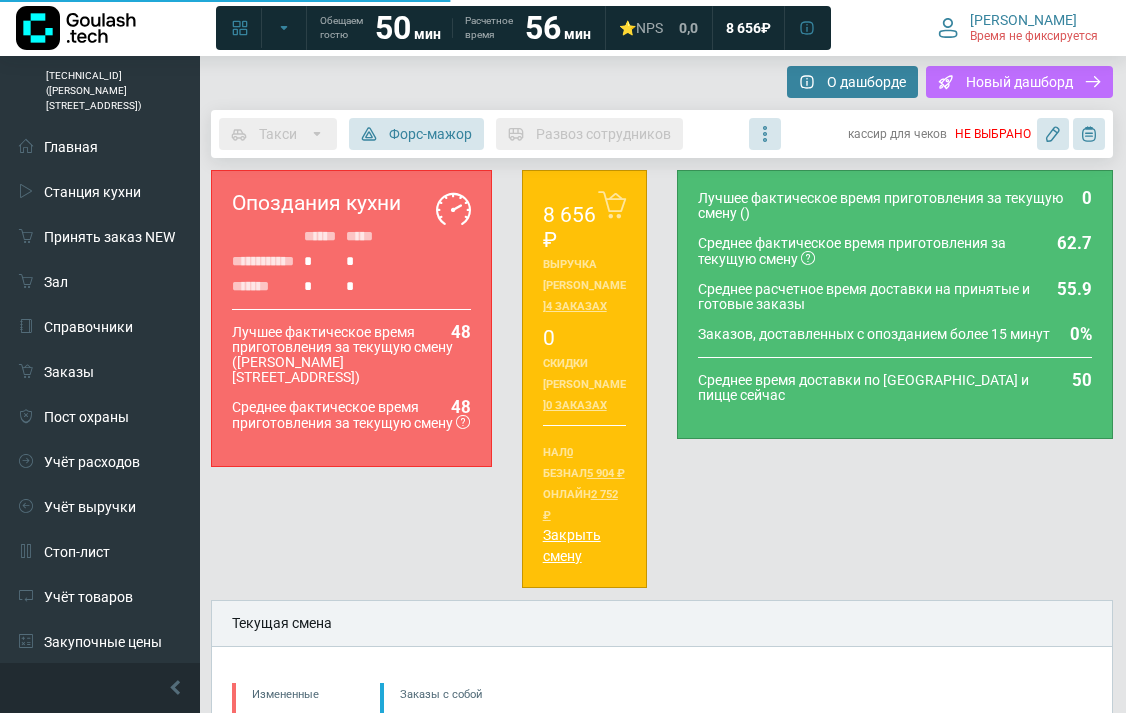 type on "**********" 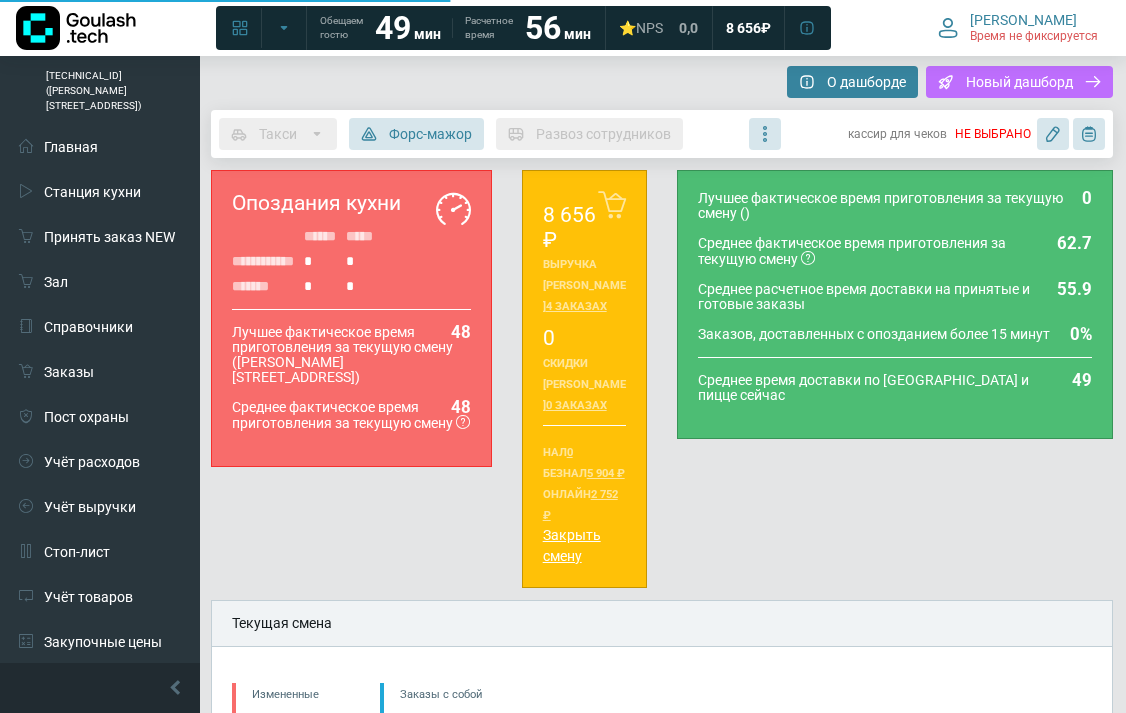 type on "**********" 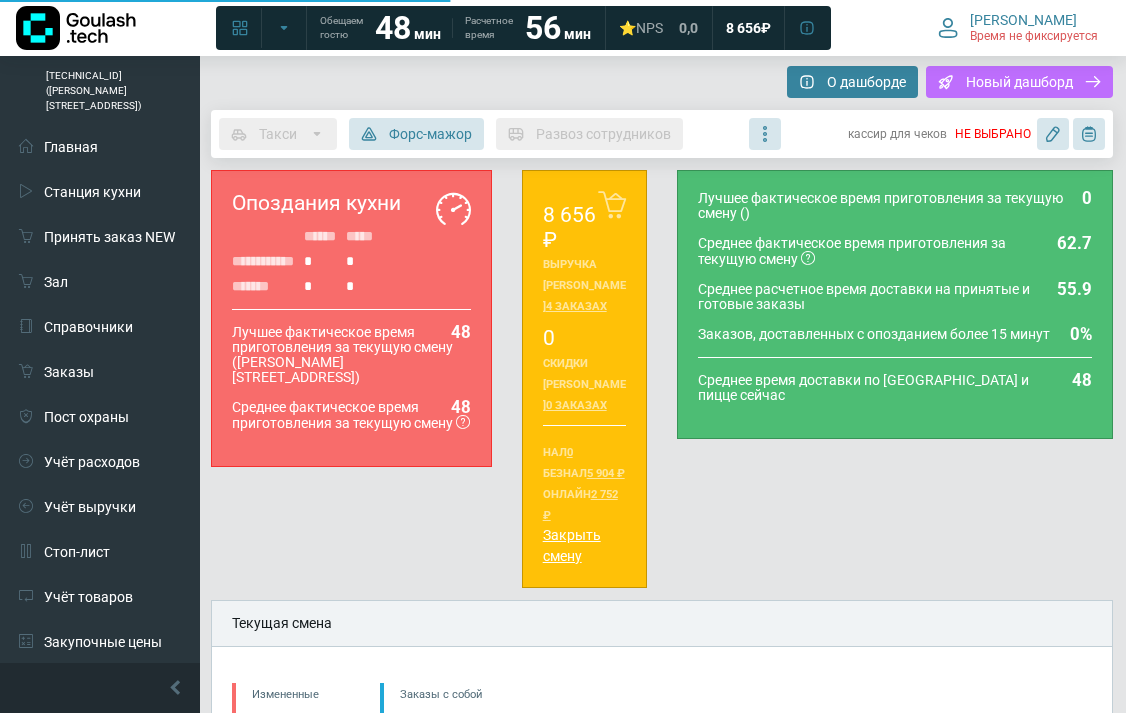 type on "**********" 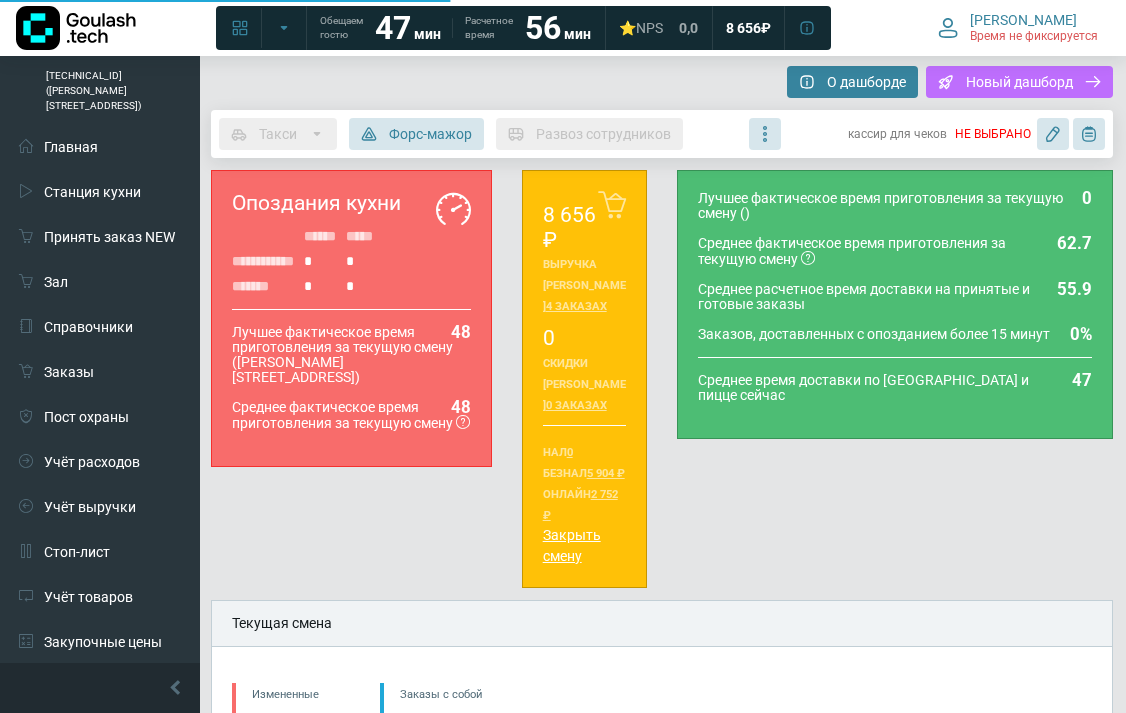 type on "**********" 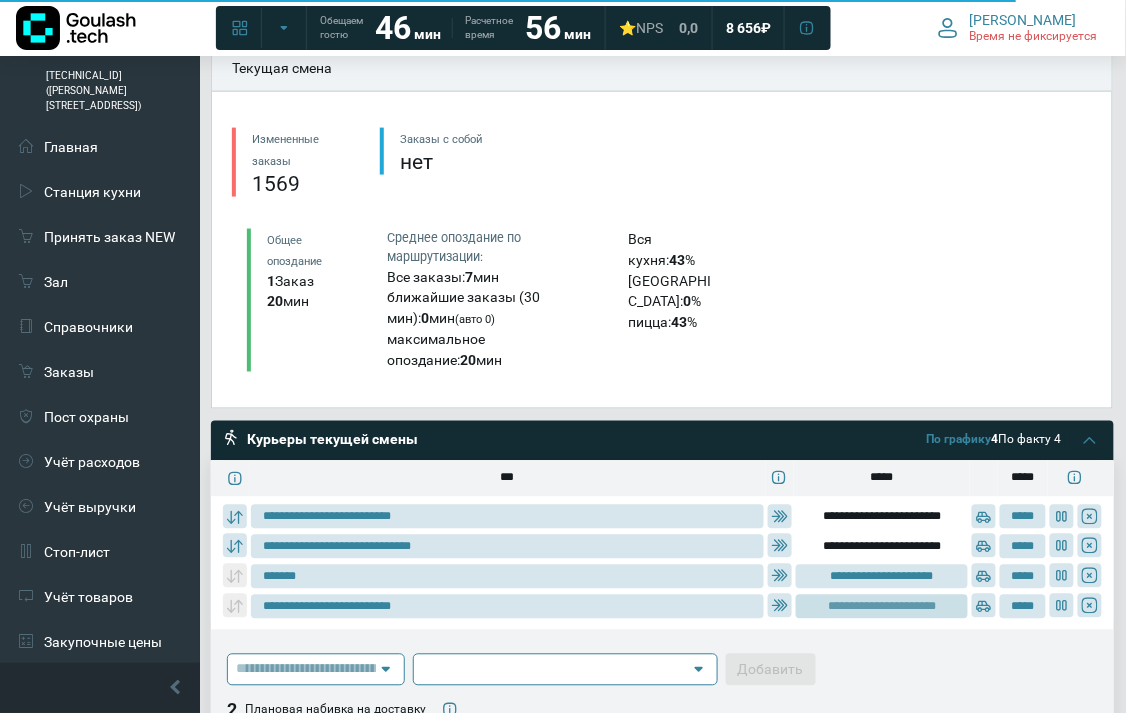 scroll, scrollTop: 555, scrollLeft: 0, axis: vertical 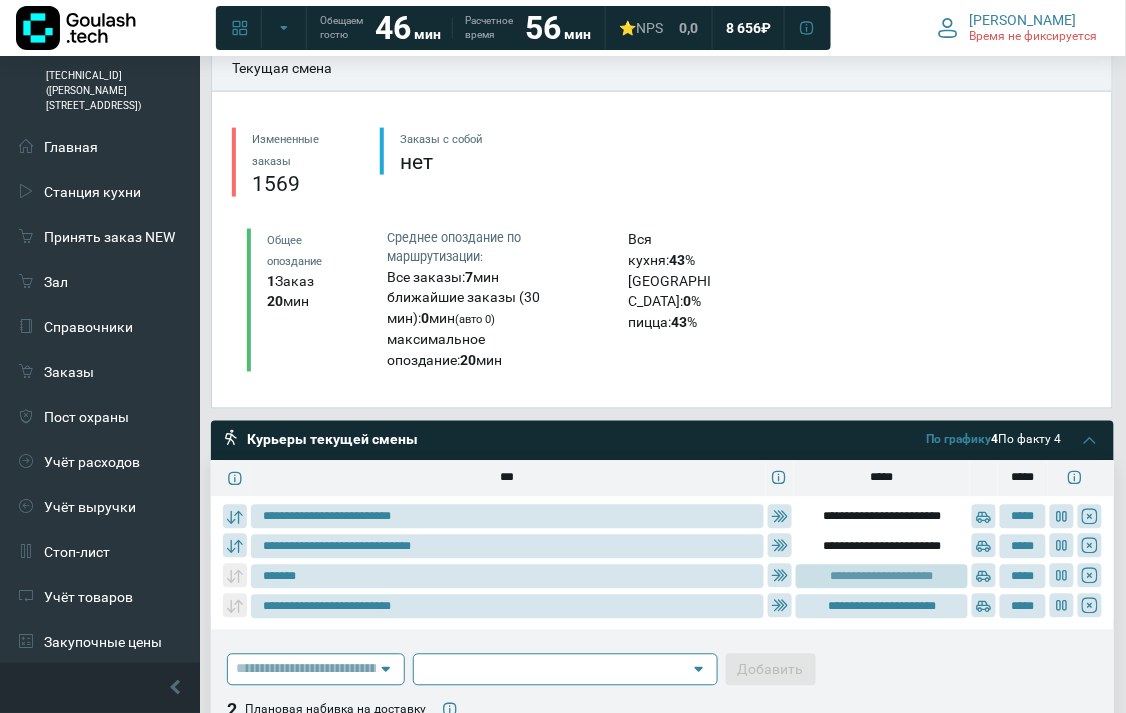 click on "**********" at bounding box center (882, 577) 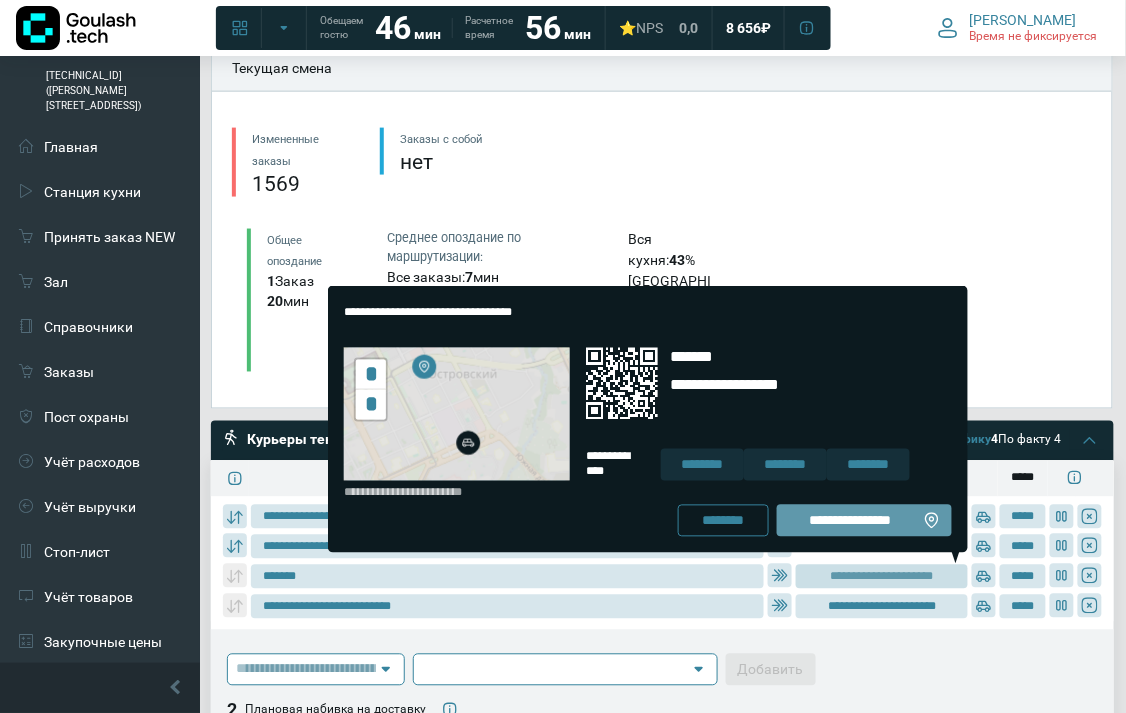 click on "**********" at bounding box center (850, 521) 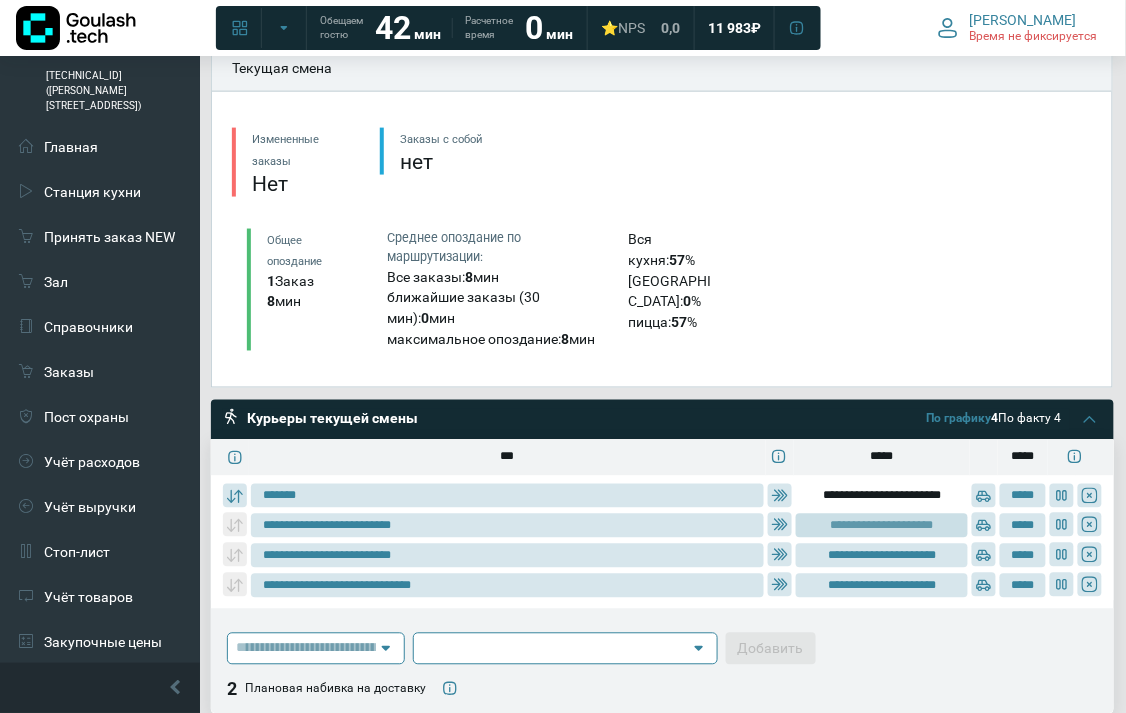 click on "**********" at bounding box center [882, 526] 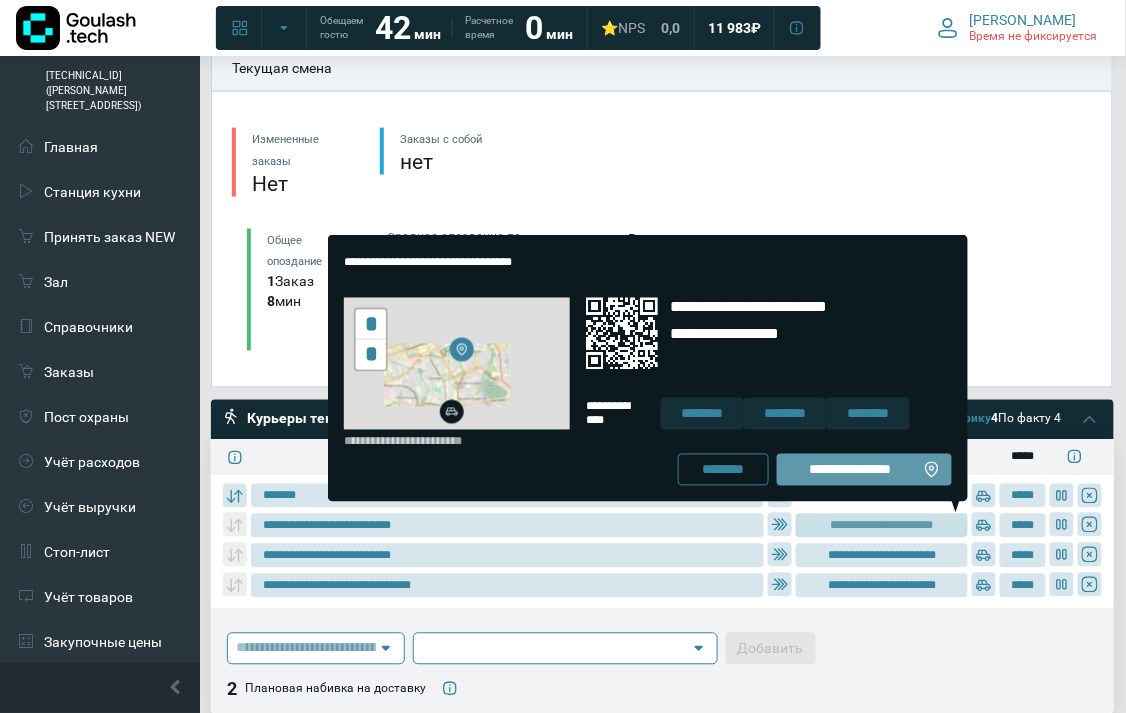 click on "**********" at bounding box center (850, 470) 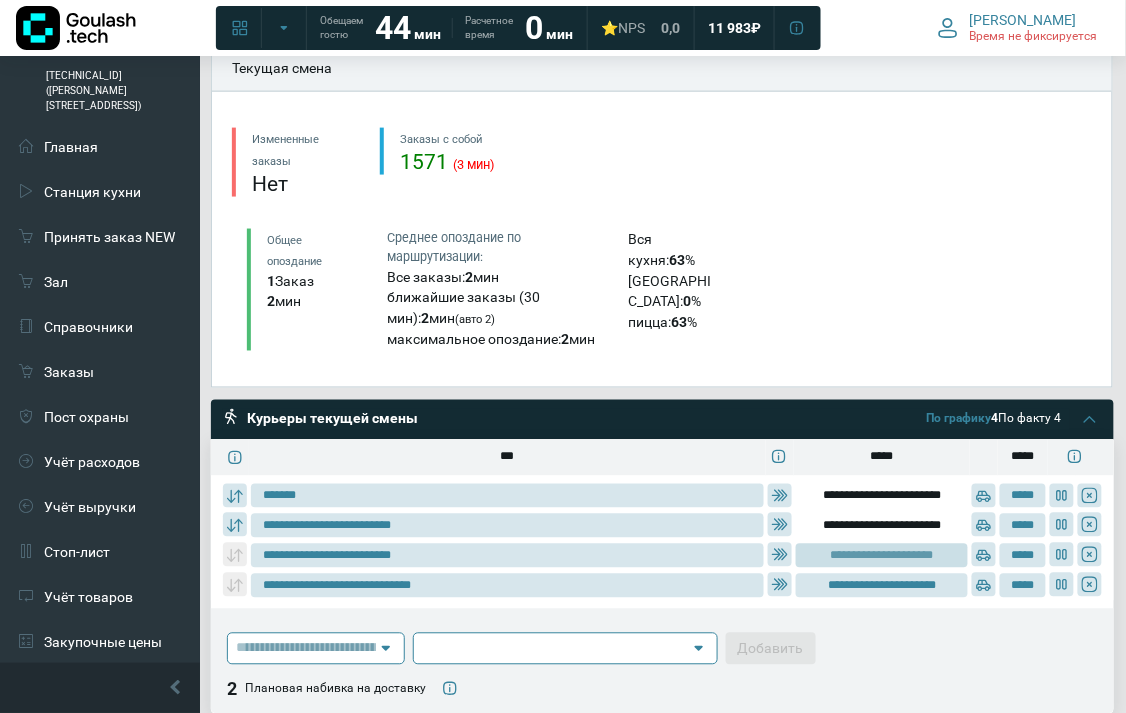 click on "**********" at bounding box center [882, 556] 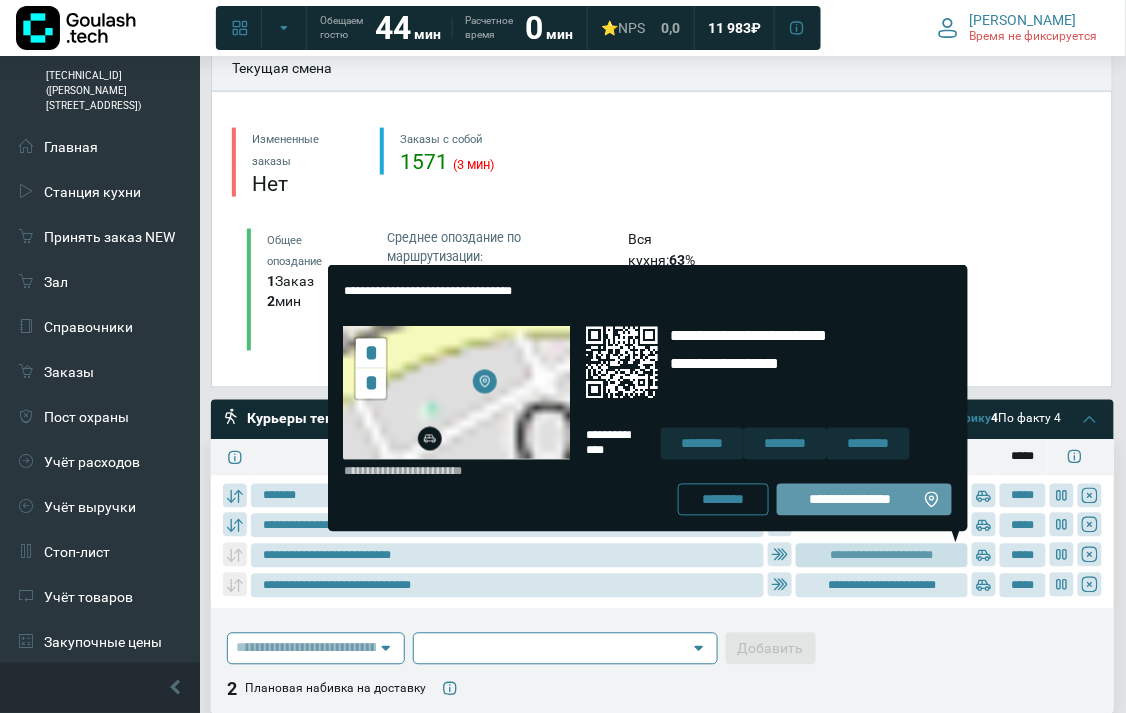 click on "**********" at bounding box center (850, 500) 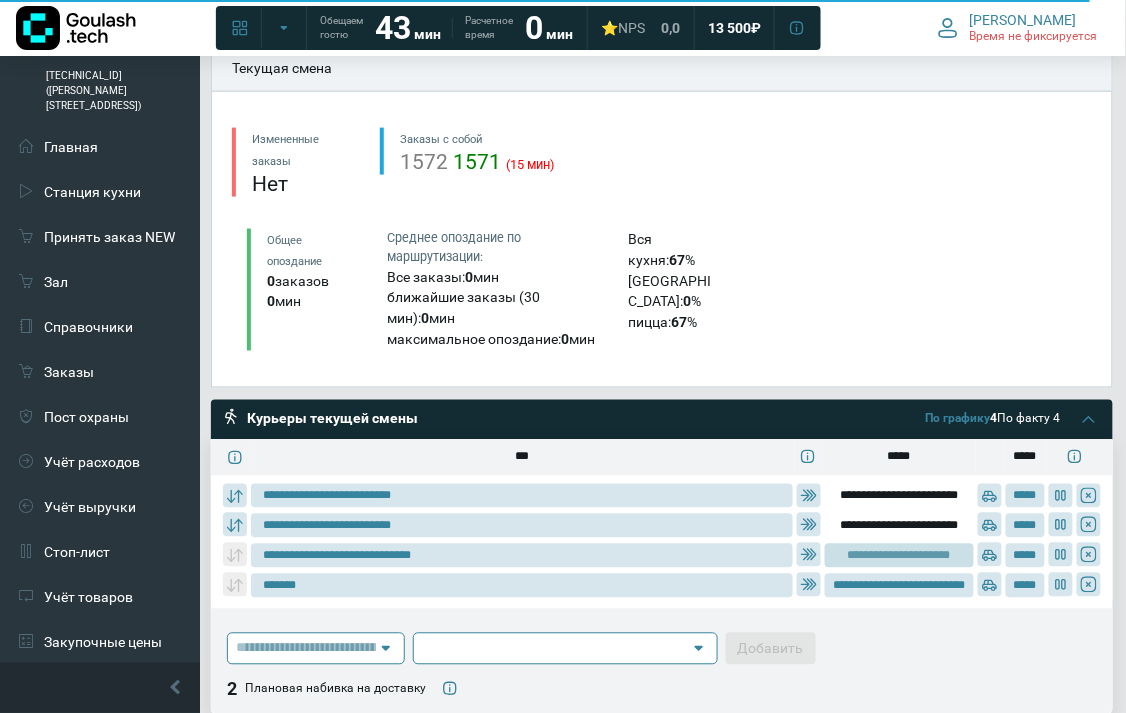 click on "**********" at bounding box center (899, 556) 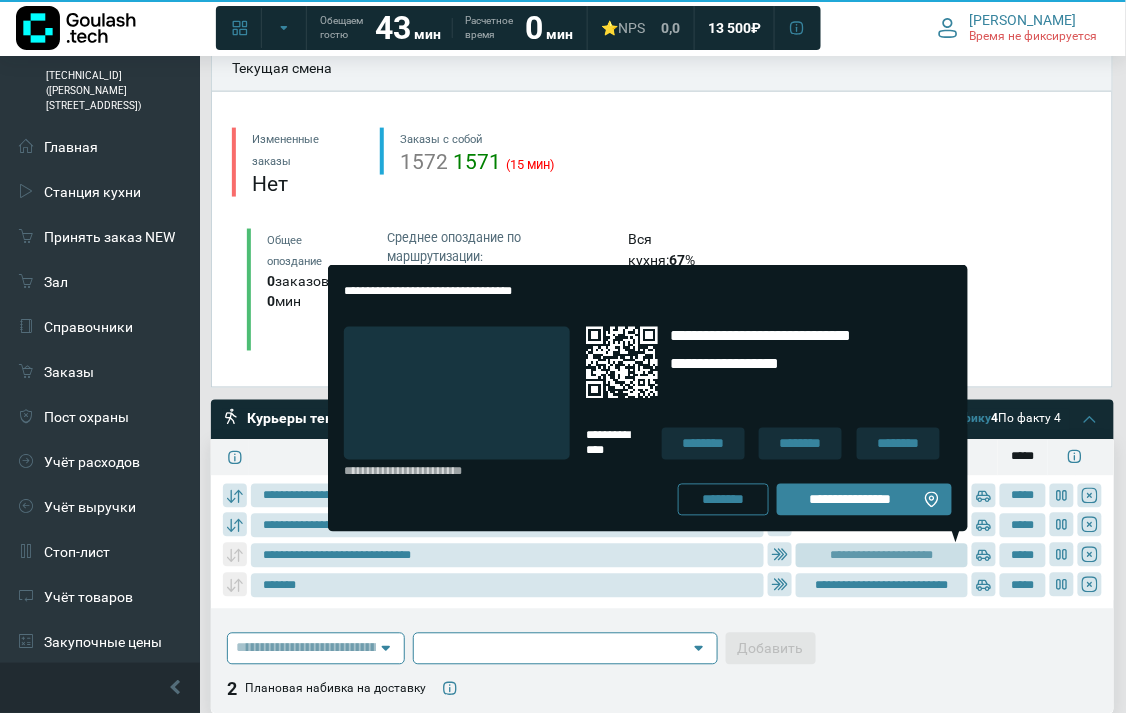 click on "**********" at bounding box center [882, 556] 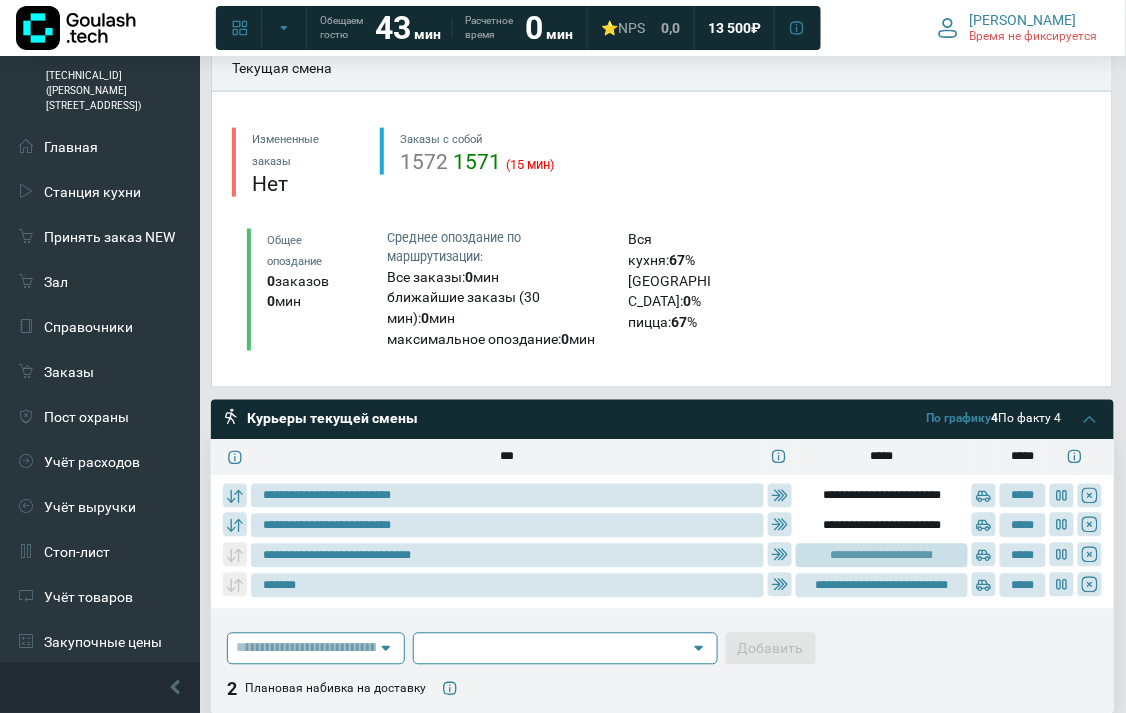click on "**********" at bounding box center [882, 556] 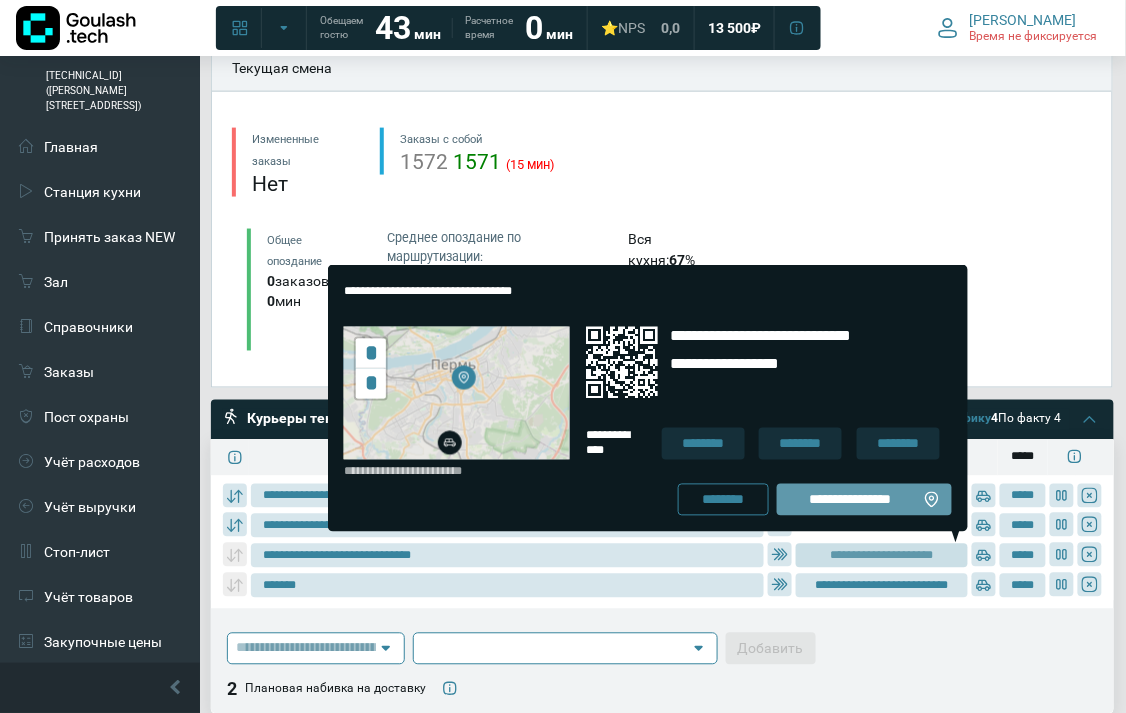click on "**********" at bounding box center (850, 500) 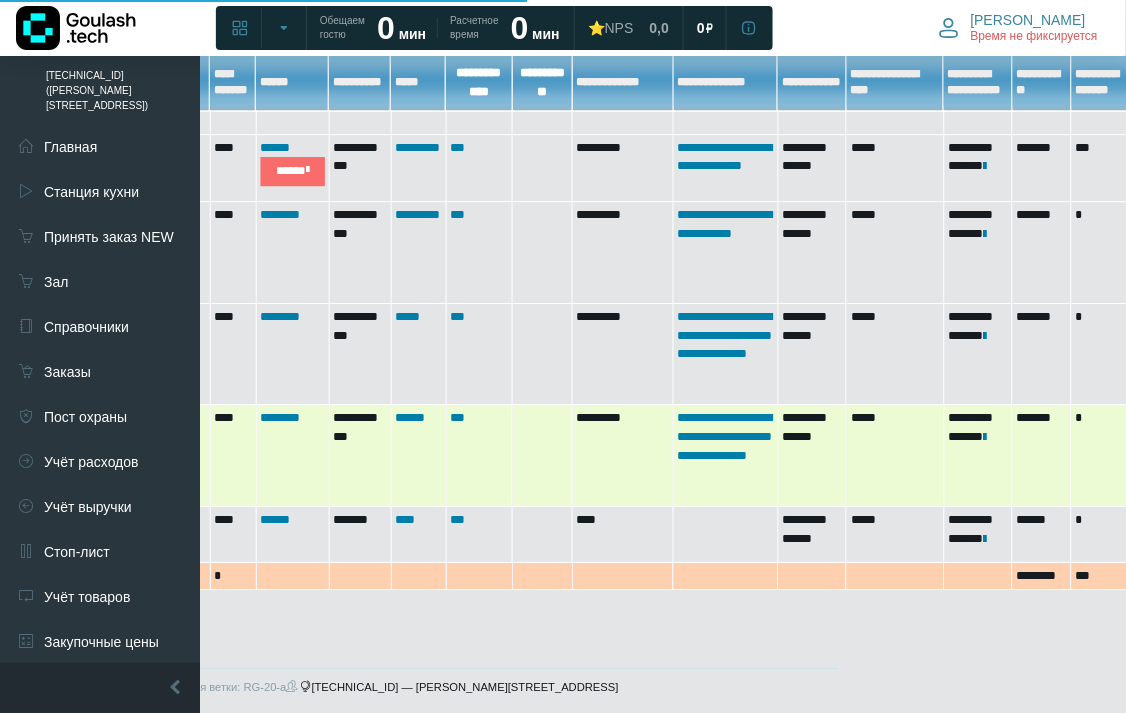 scroll, scrollTop: 1307, scrollLeft: 268, axis: both 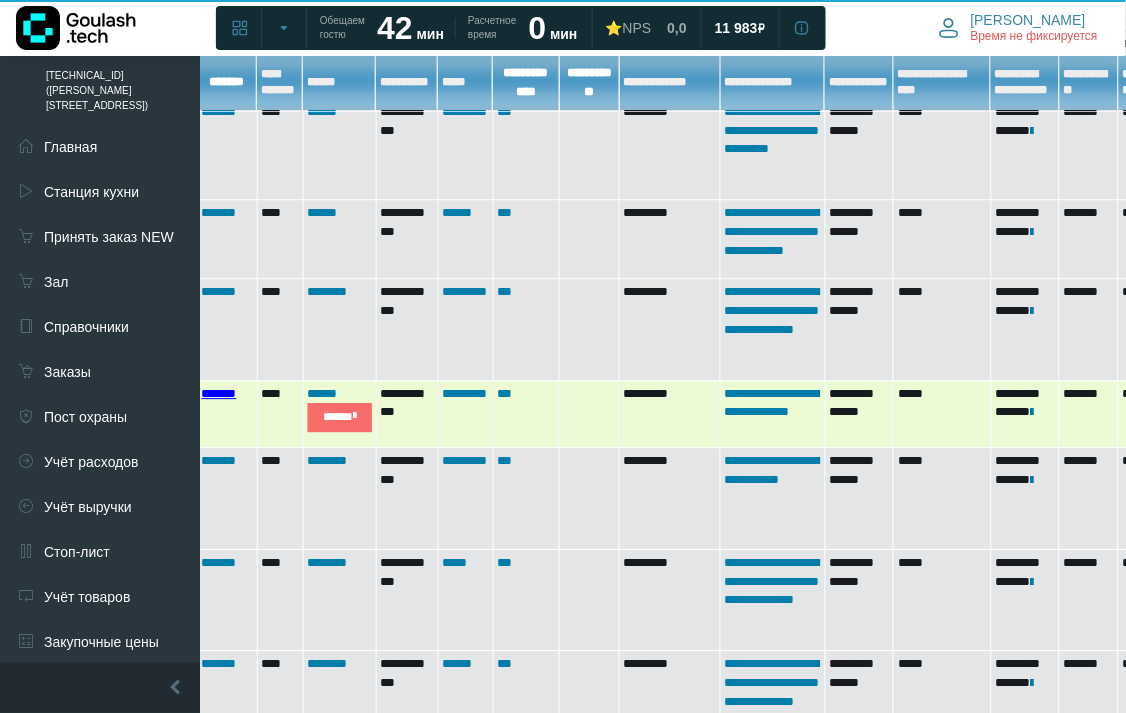 click on "*******" at bounding box center (219, 393) 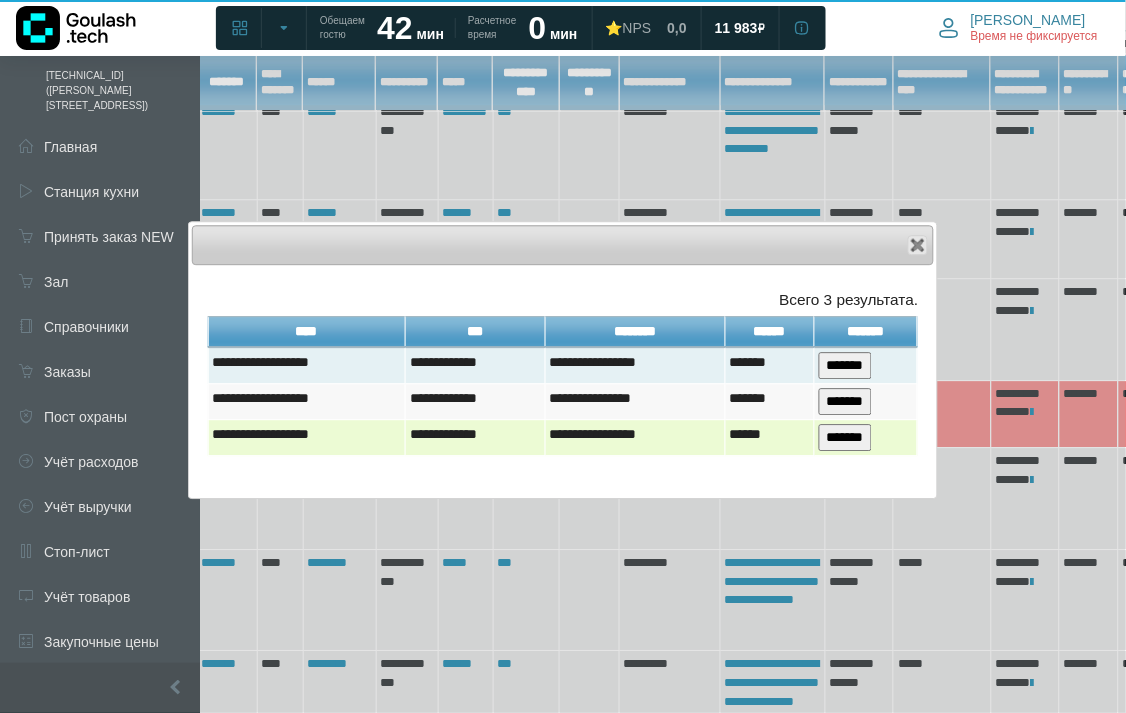 click on "*******" at bounding box center (845, 437) 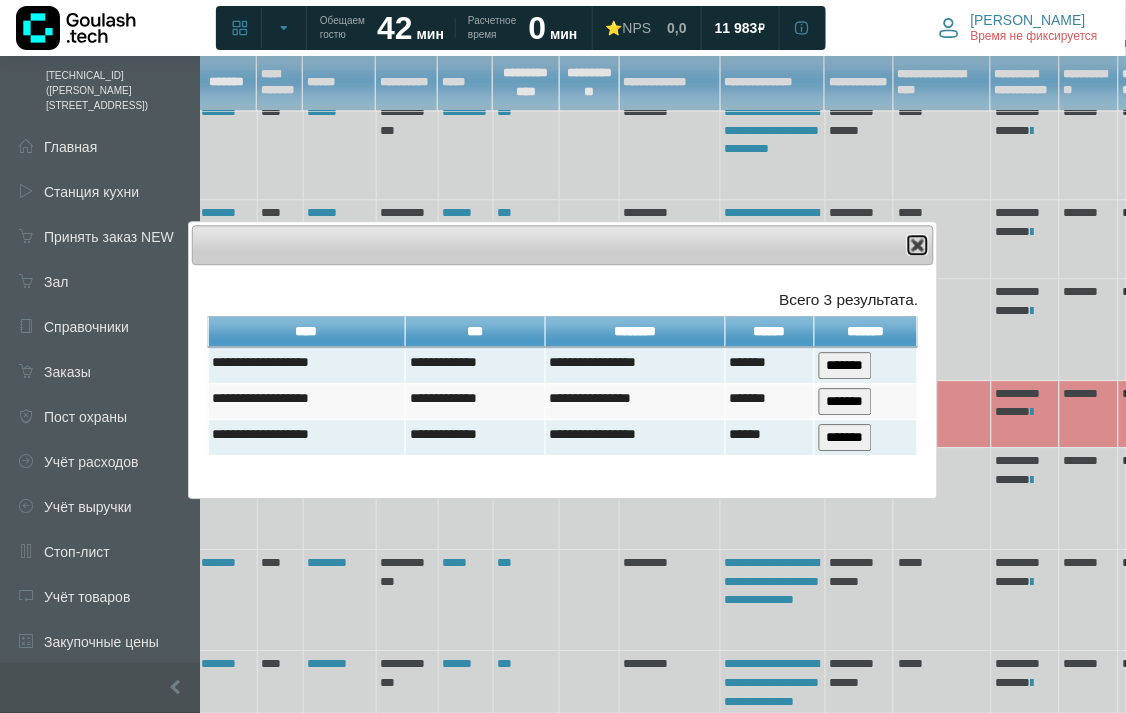 click at bounding box center [918, 245] 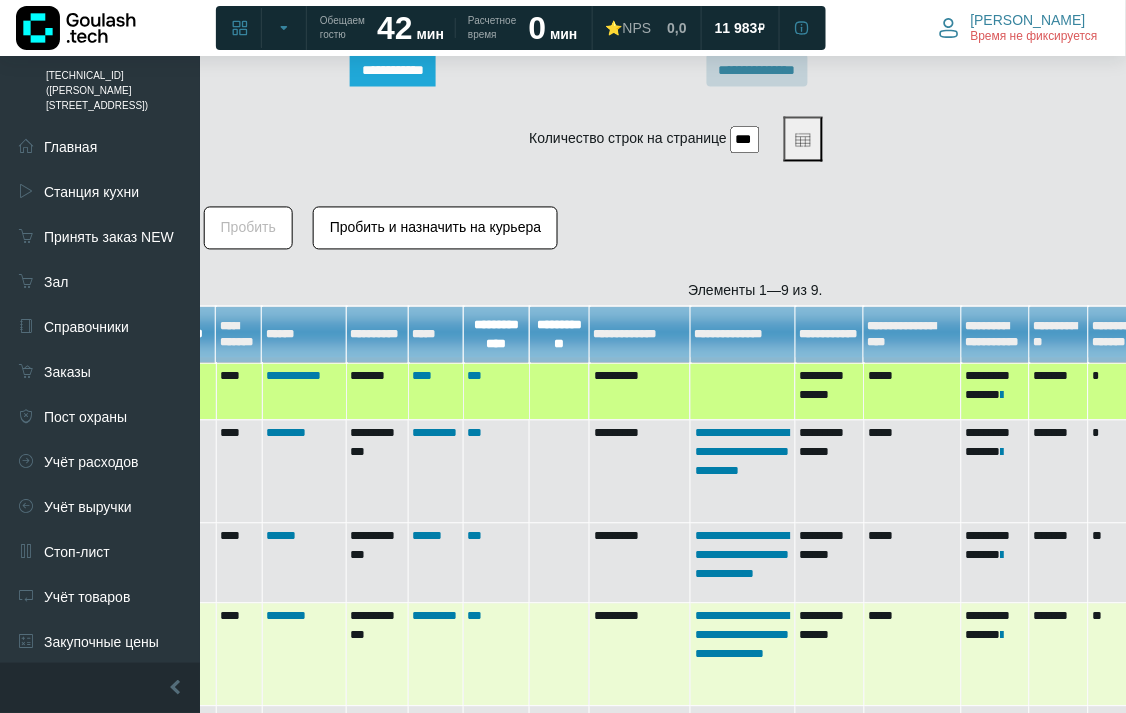 scroll, scrollTop: 1196, scrollLeft: 272, axis: both 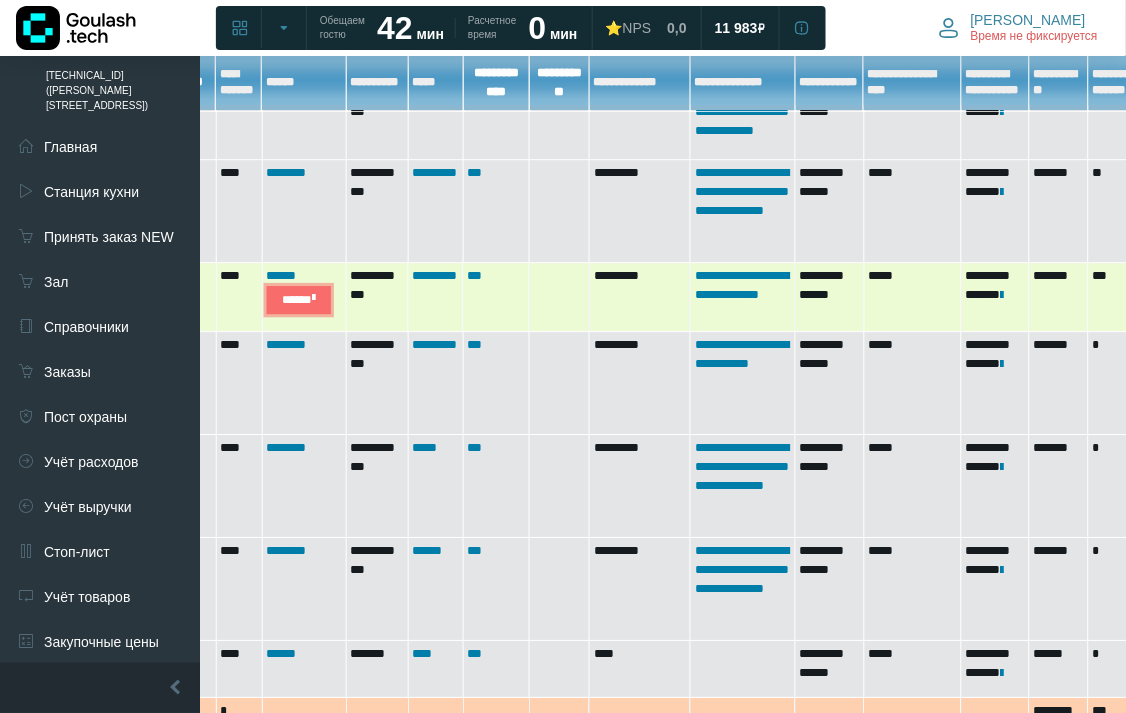 click at bounding box center (313, 298) 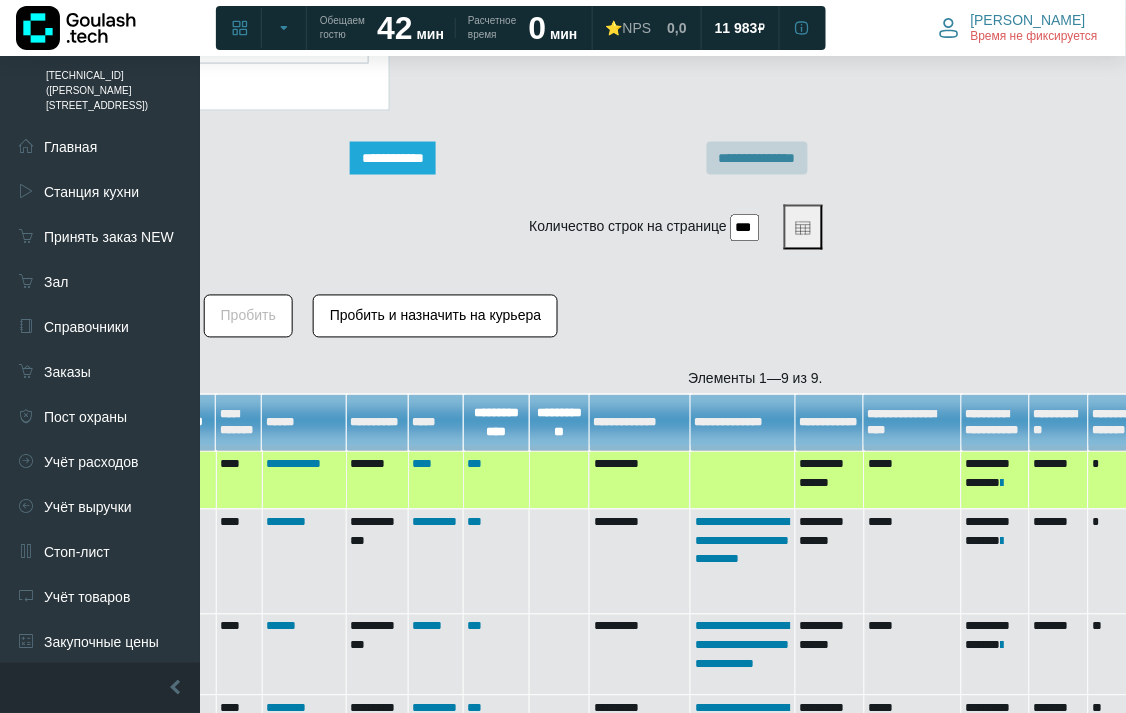scroll, scrollTop: 553, scrollLeft: 272, axis: both 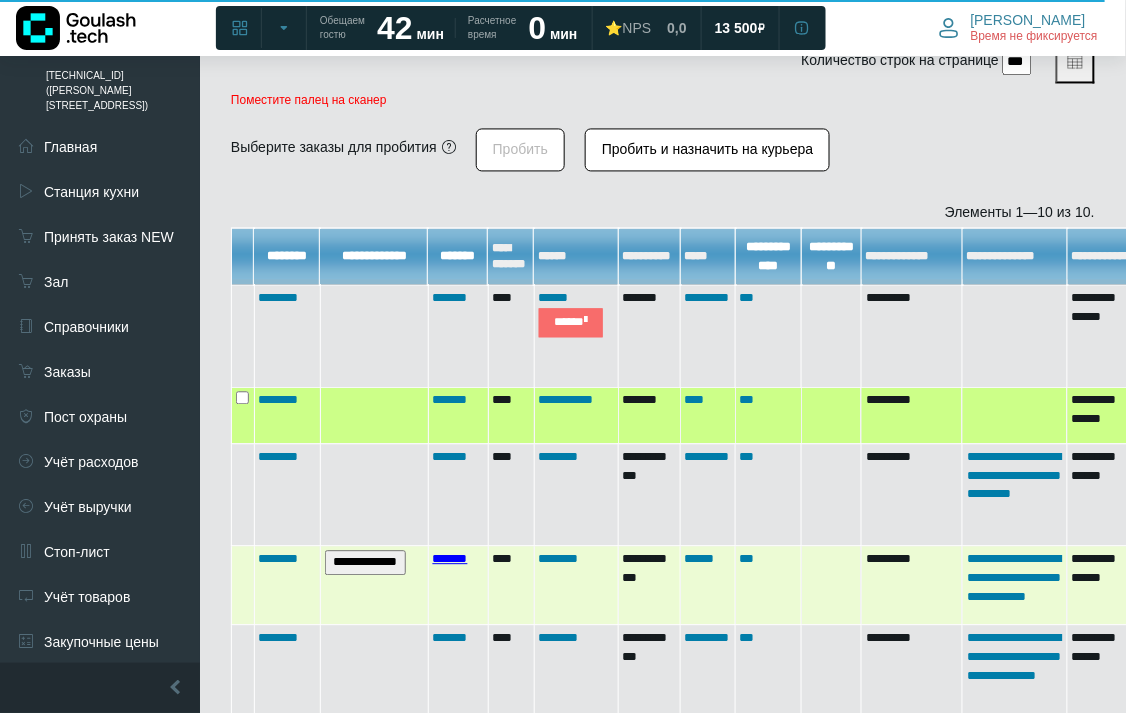 click on "*******" at bounding box center (450, 559) 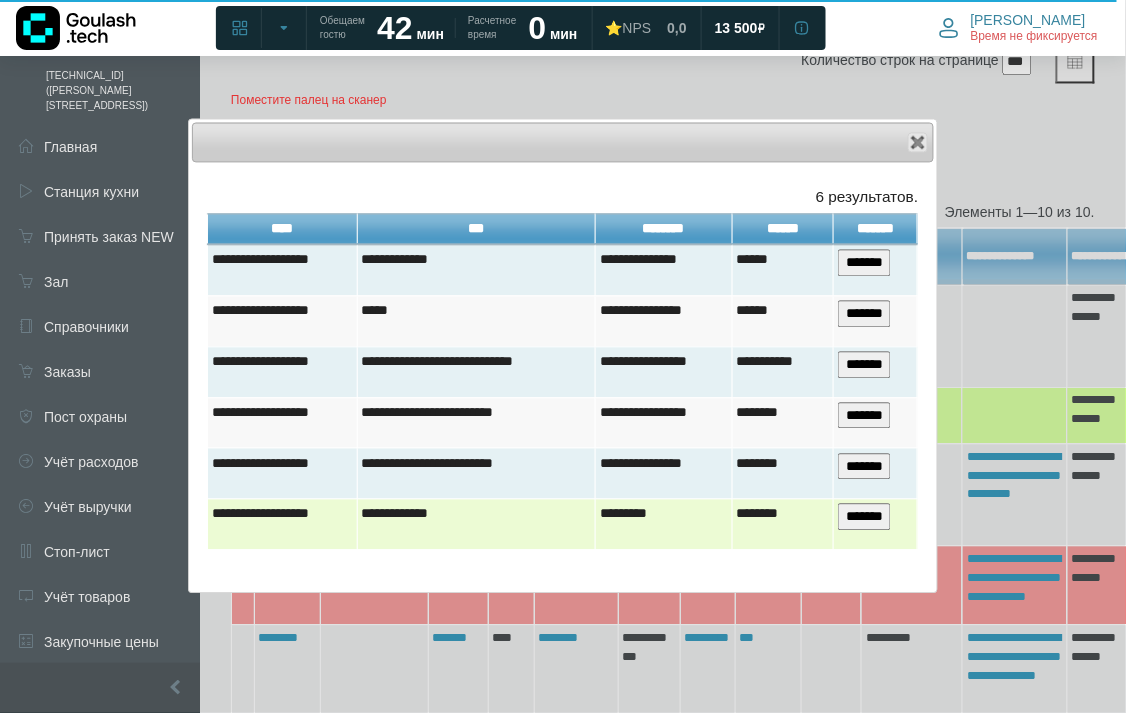 click on "*******" at bounding box center (864, 517) 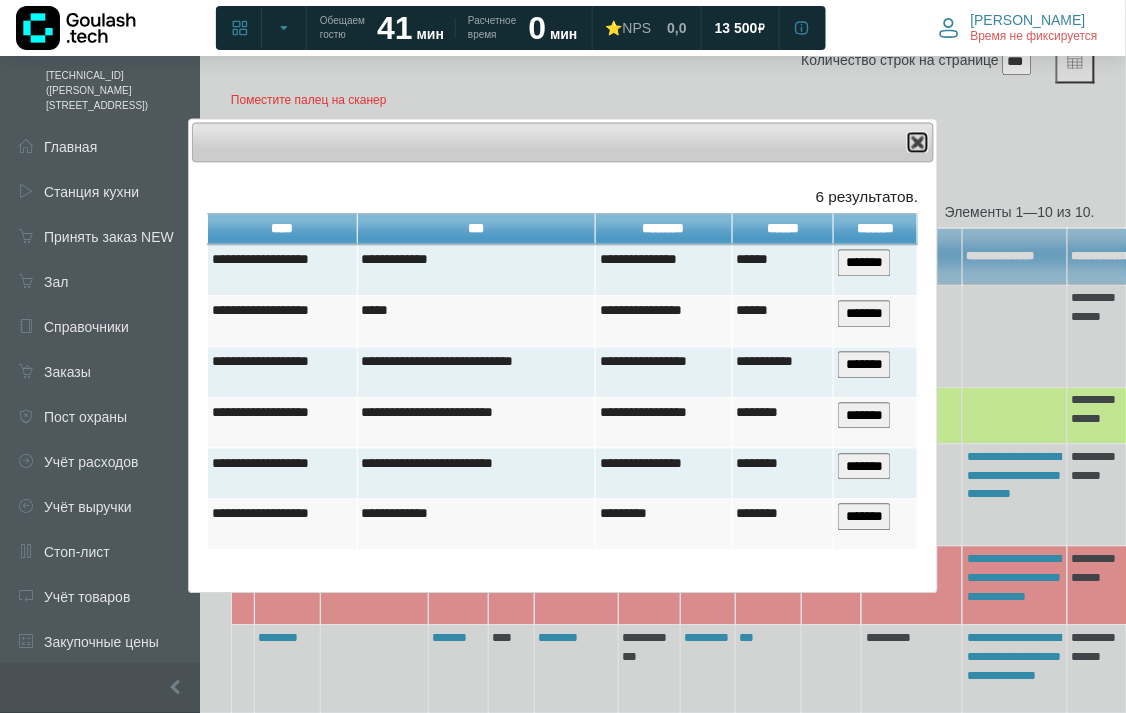 click at bounding box center (918, 143) 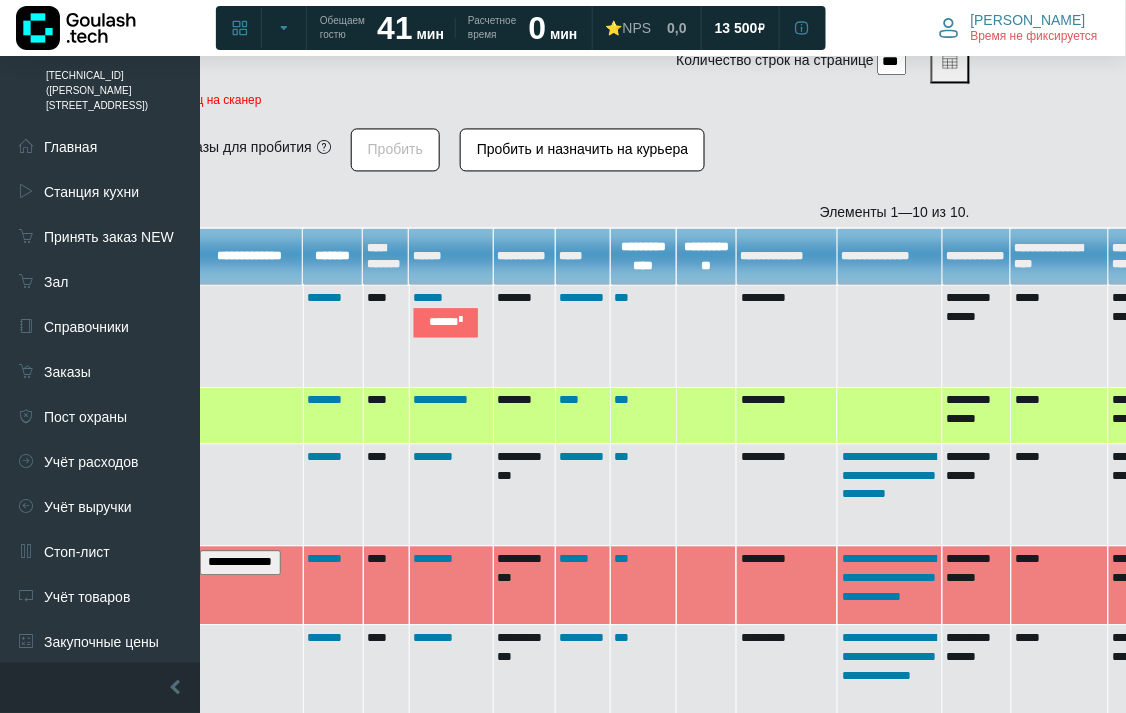 scroll, scrollTop: 830, scrollLeft: 132, axis: both 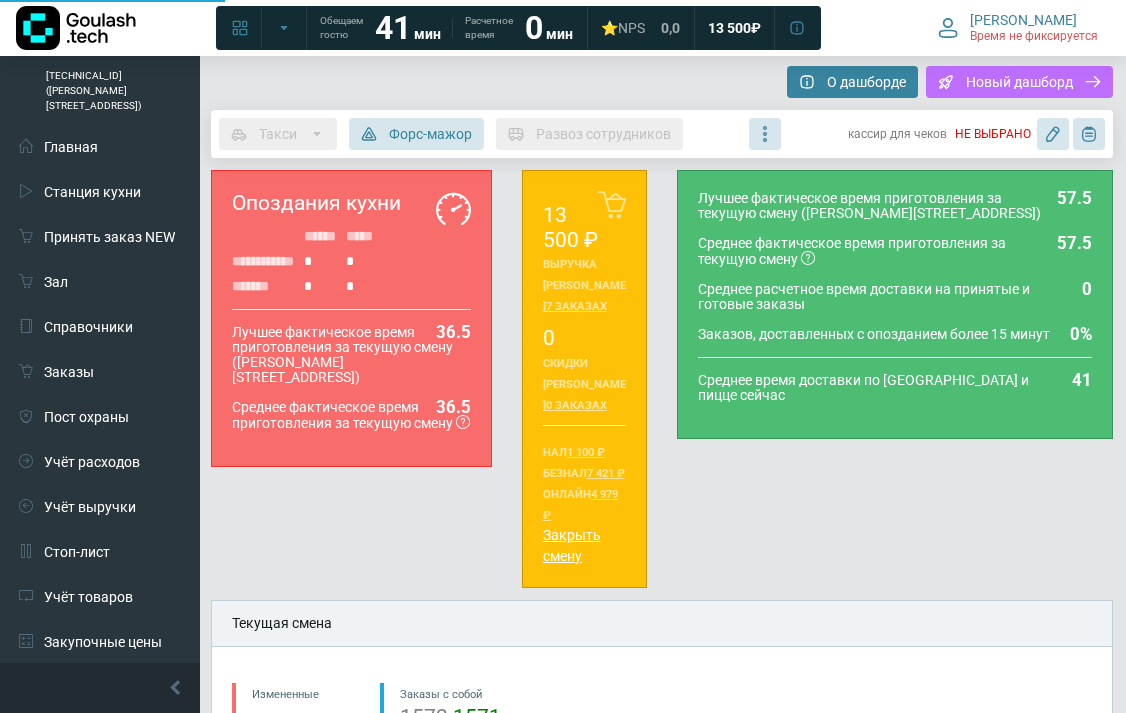 type on "**********" 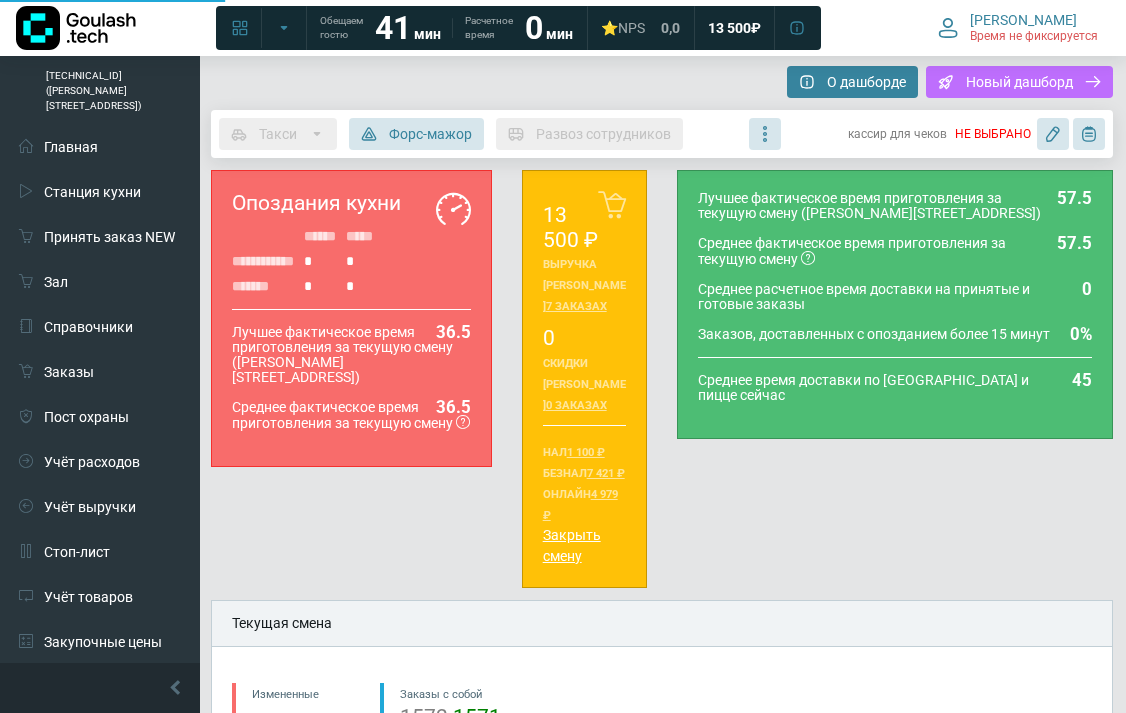 type on "**********" 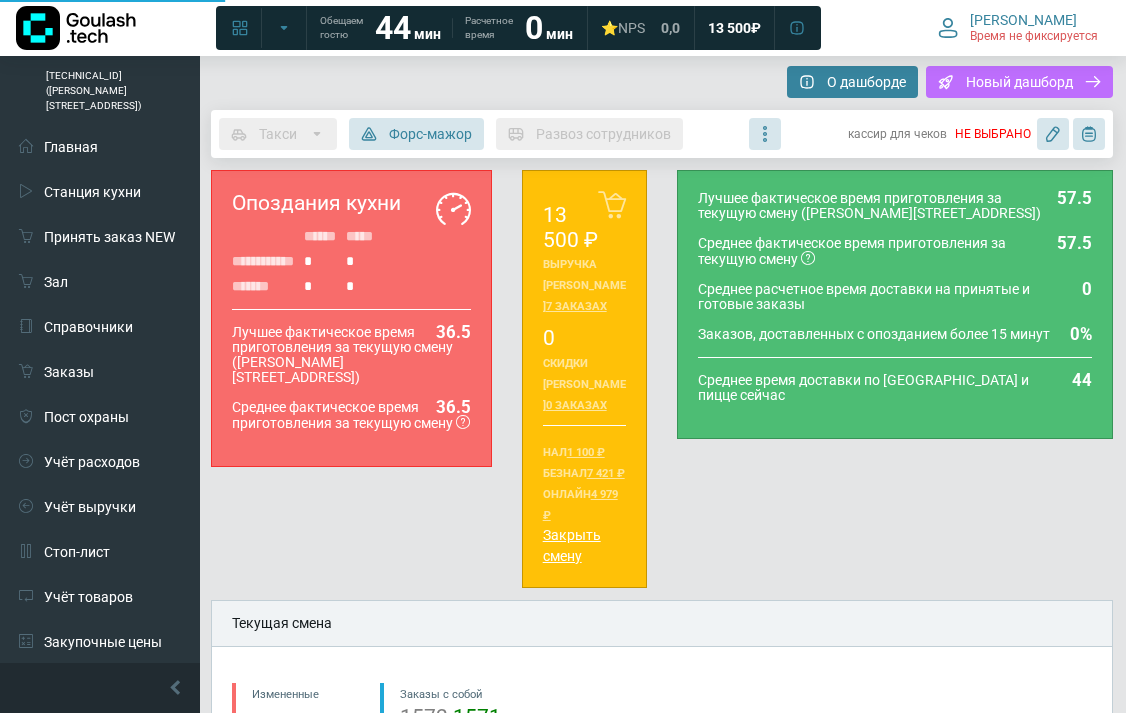 type on "**********" 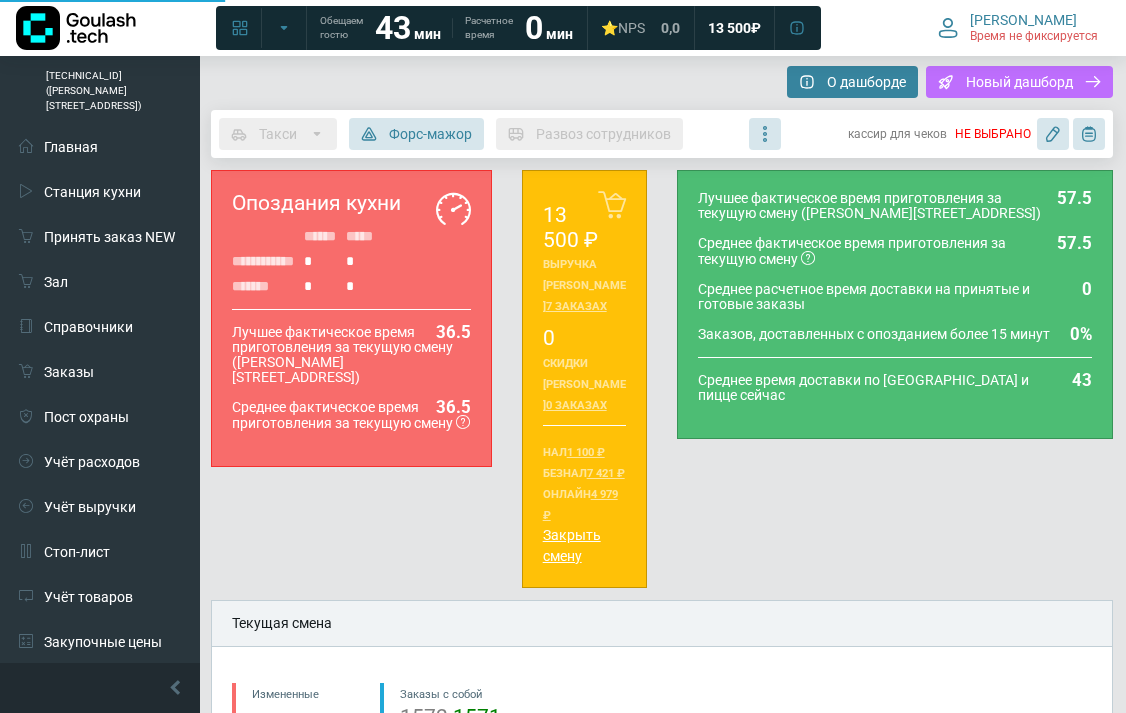type on "**********" 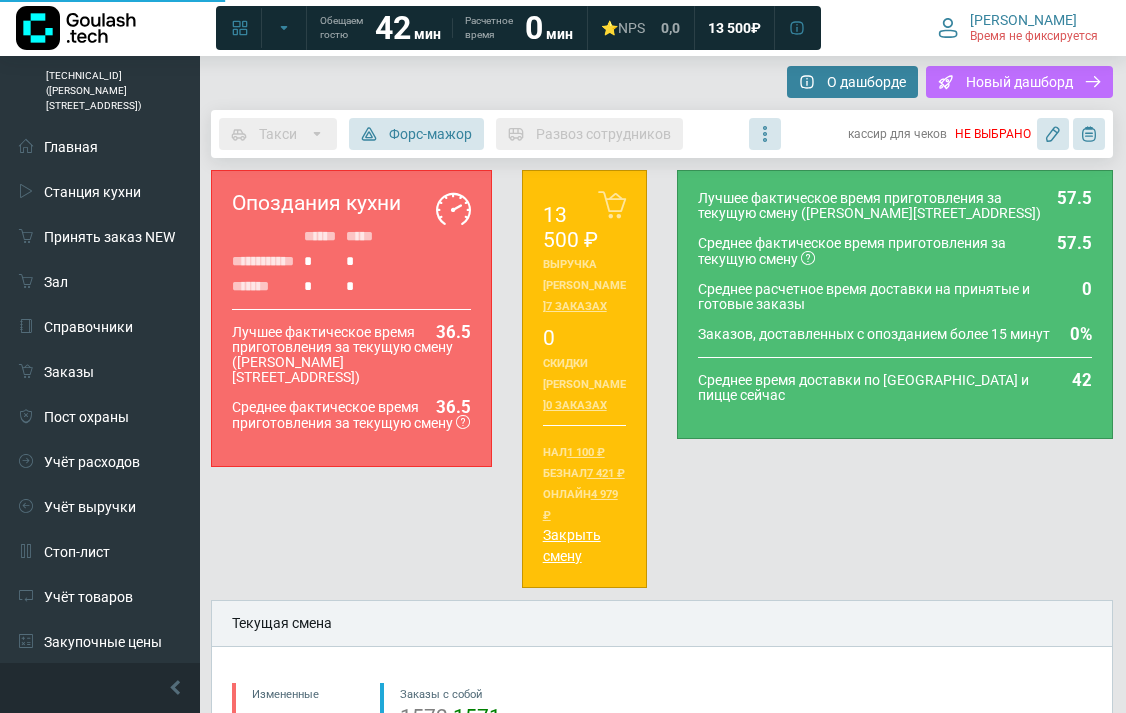 type on "**********" 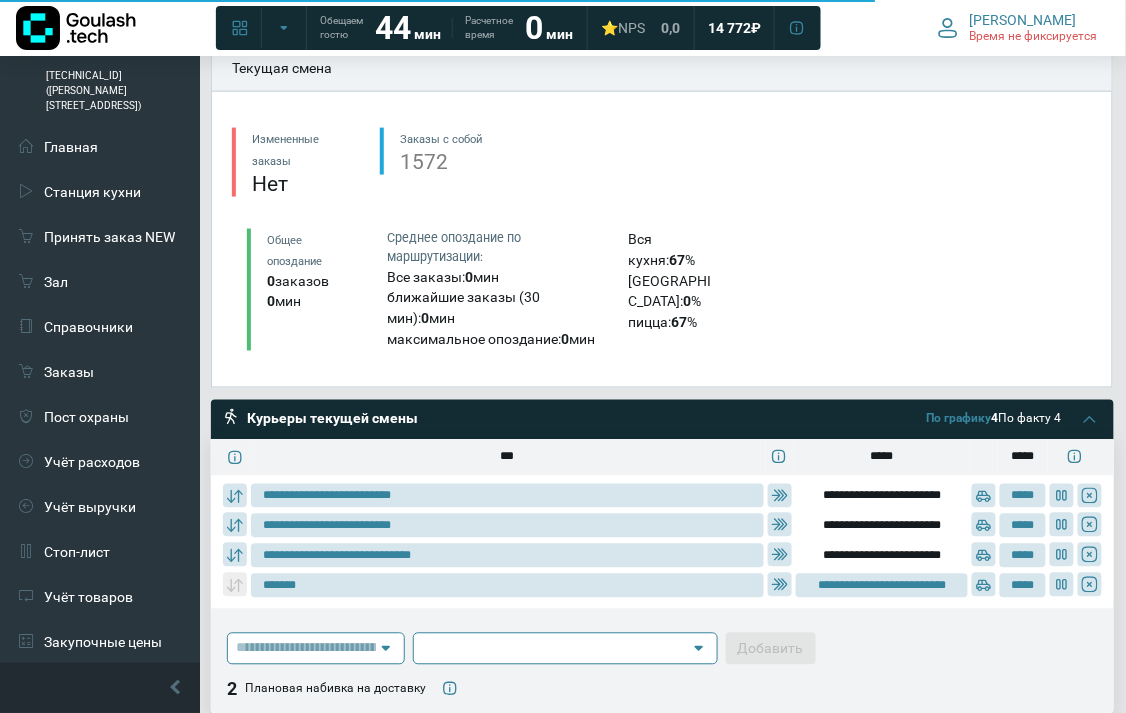 scroll, scrollTop: 555, scrollLeft: 0, axis: vertical 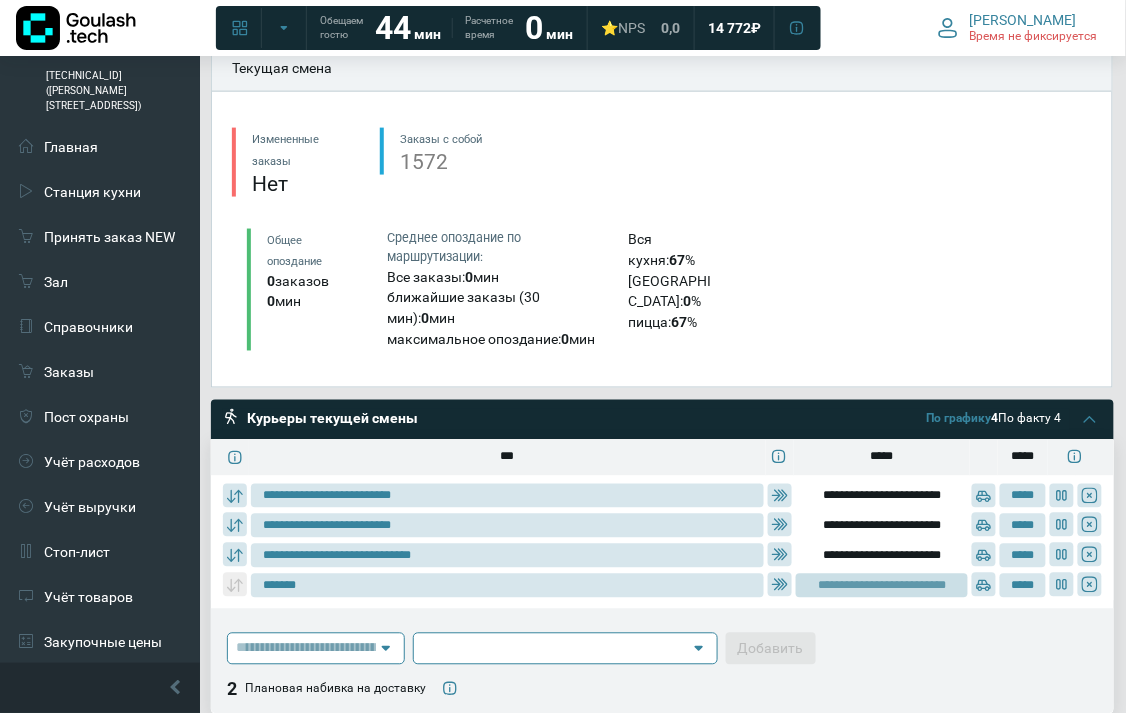 click on "**********" at bounding box center [882, 586] 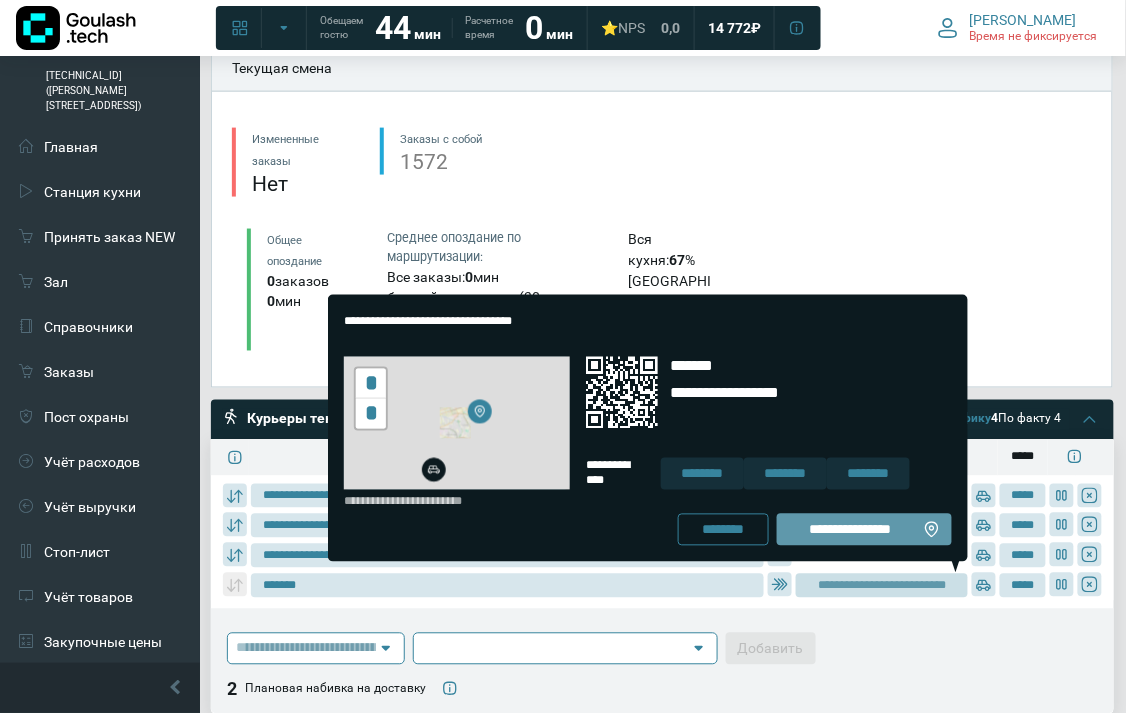 click on "**********" at bounding box center [850, 530] 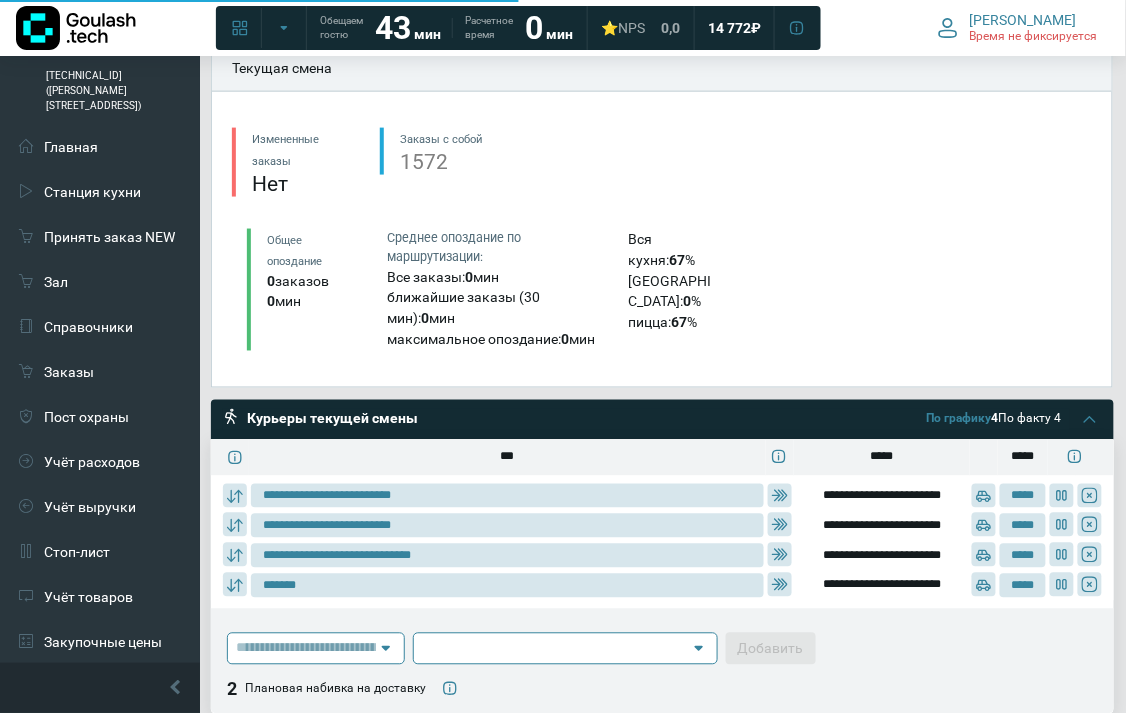 scroll, scrollTop: 555, scrollLeft: 0, axis: vertical 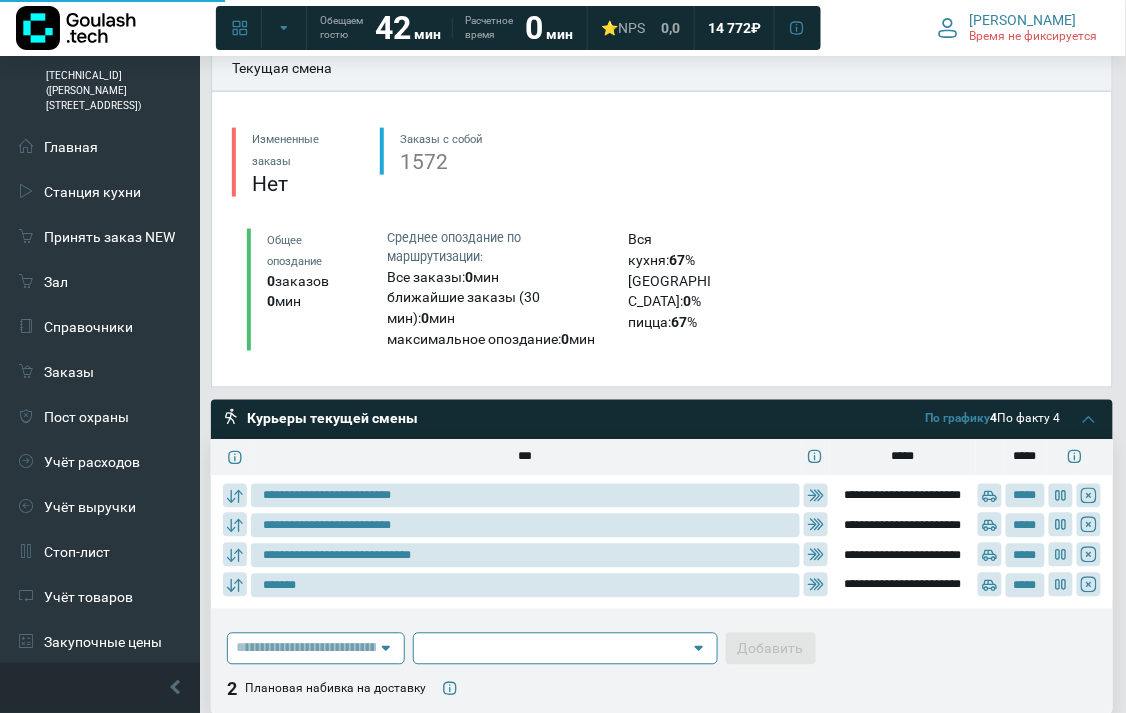 type on "**********" 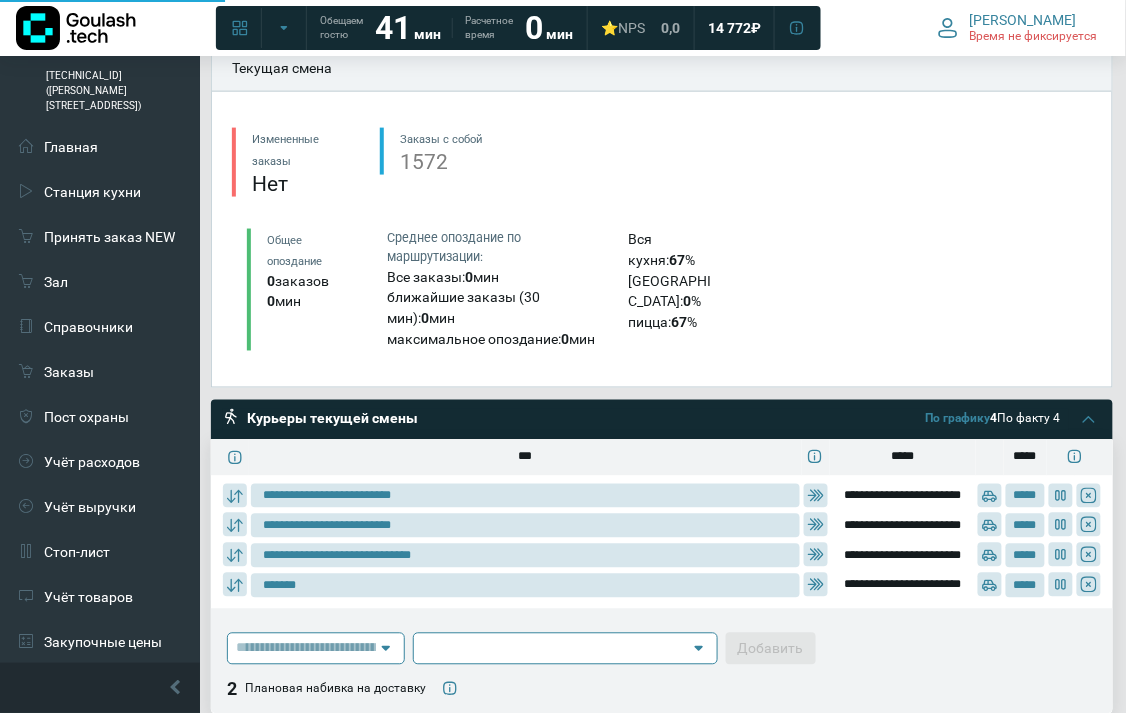type on "**********" 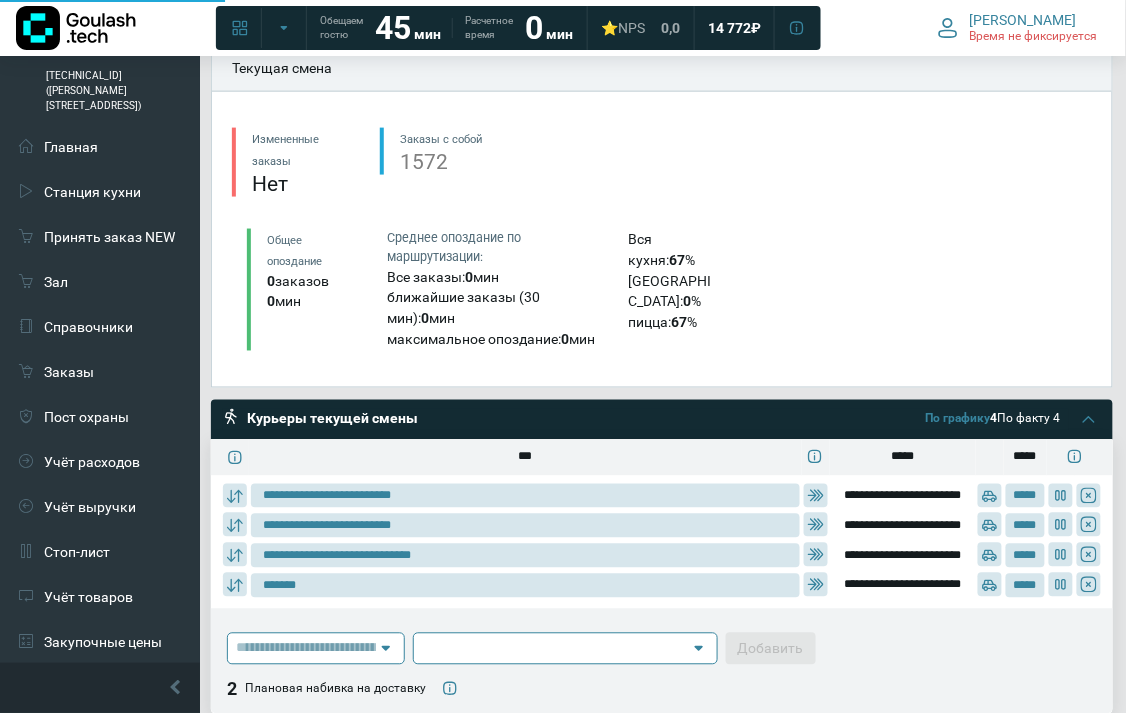 type on "**********" 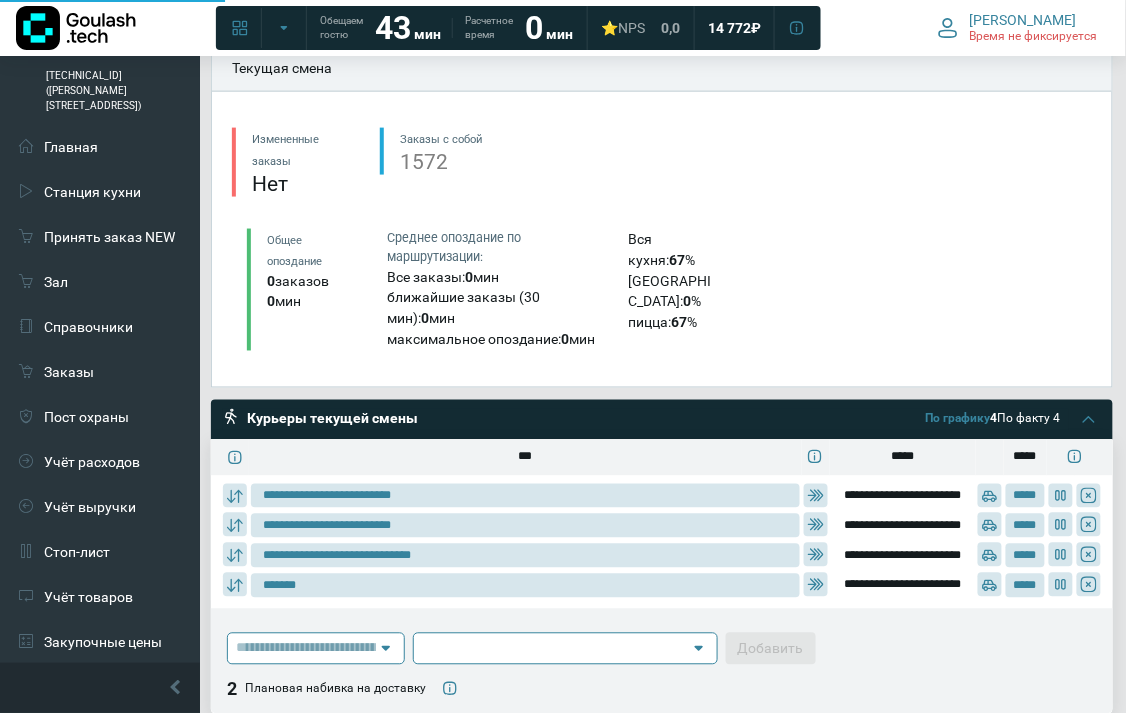 type on "**********" 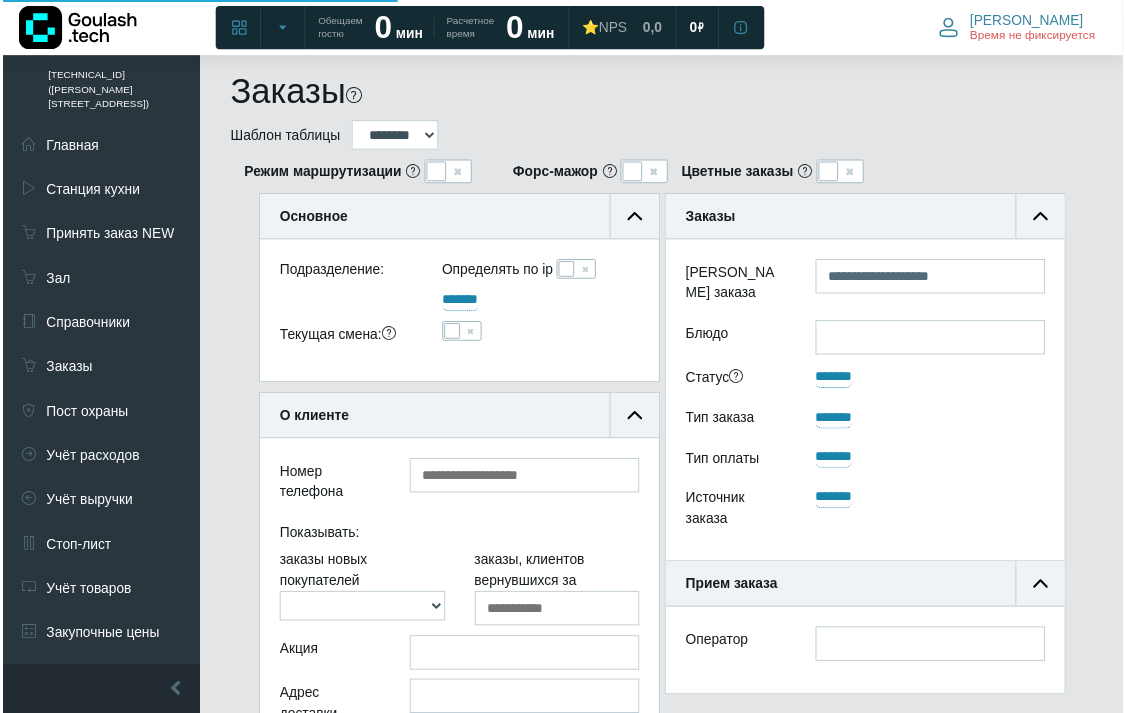 scroll, scrollTop: 1335, scrollLeft: 178, axis: both 